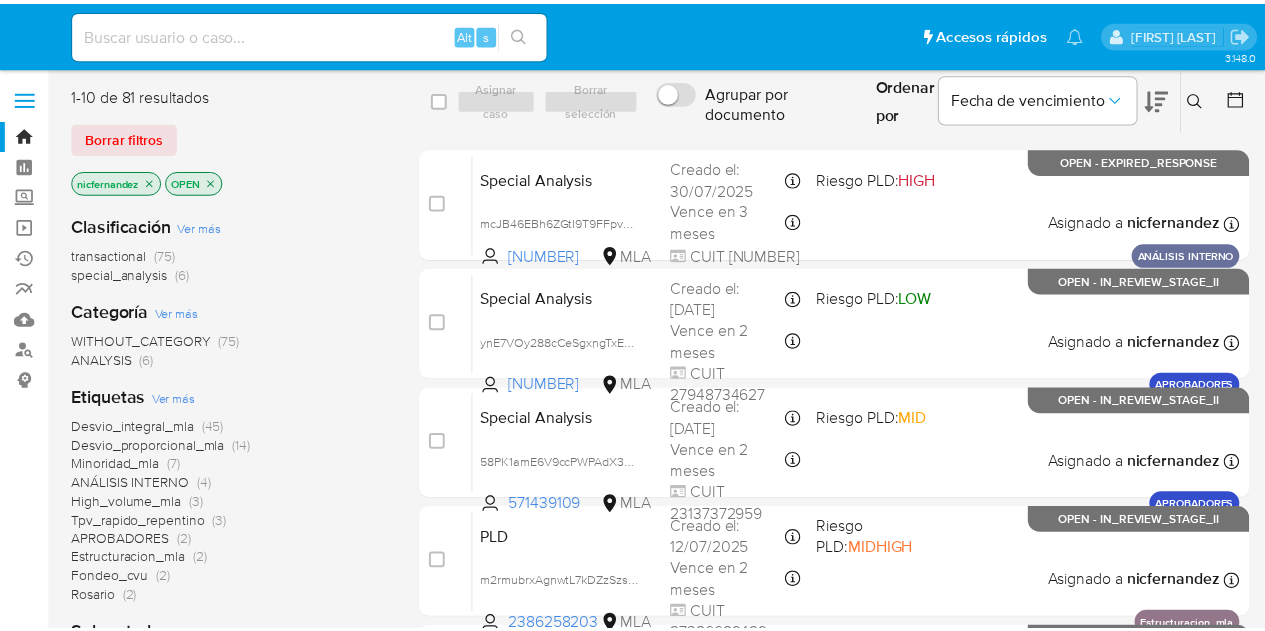 scroll, scrollTop: 0, scrollLeft: 0, axis: both 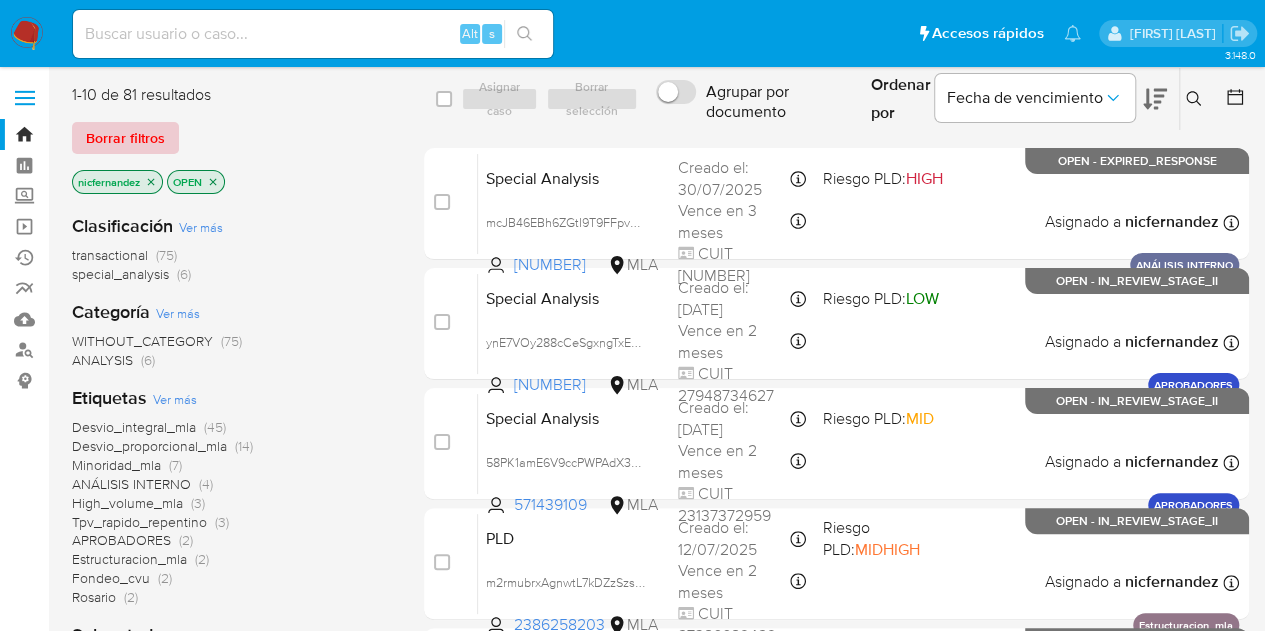 click on "Borrar filtros" at bounding box center [125, 138] 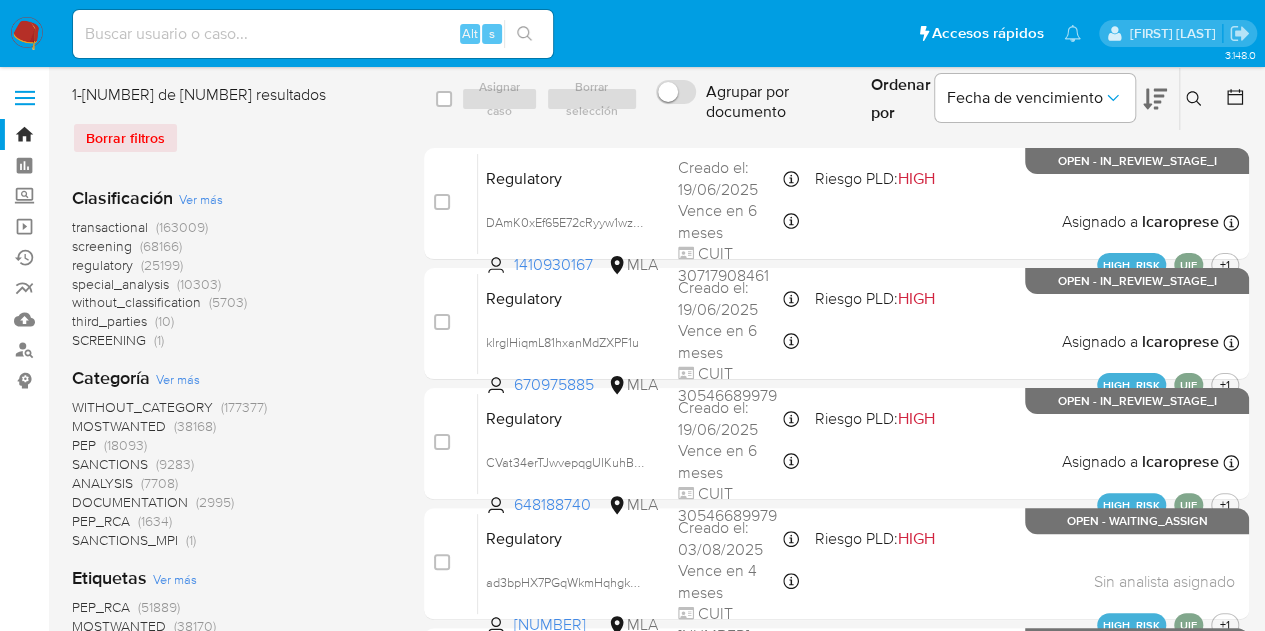 click 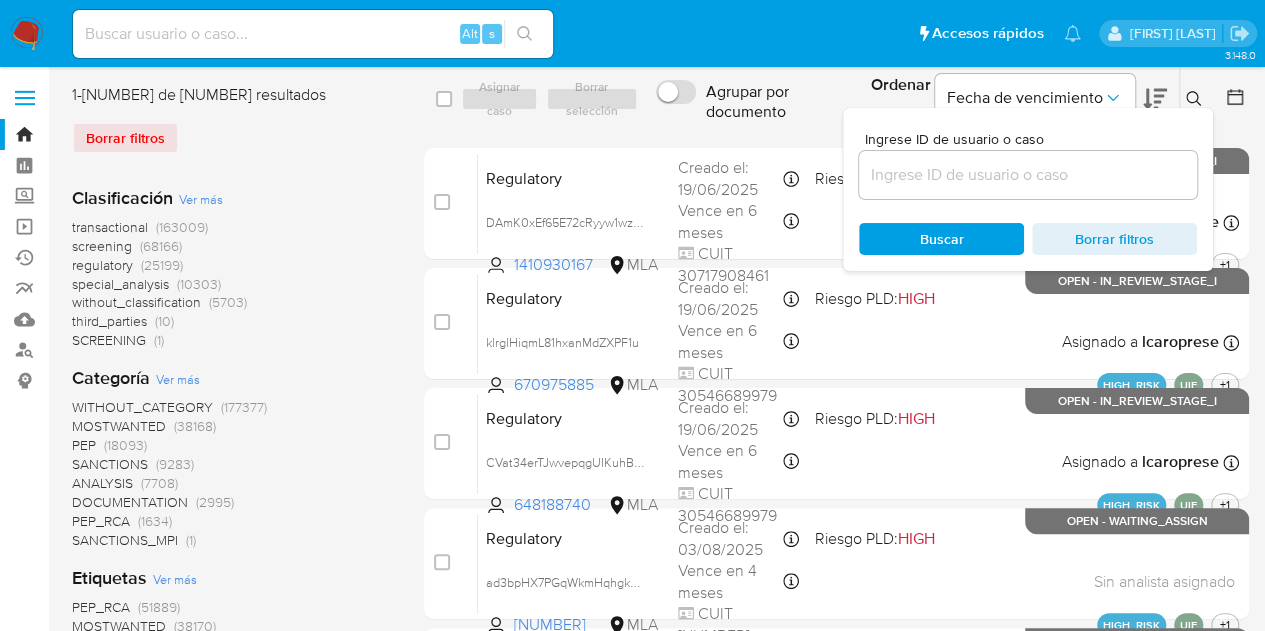 click at bounding box center (1028, 175) 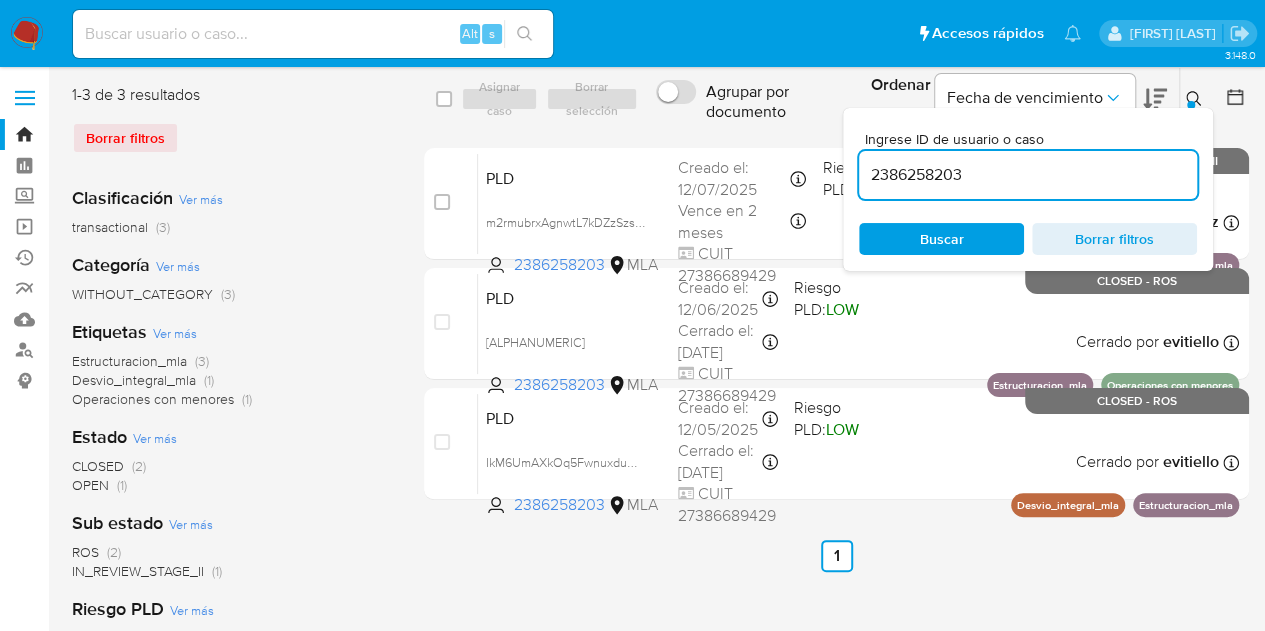 click 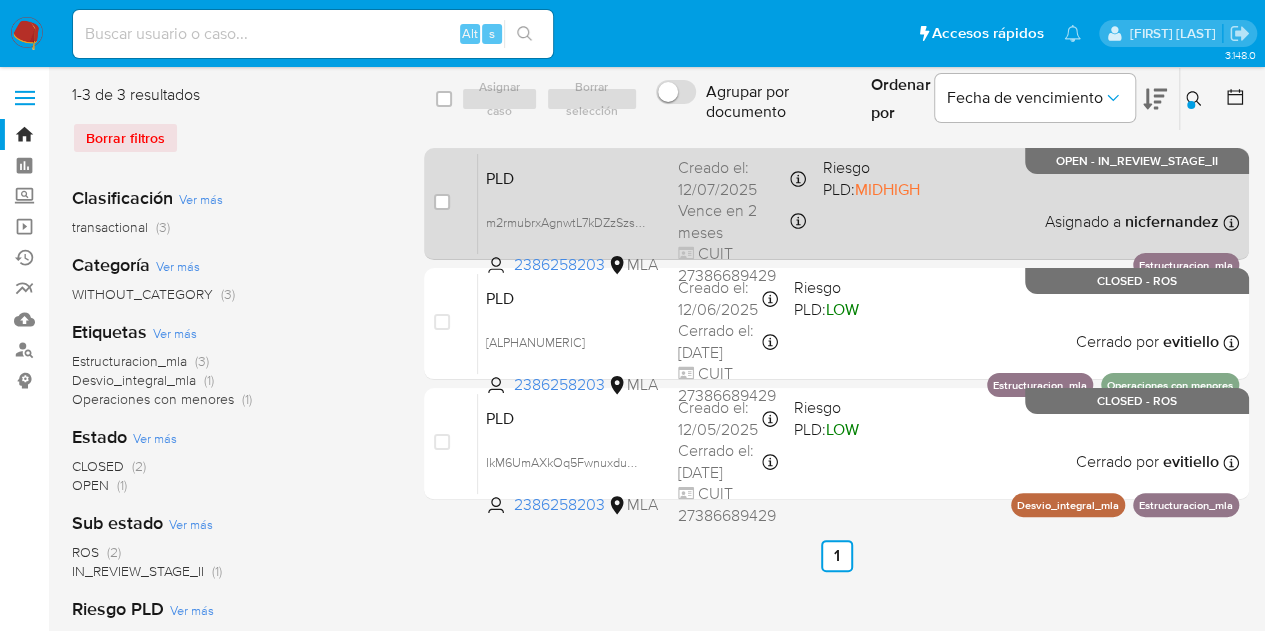 click on "PLD" at bounding box center (574, 177) 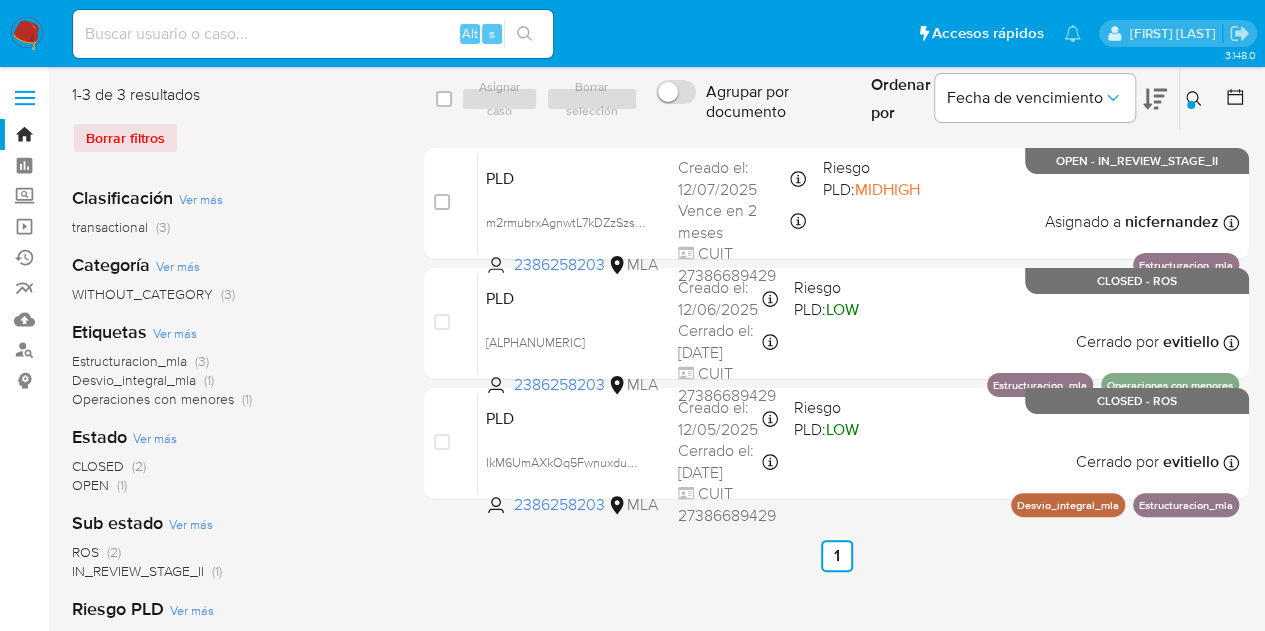 click 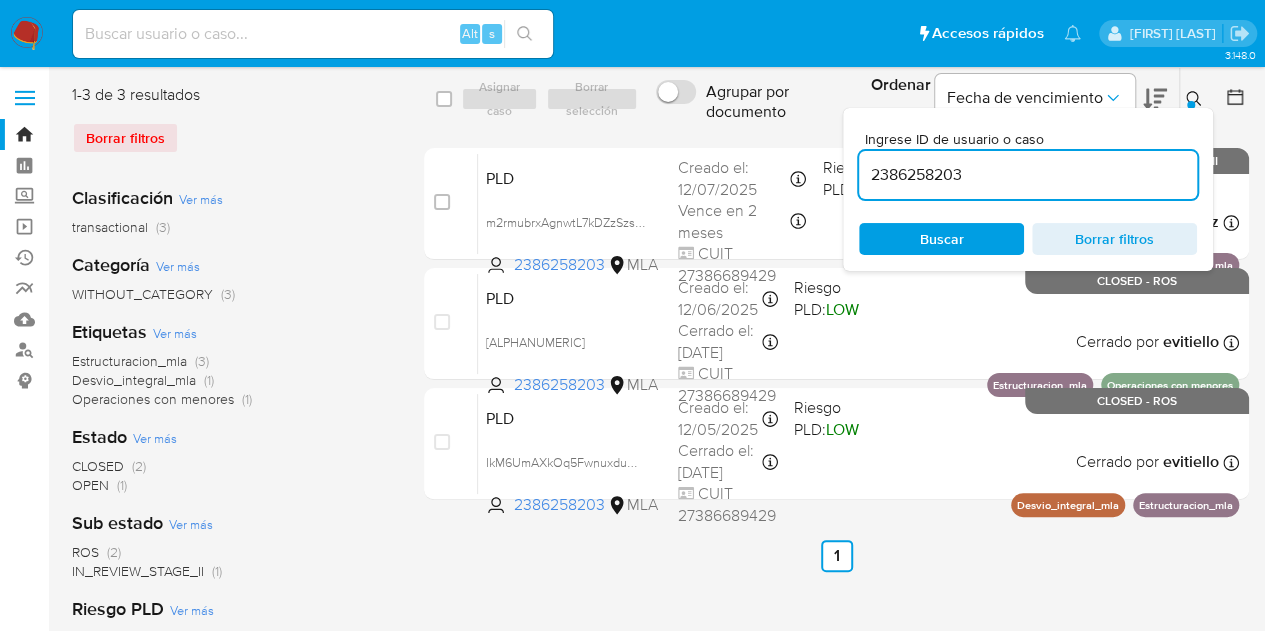 drag, startPoint x: 804, startPoint y: 145, endPoint x: 748, endPoint y: 135, distance: 56.88585 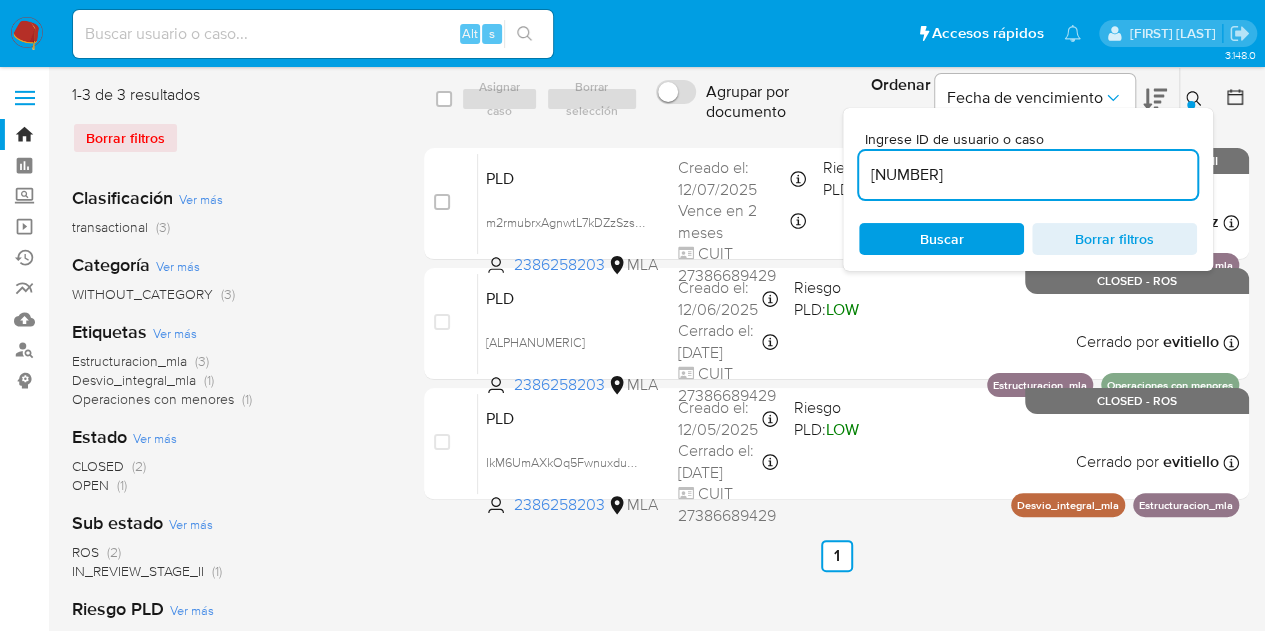 type on "[NUMBER]" 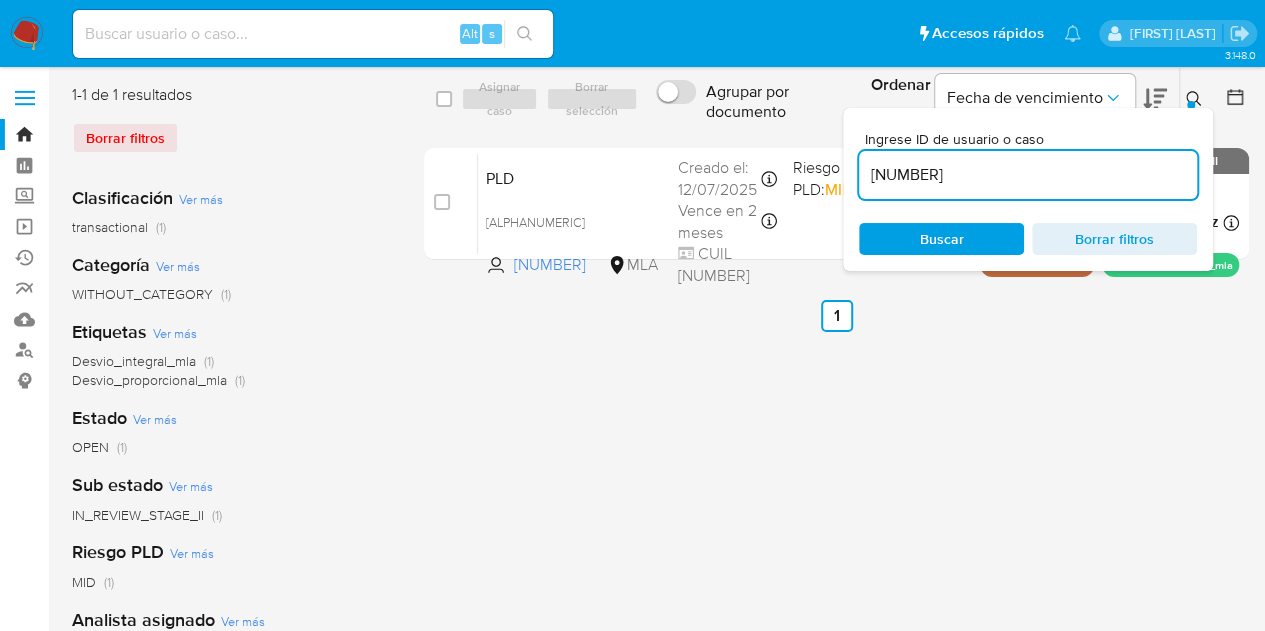 click 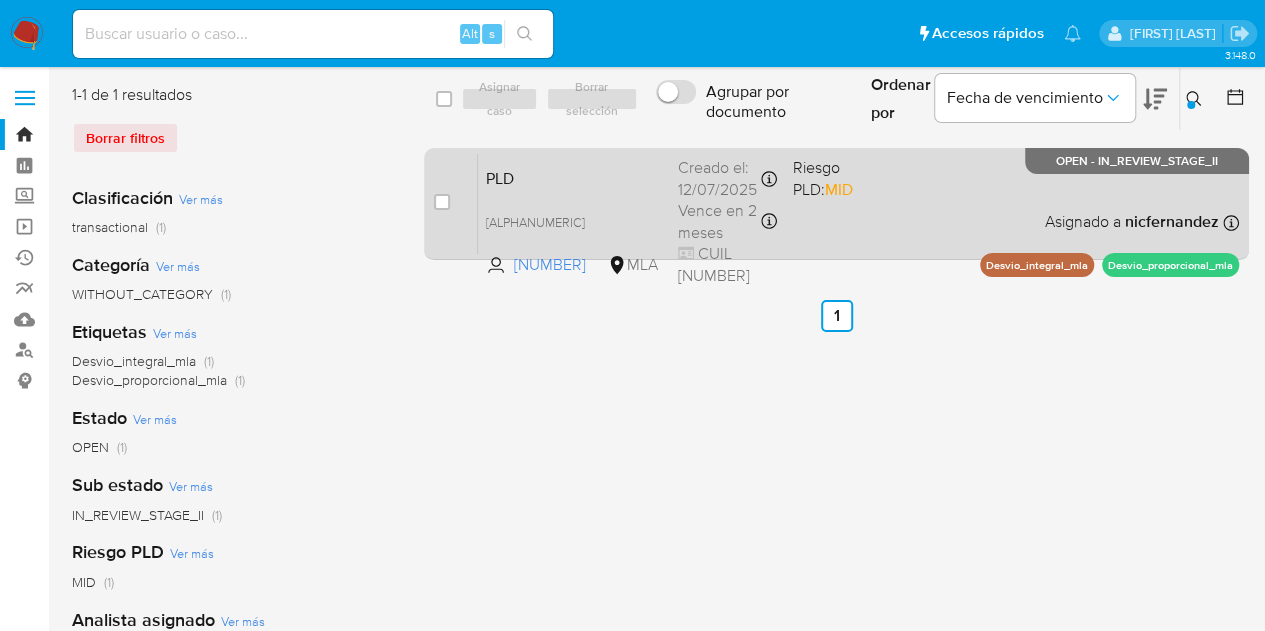 click on "PLD" at bounding box center (574, 177) 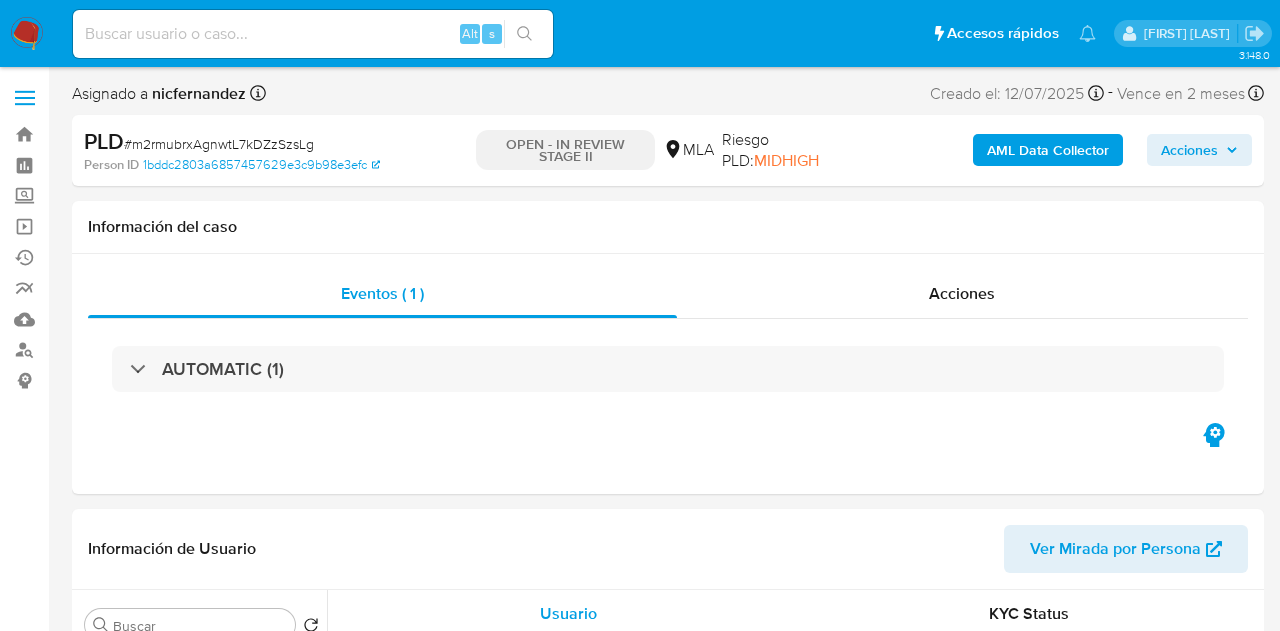 select on "10" 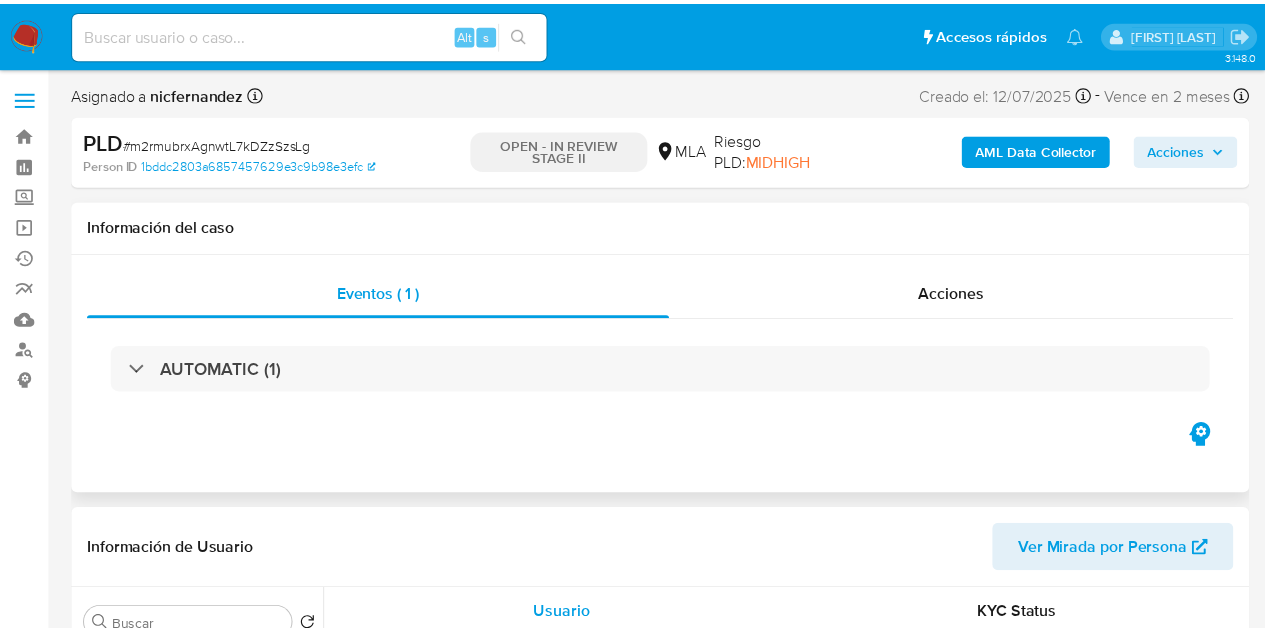 scroll, scrollTop: 0, scrollLeft: 0, axis: both 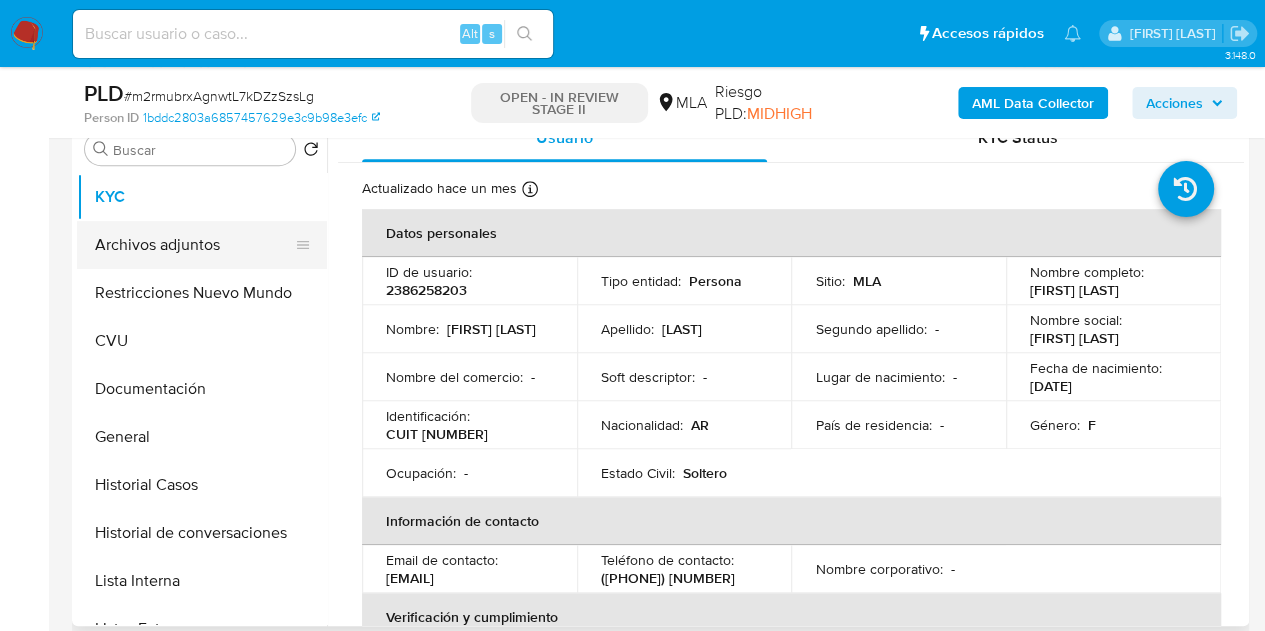 click on "Archivos adjuntos" at bounding box center [194, 245] 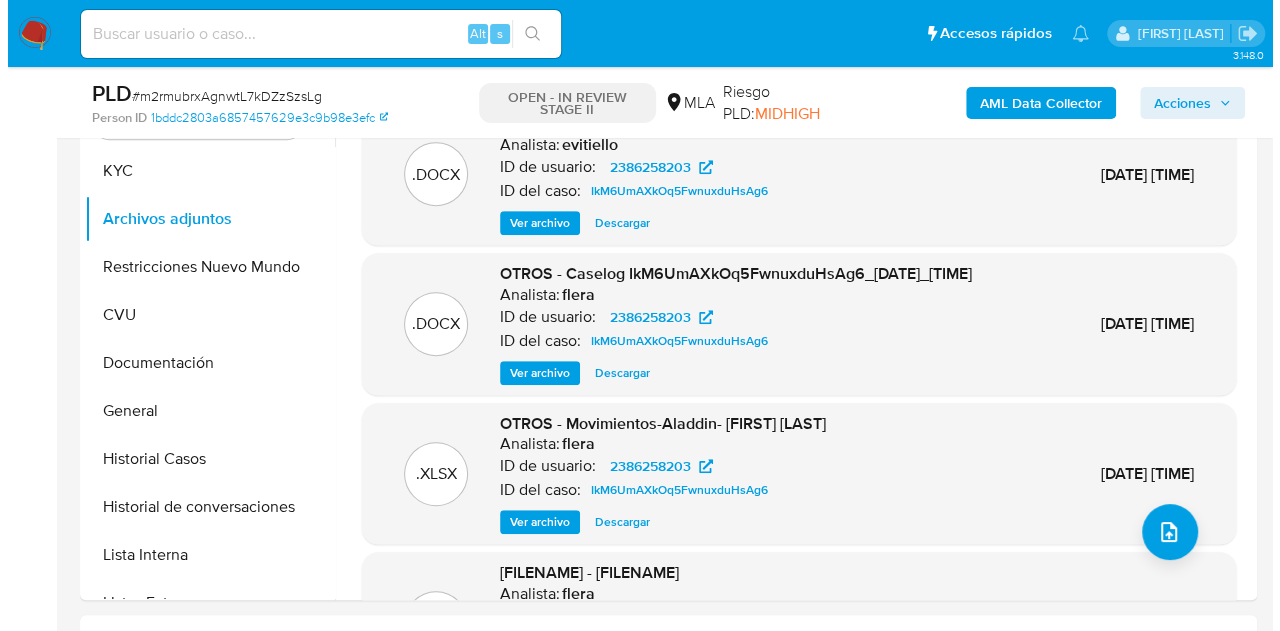 scroll, scrollTop: 388, scrollLeft: 0, axis: vertical 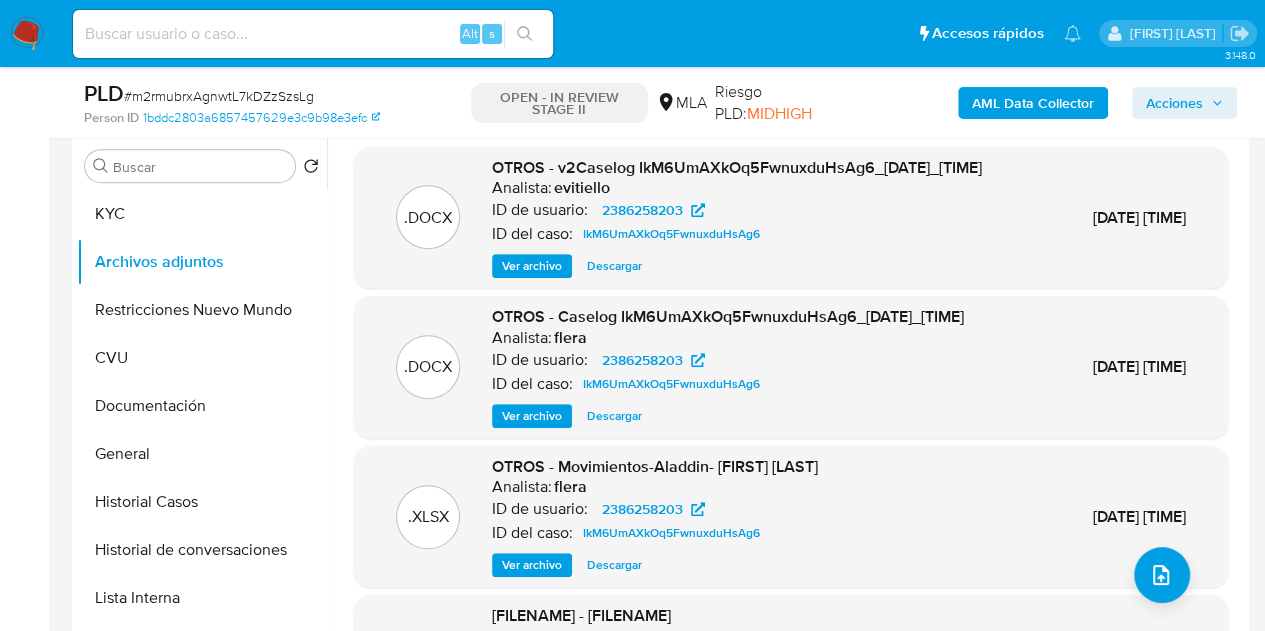 click on "Ver archivo" at bounding box center (532, 266) 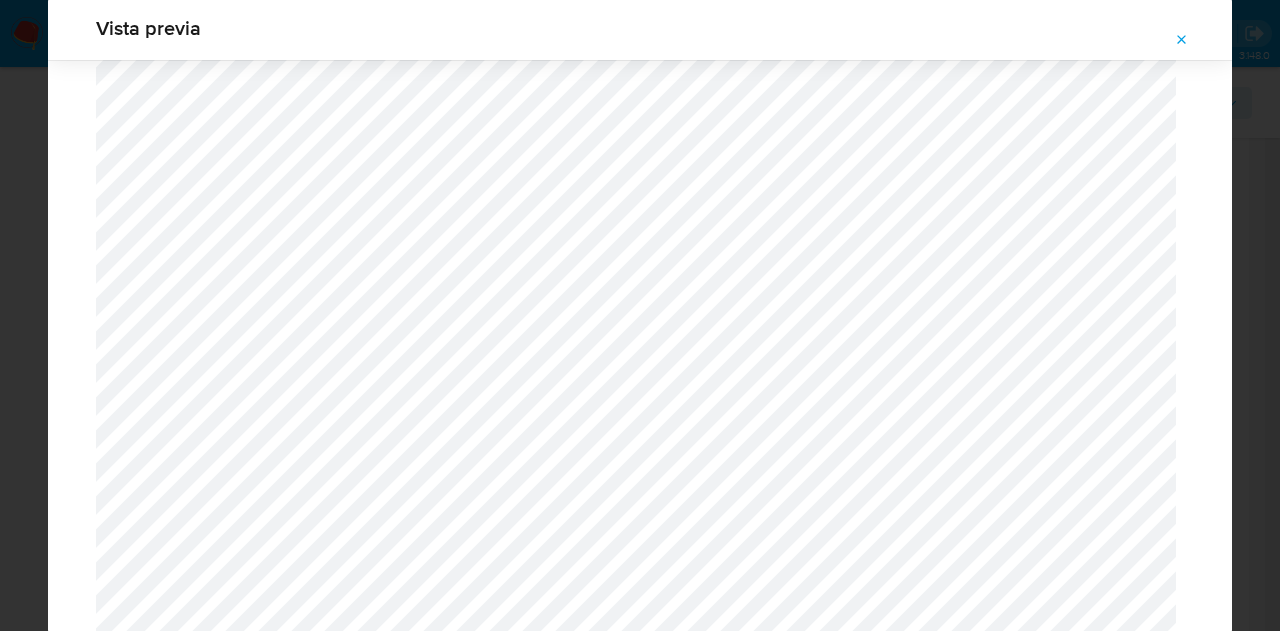 click at bounding box center [1182, 40] 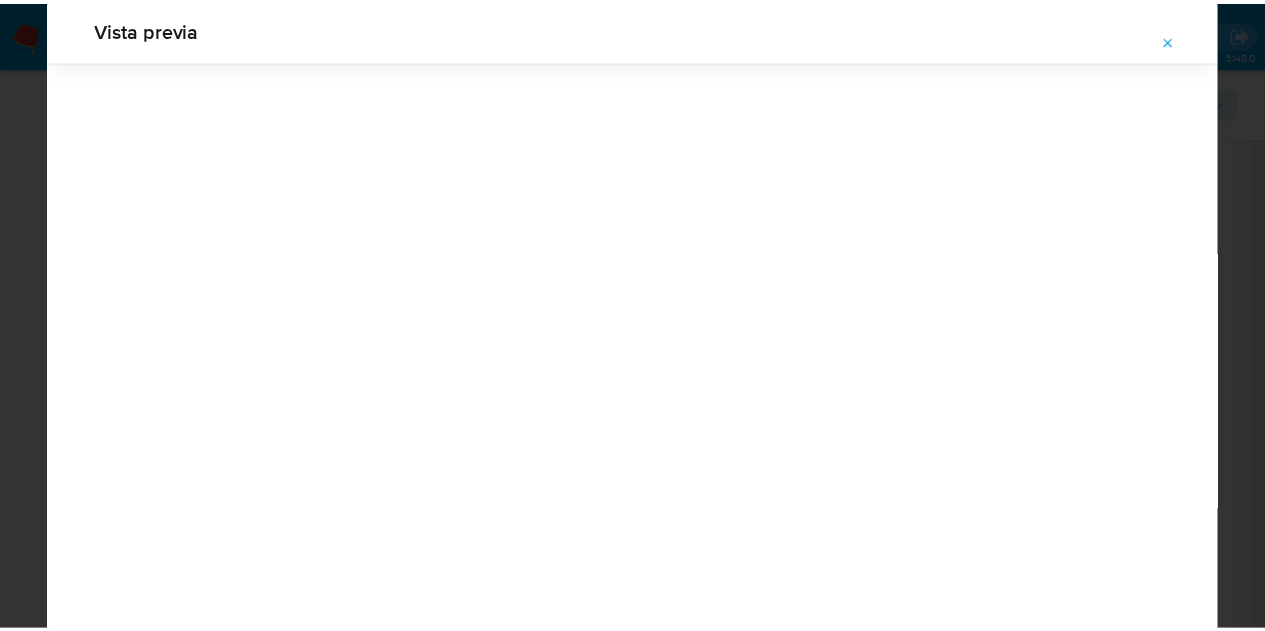 scroll, scrollTop: 64, scrollLeft: 0, axis: vertical 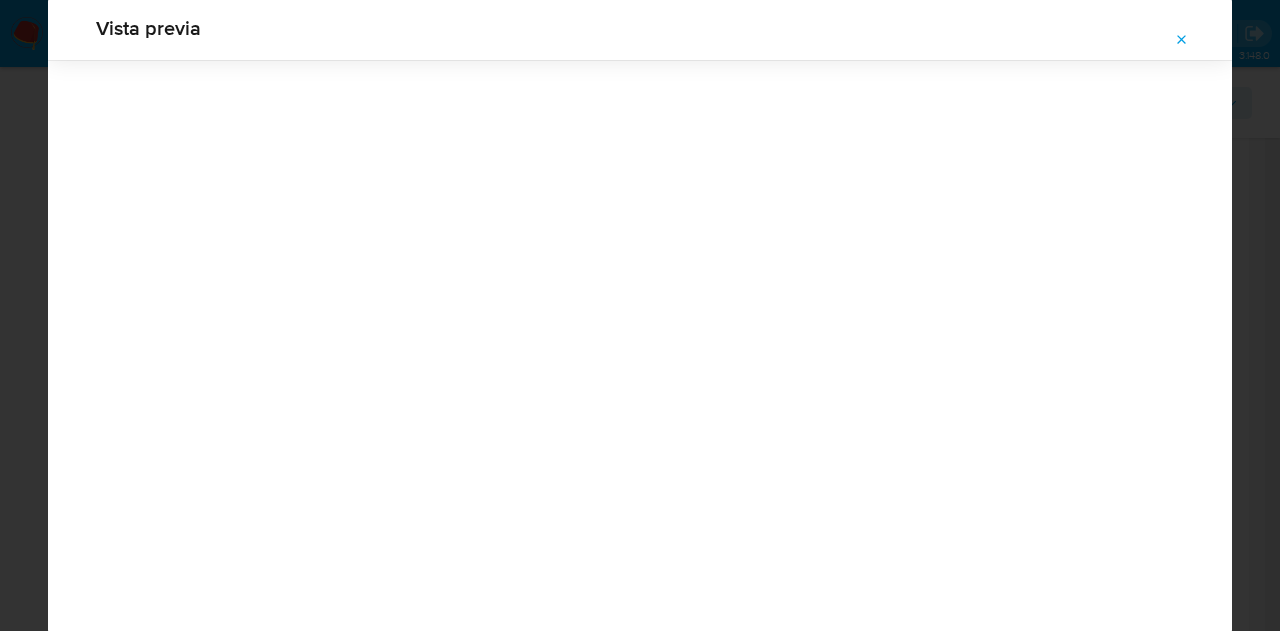 click on "[FIRST] [LAST] [LAST]" at bounding box center (1192, 33) 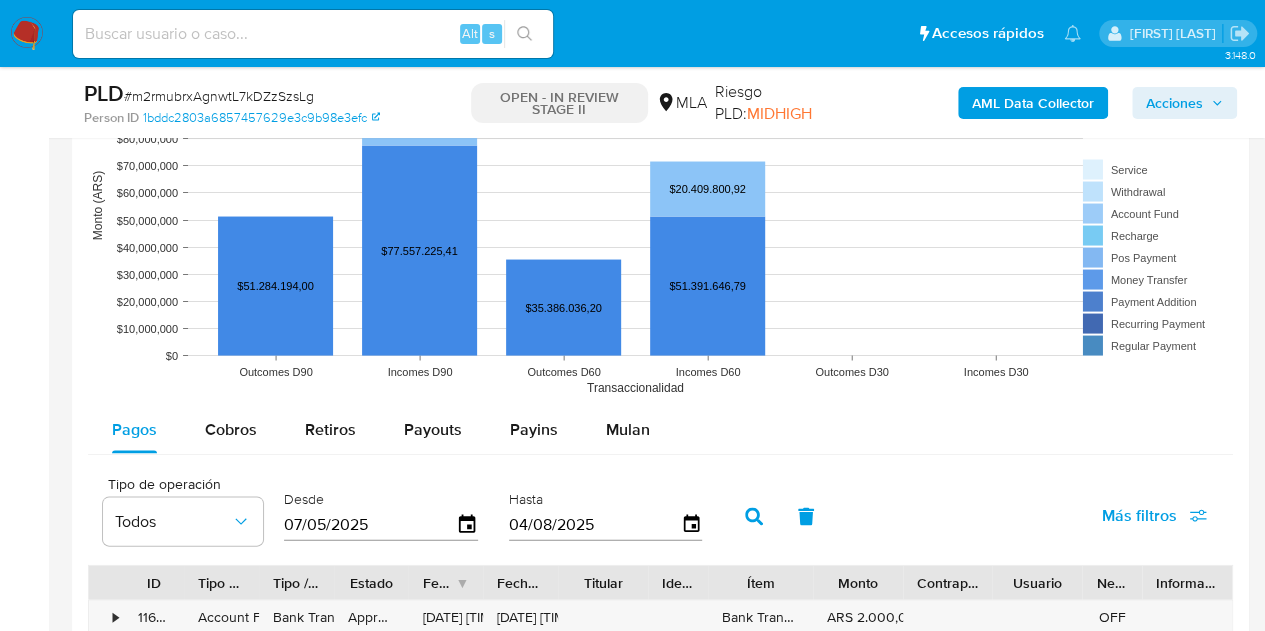 scroll, scrollTop: 1827, scrollLeft: 0, axis: vertical 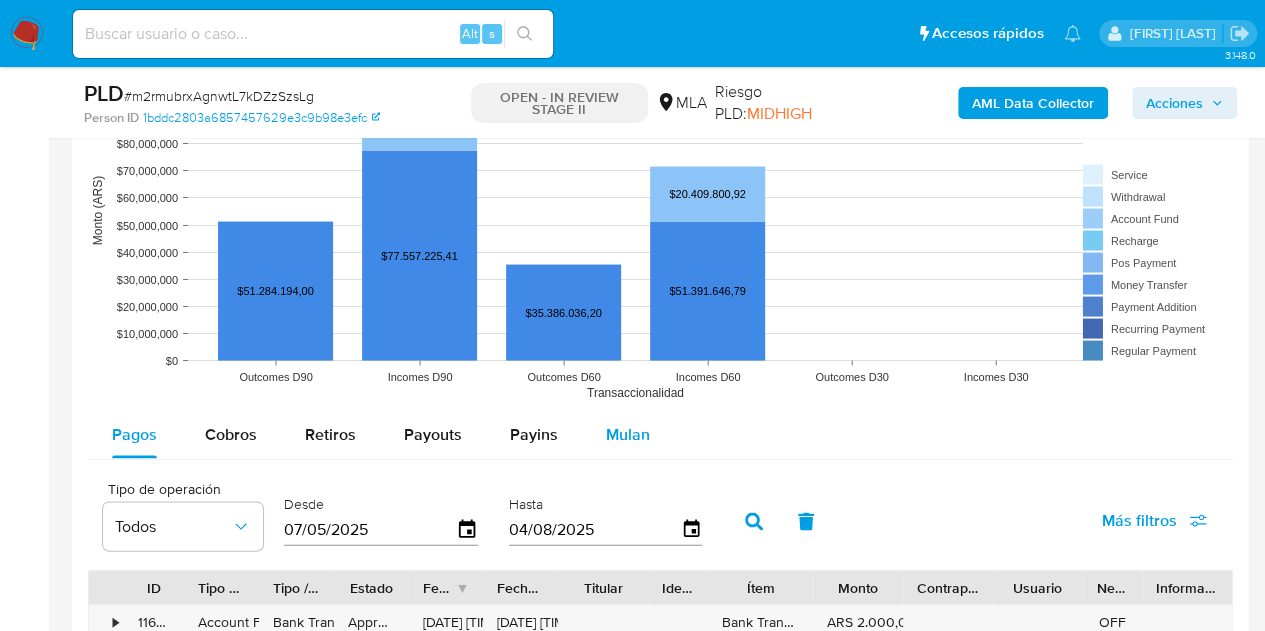 click on "Mulan" at bounding box center [628, 433] 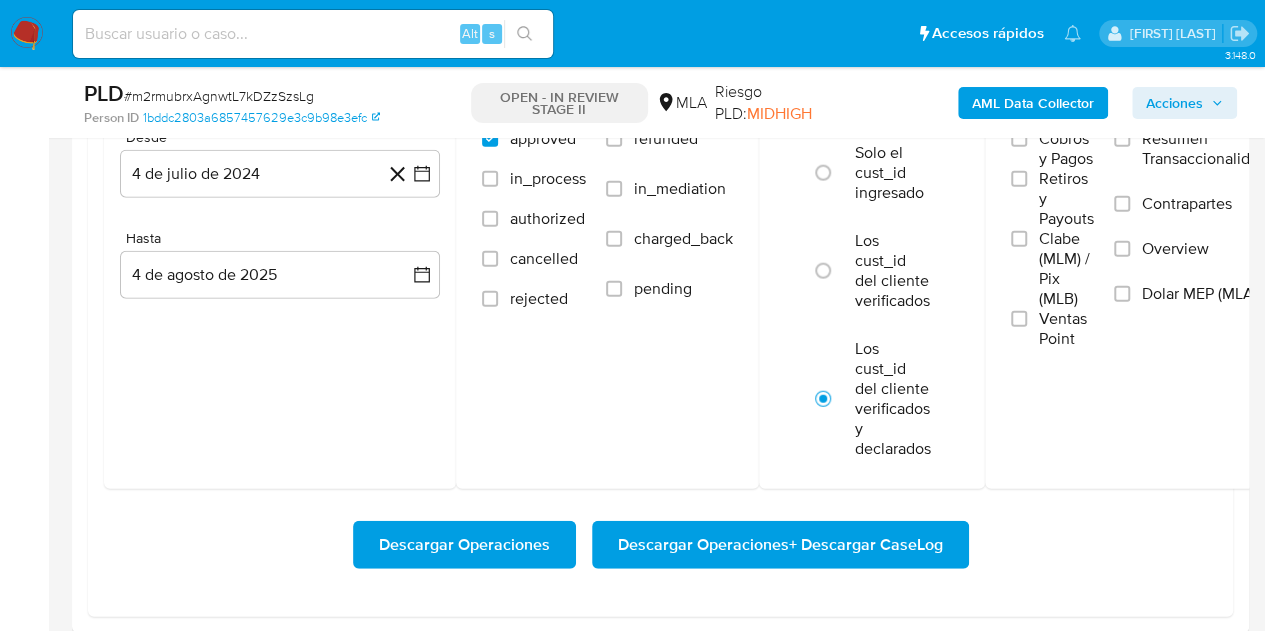 scroll, scrollTop: 2279, scrollLeft: 0, axis: vertical 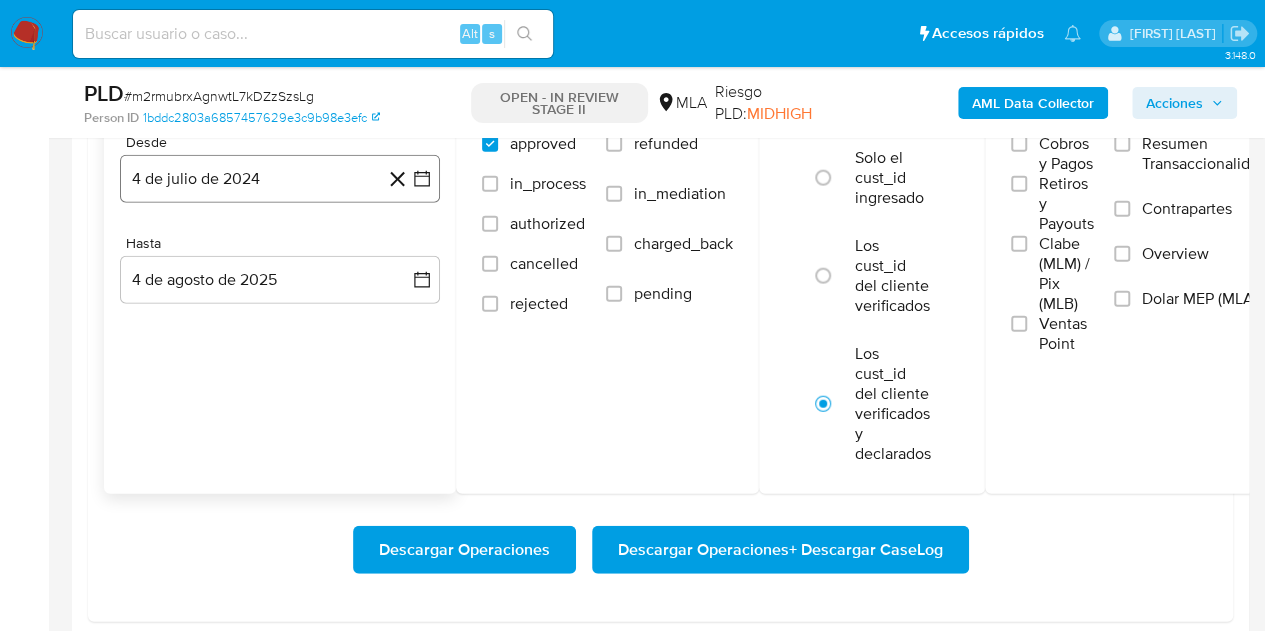 click on "4 de julio de 2024" at bounding box center (280, 179) 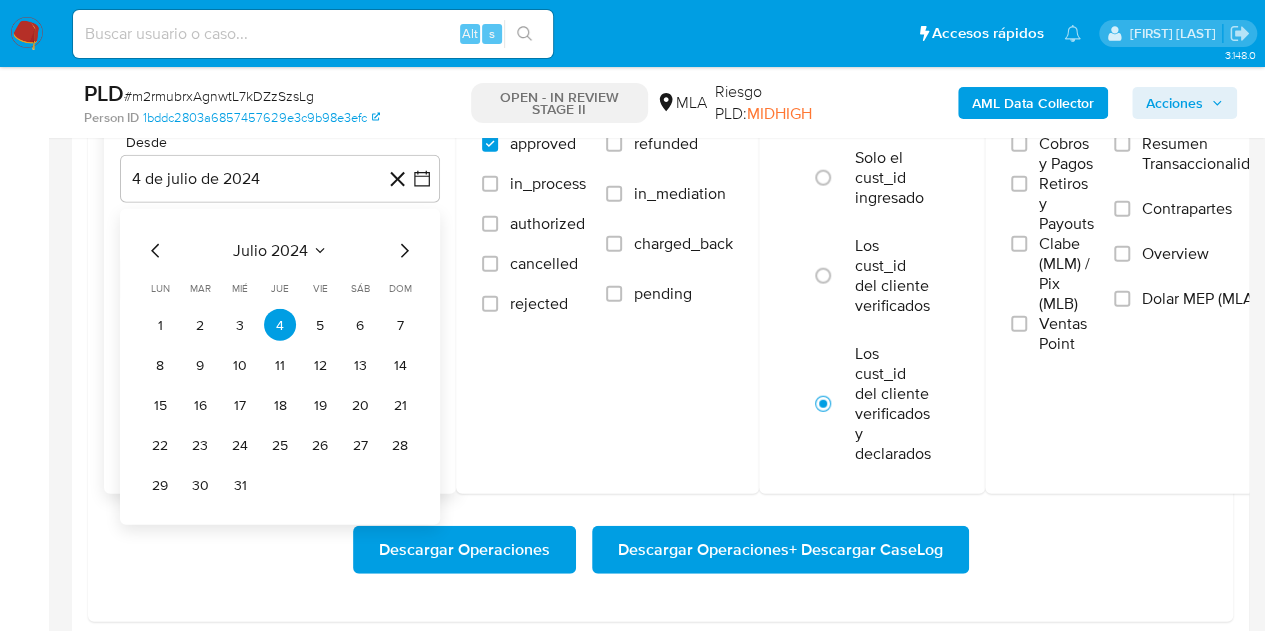 click 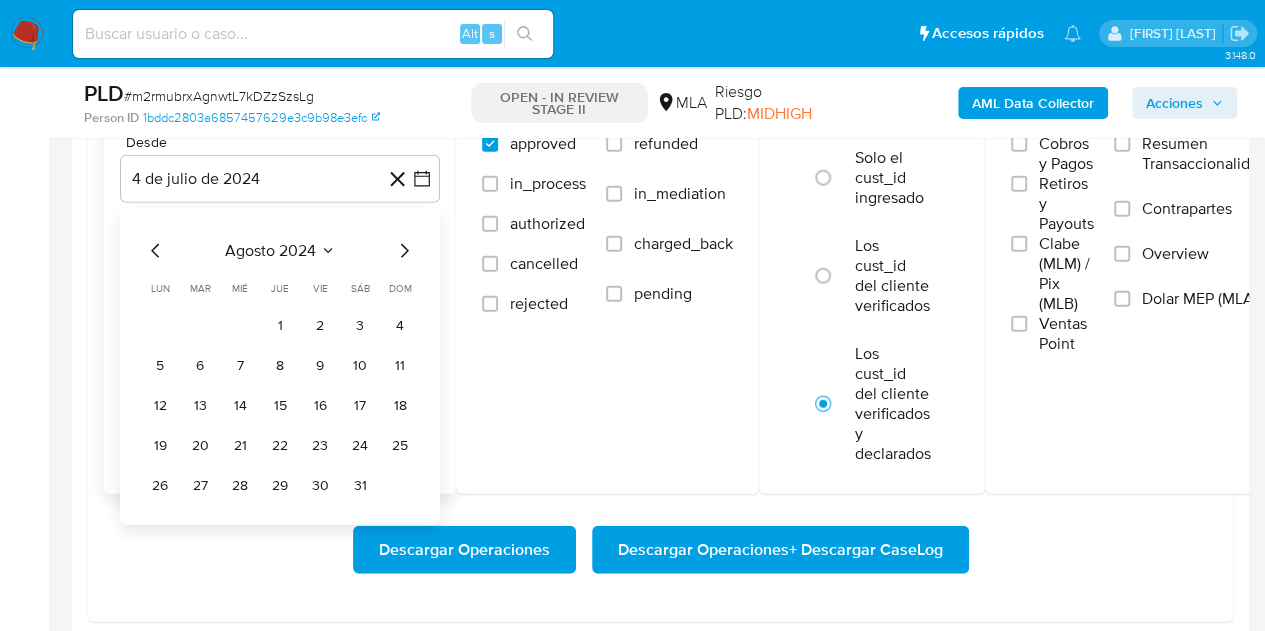 click 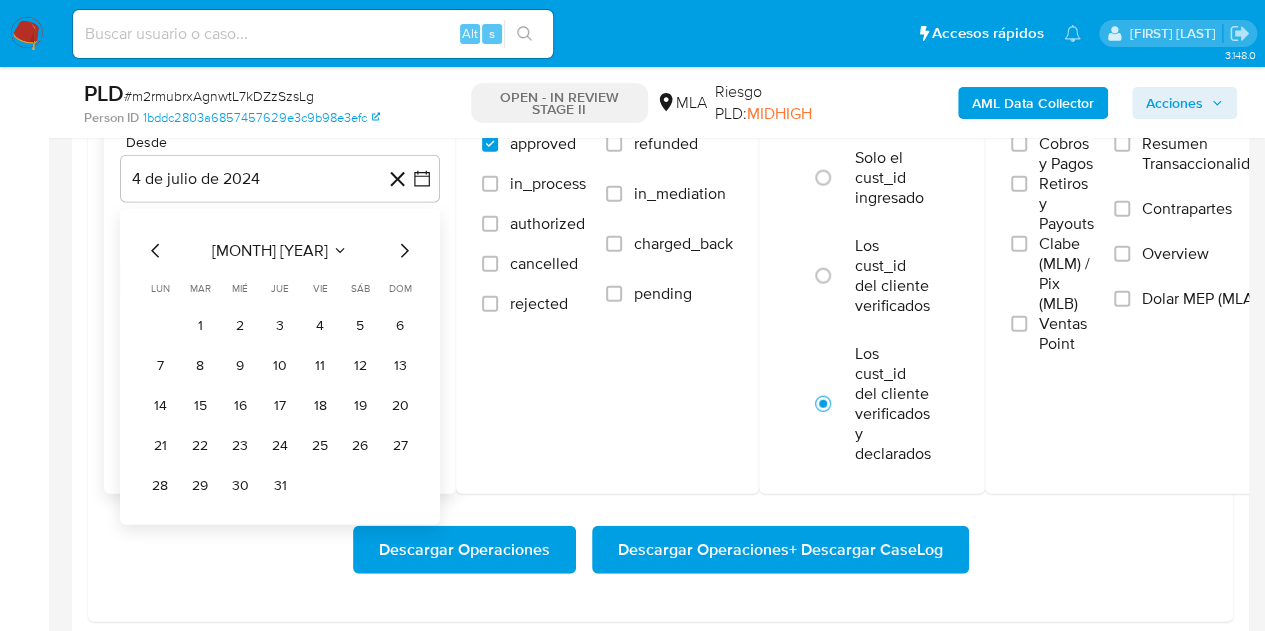 click 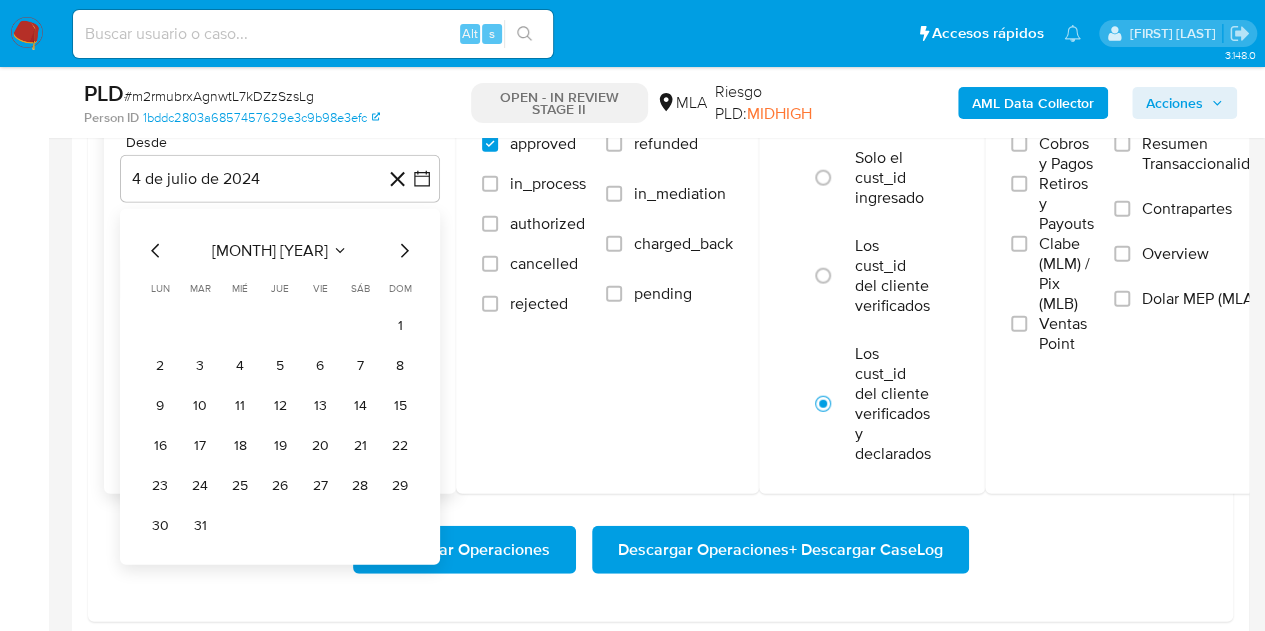 click 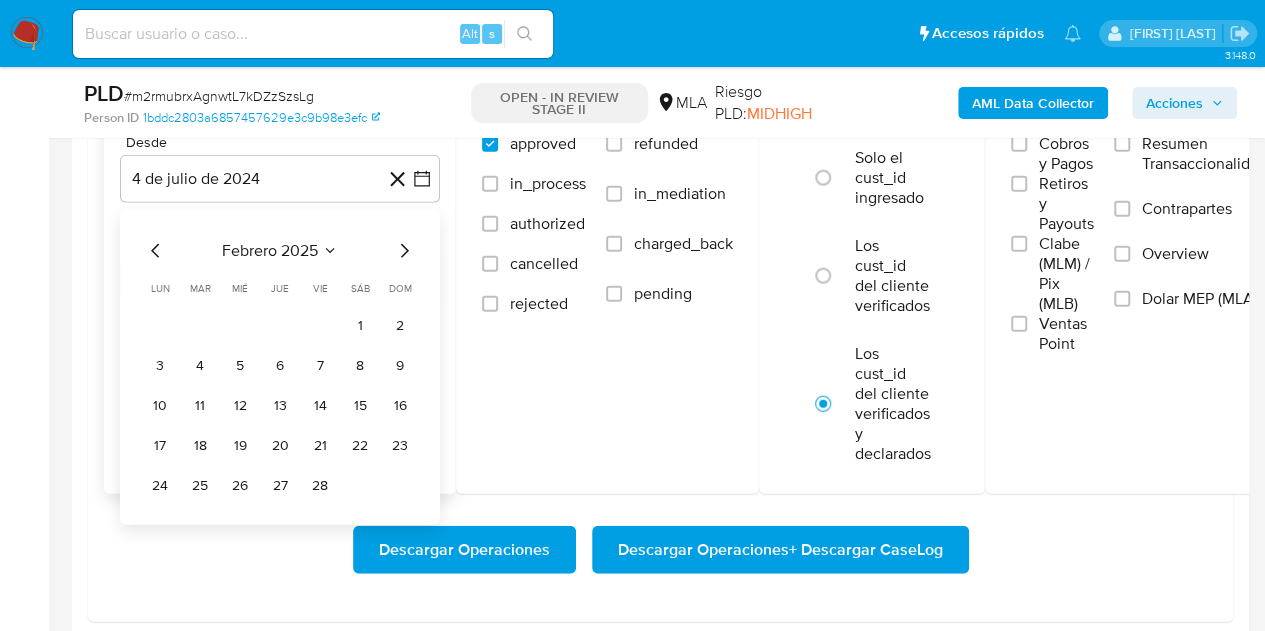 click 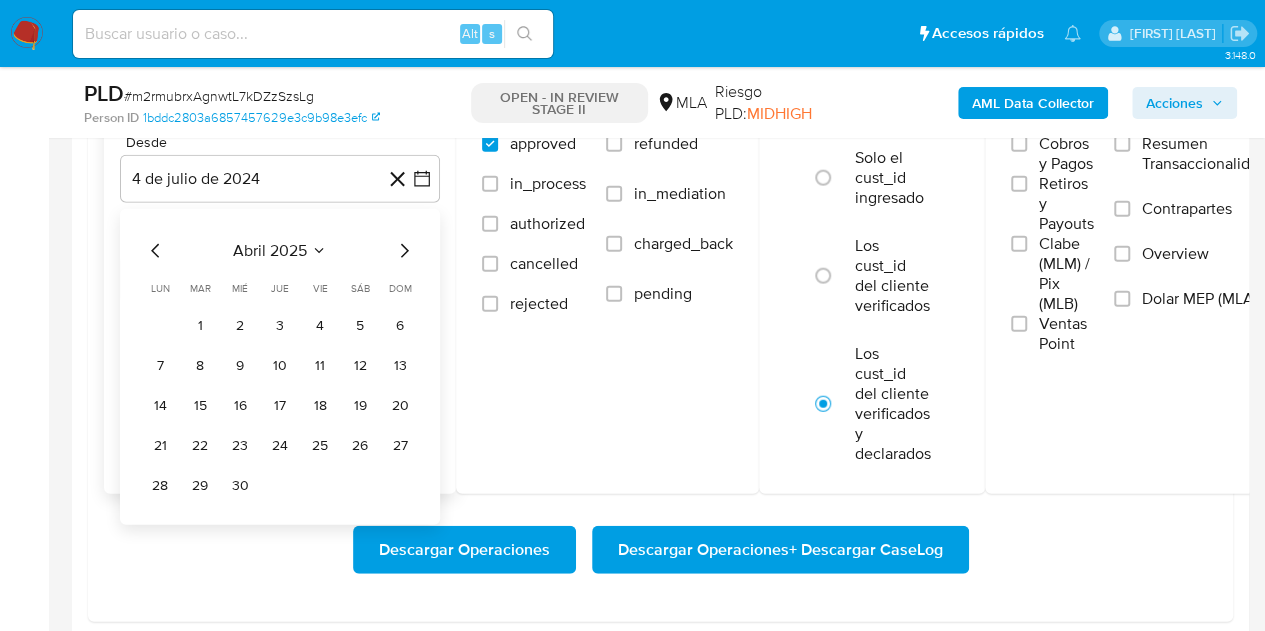click 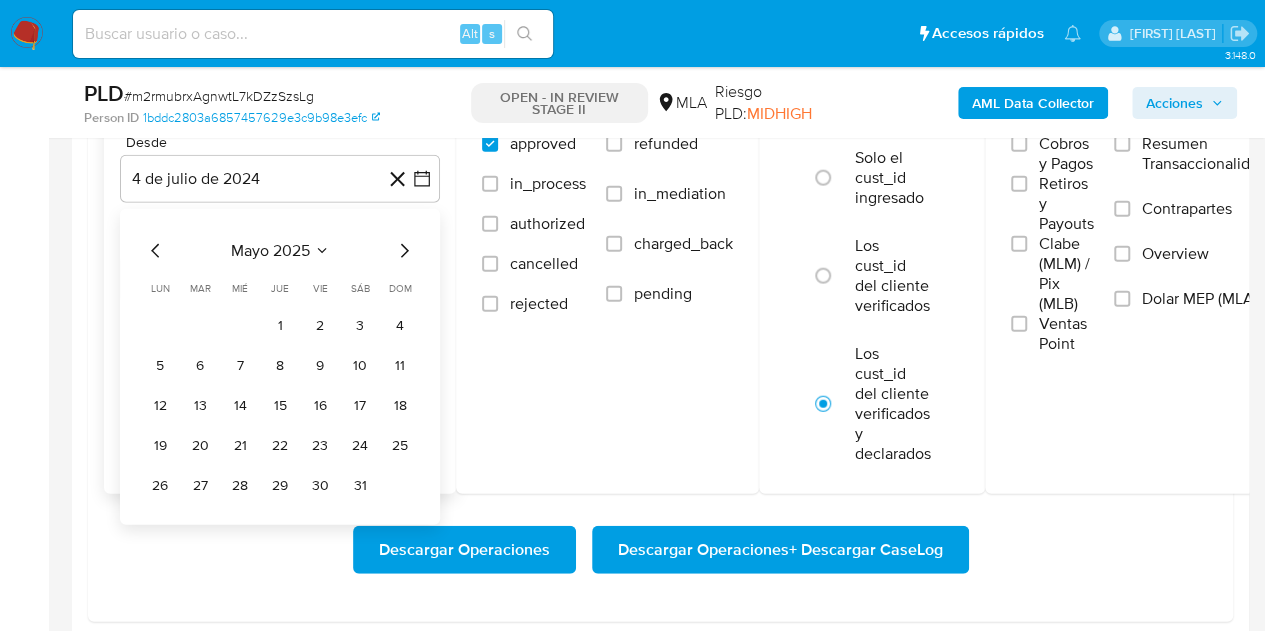 click 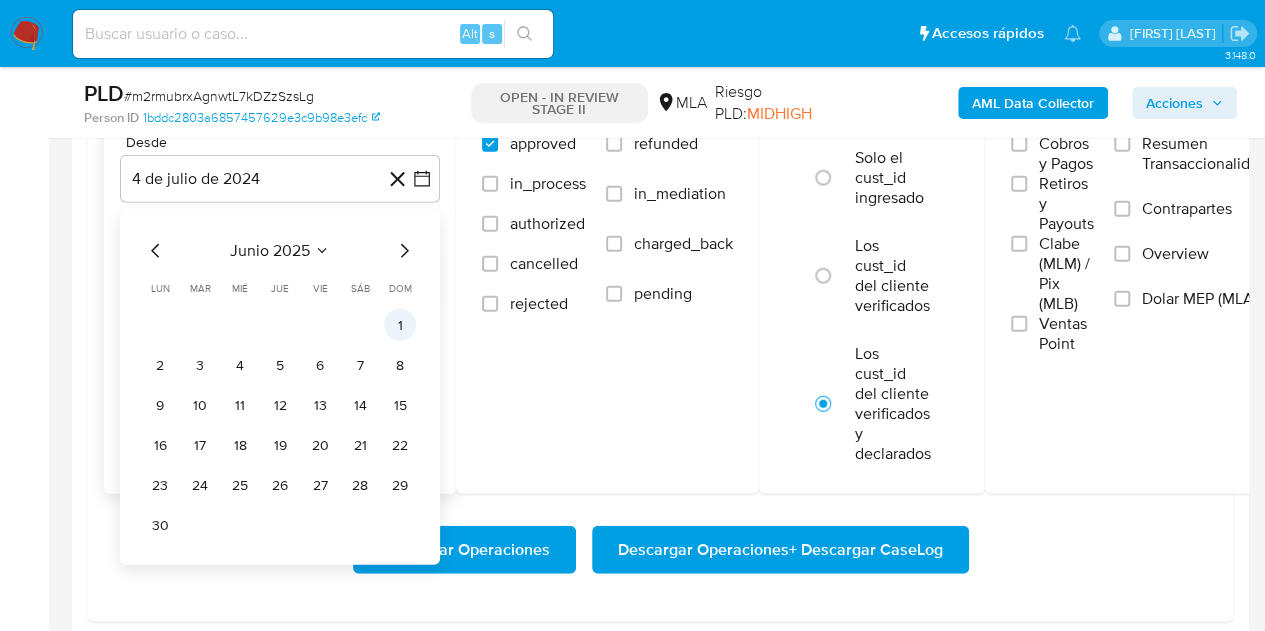click on "1" at bounding box center (400, 325) 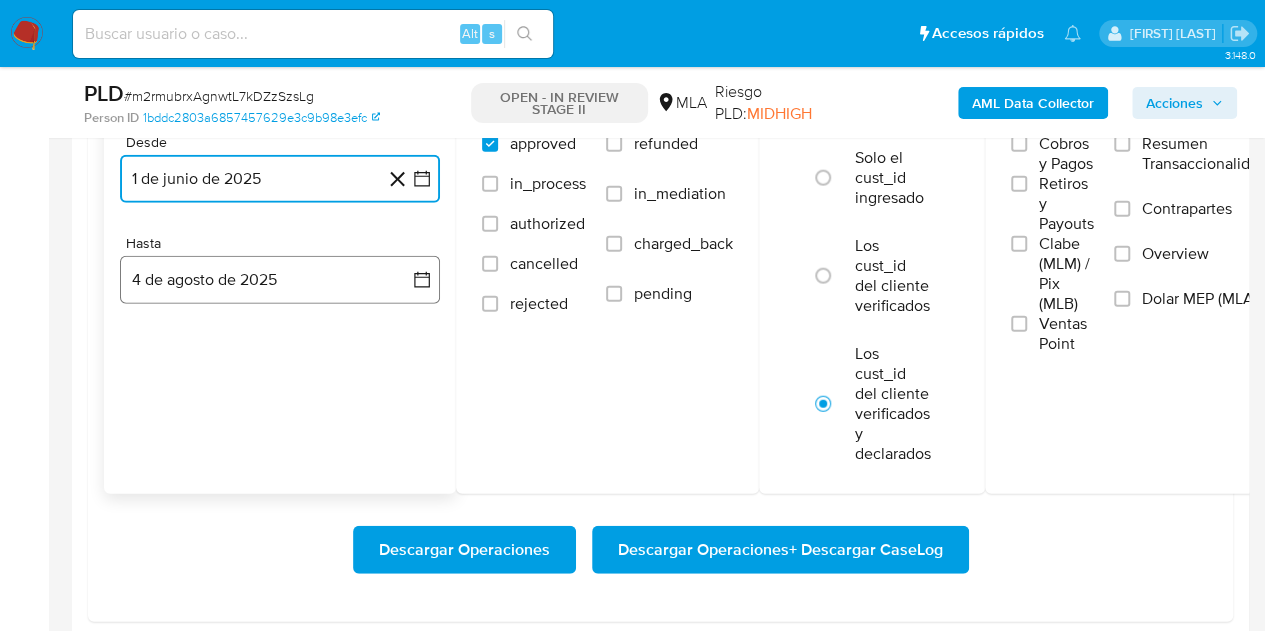 click on "4 de agosto de 2025" at bounding box center (280, 280) 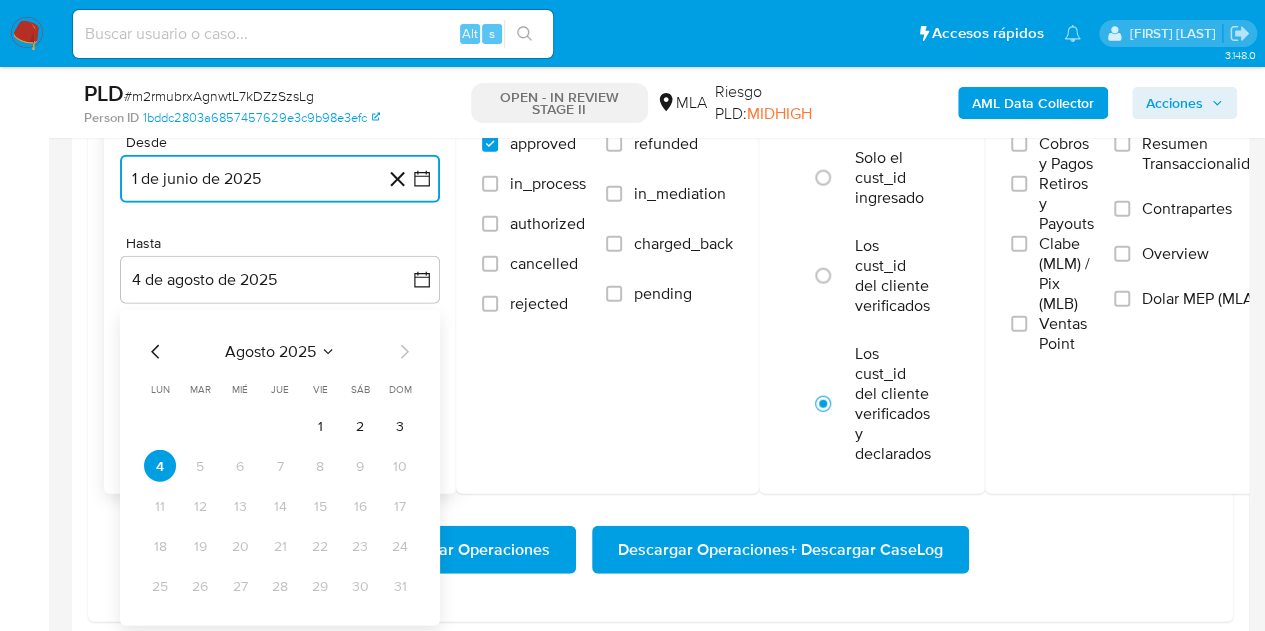 click 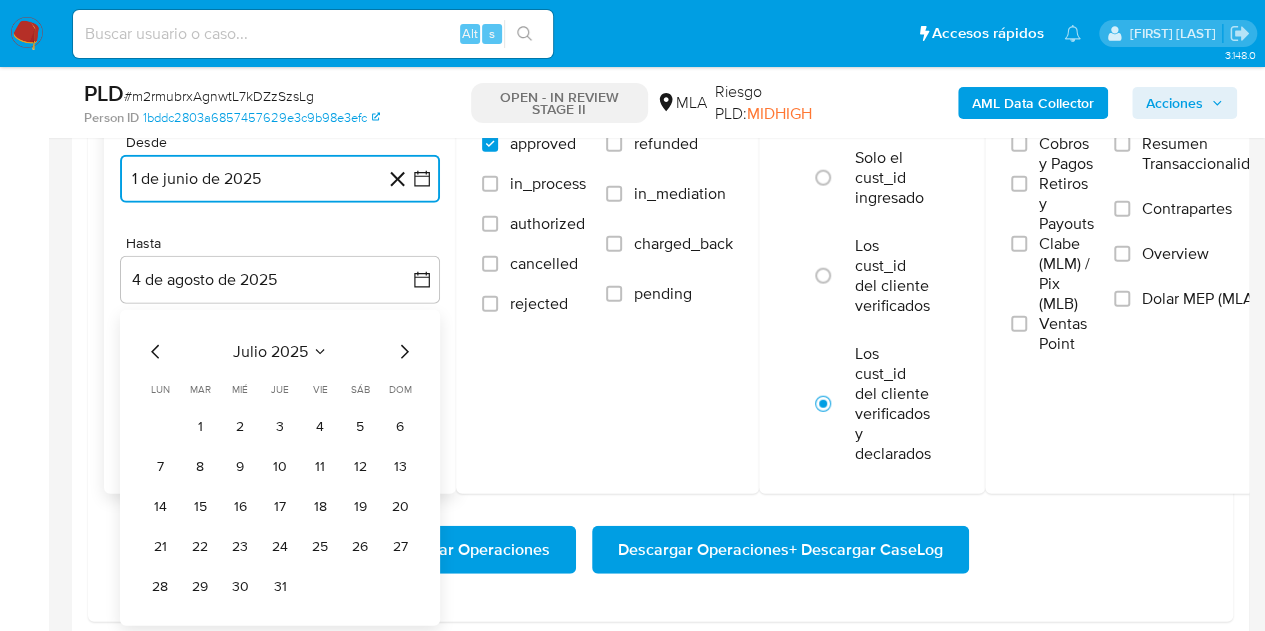 click 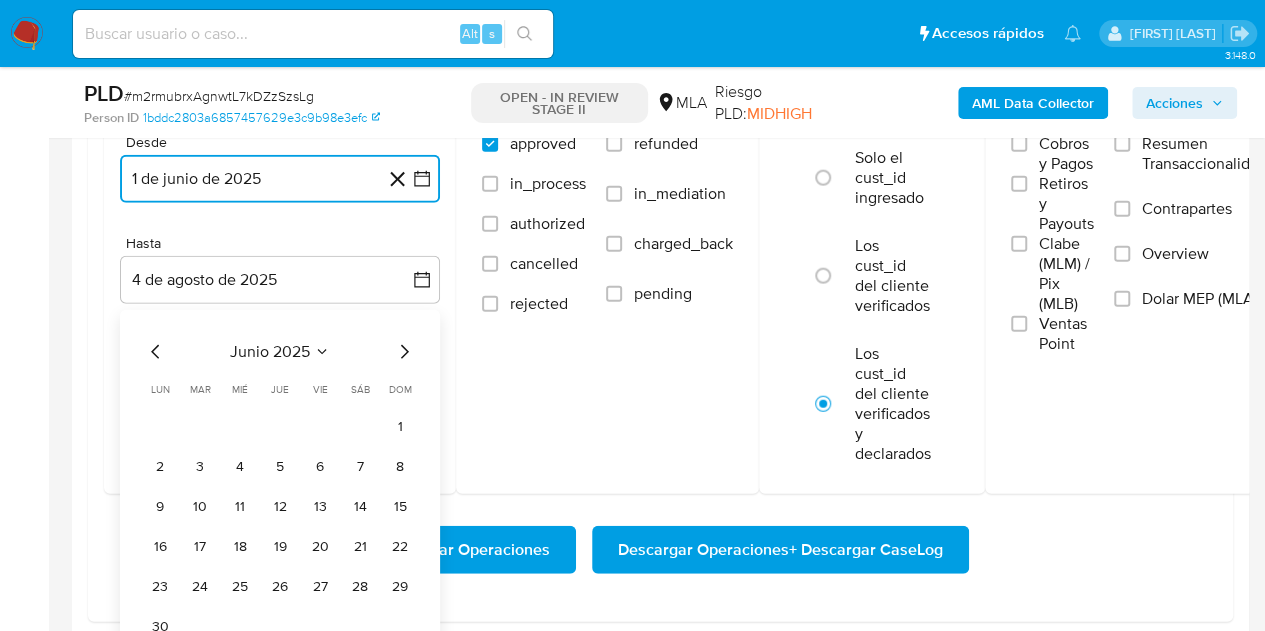 drag, startPoint x: 160, startPoint y: 624, endPoint x: 210, endPoint y: 540, distance: 97.7548 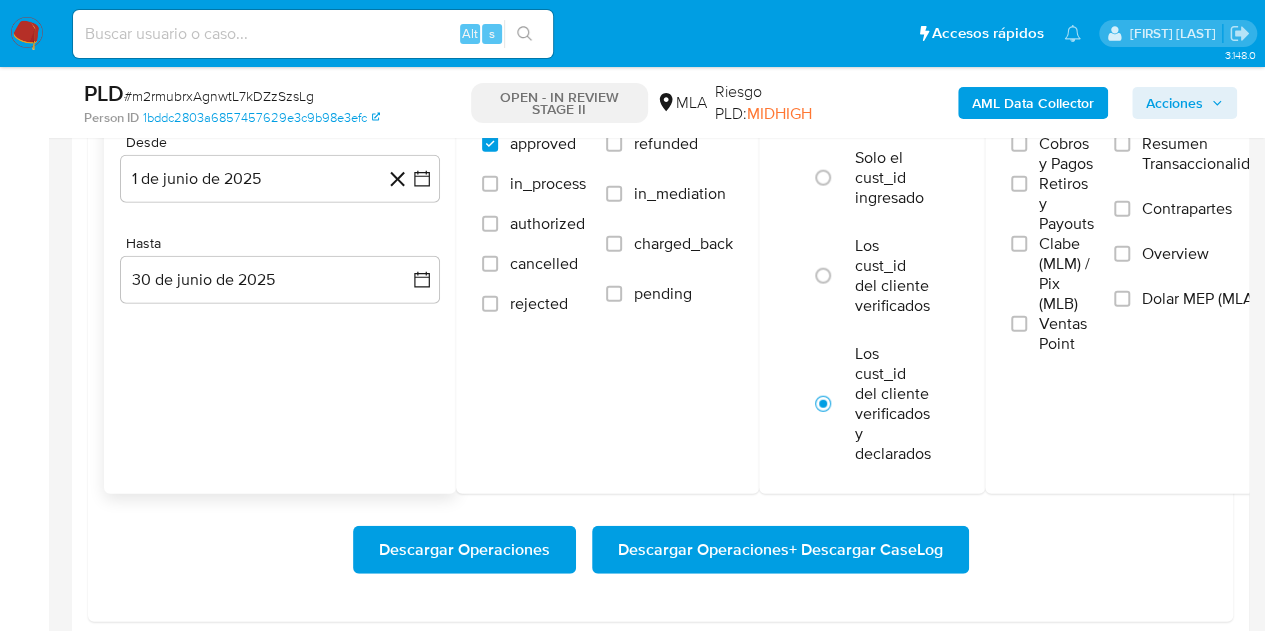 click on "Fechas Desde 1 de junio de 2025 1-06-2025 Hasta 30 de junio de 2025 30-06-2025" at bounding box center (280, 279) 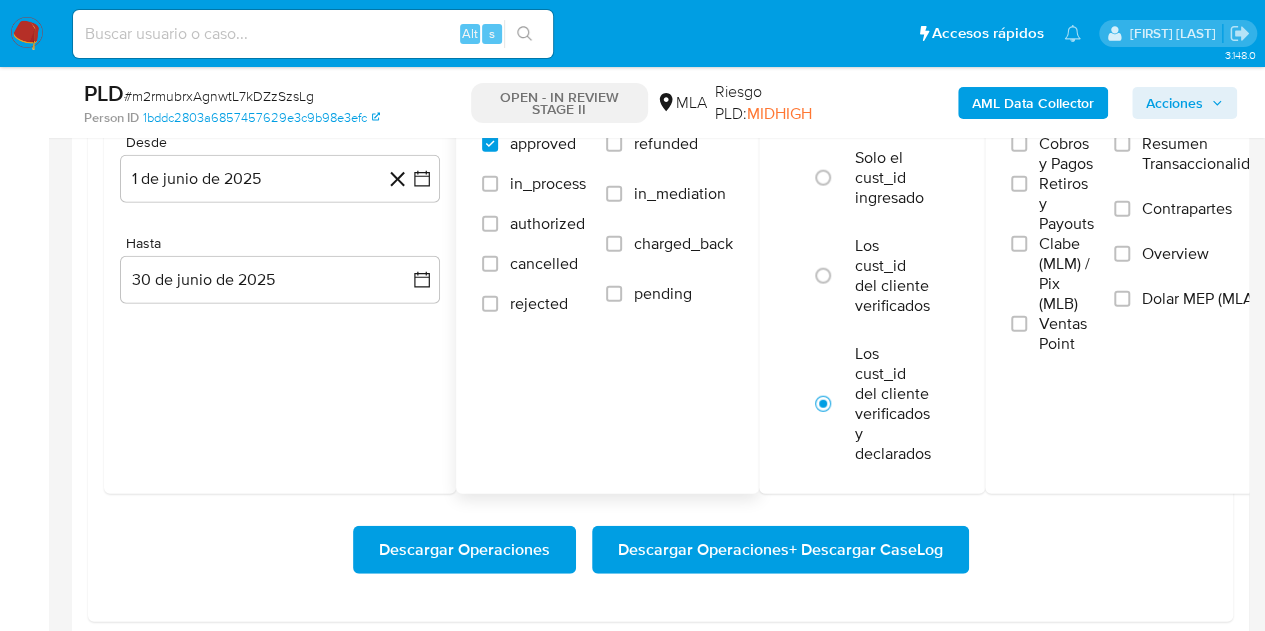 click on "refunded" at bounding box center [666, 144] 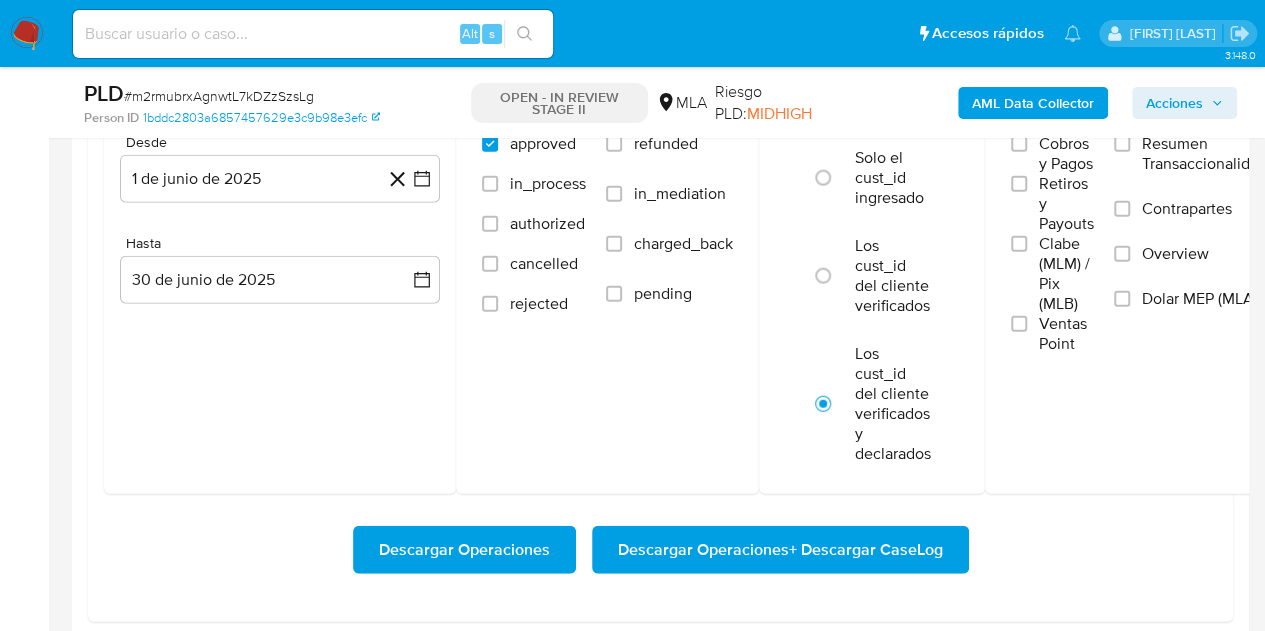 scroll, scrollTop: 2169, scrollLeft: 0, axis: vertical 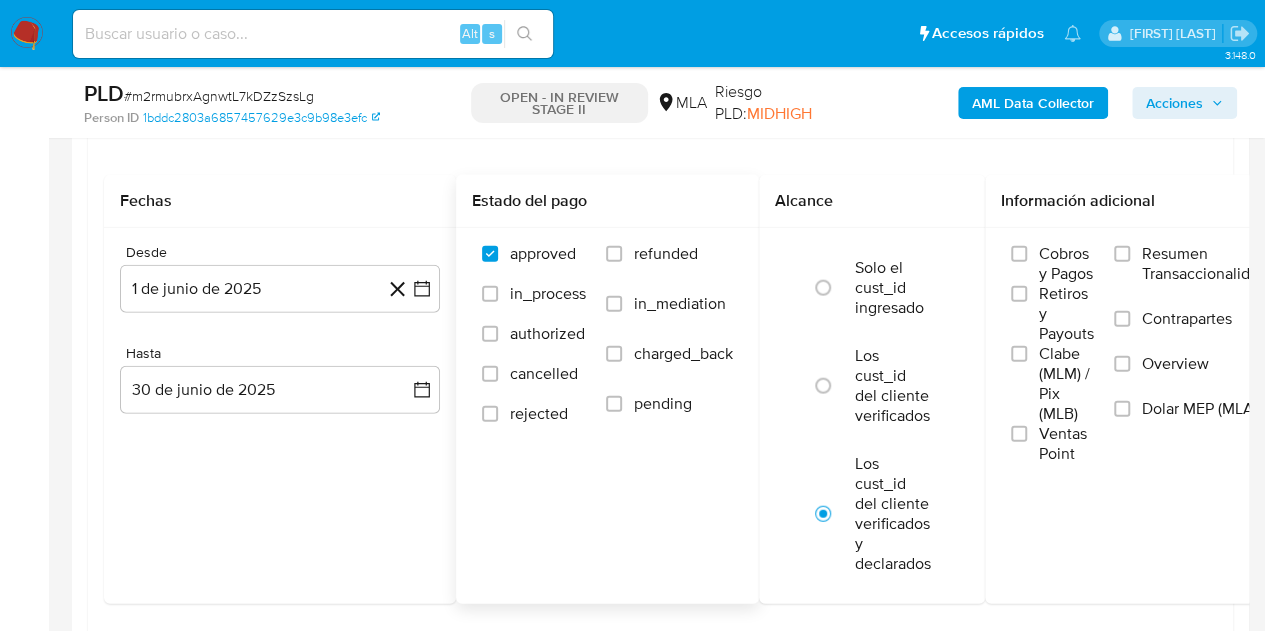 click on "refunded" at bounding box center [666, 254] 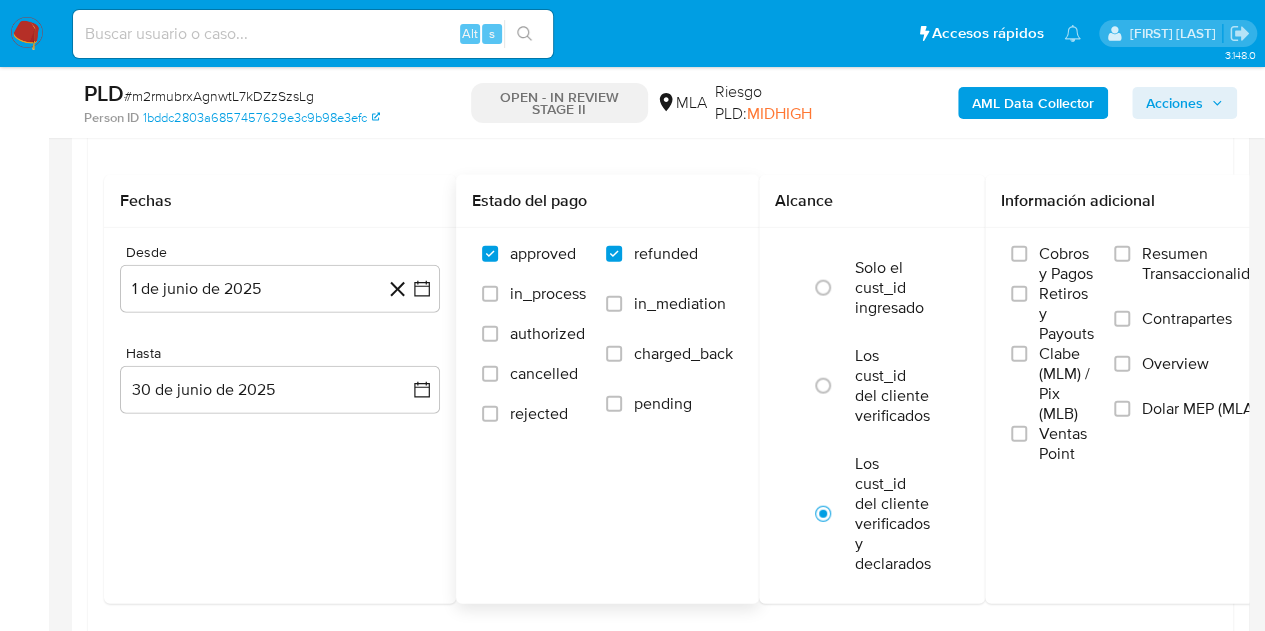 checkbox on "true" 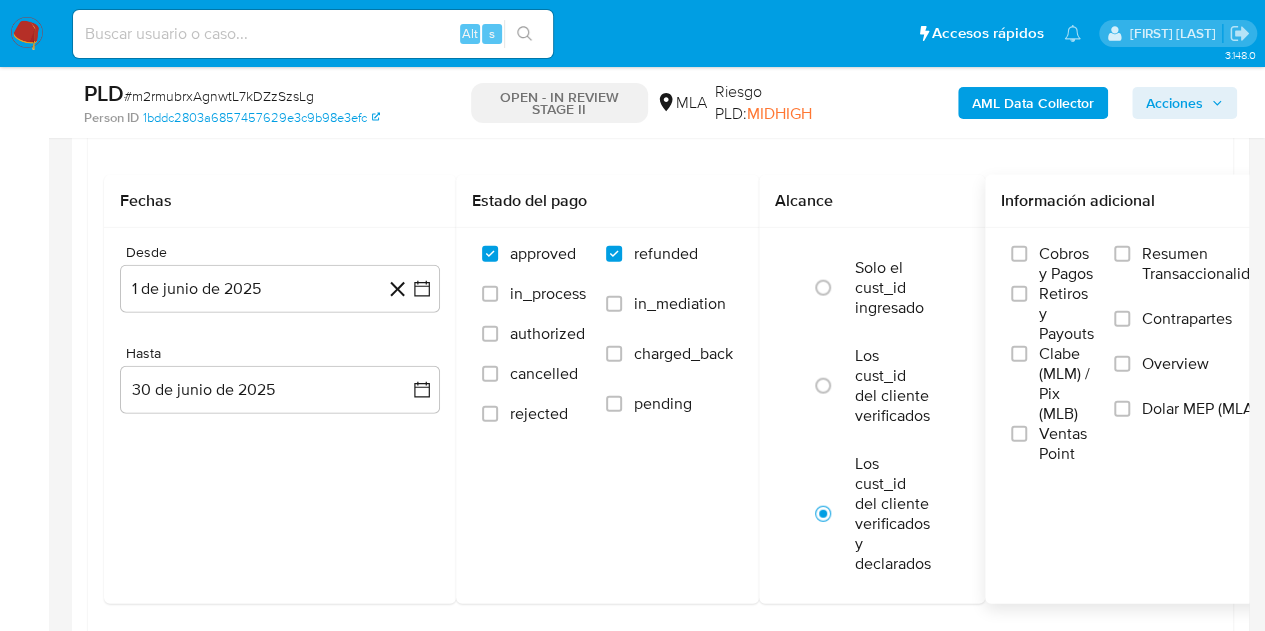 click on "Dolar MEP (MLA)" at bounding box center [1190, 421] 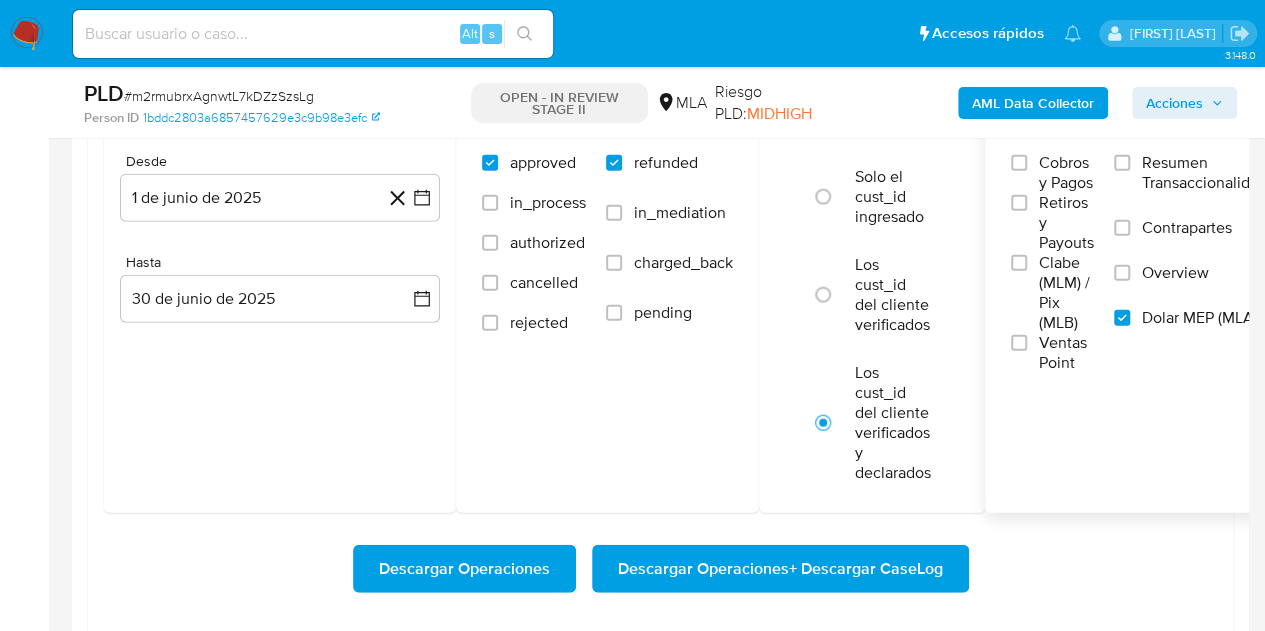 scroll, scrollTop: 2279, scrollLeft: 0, axis: vertical 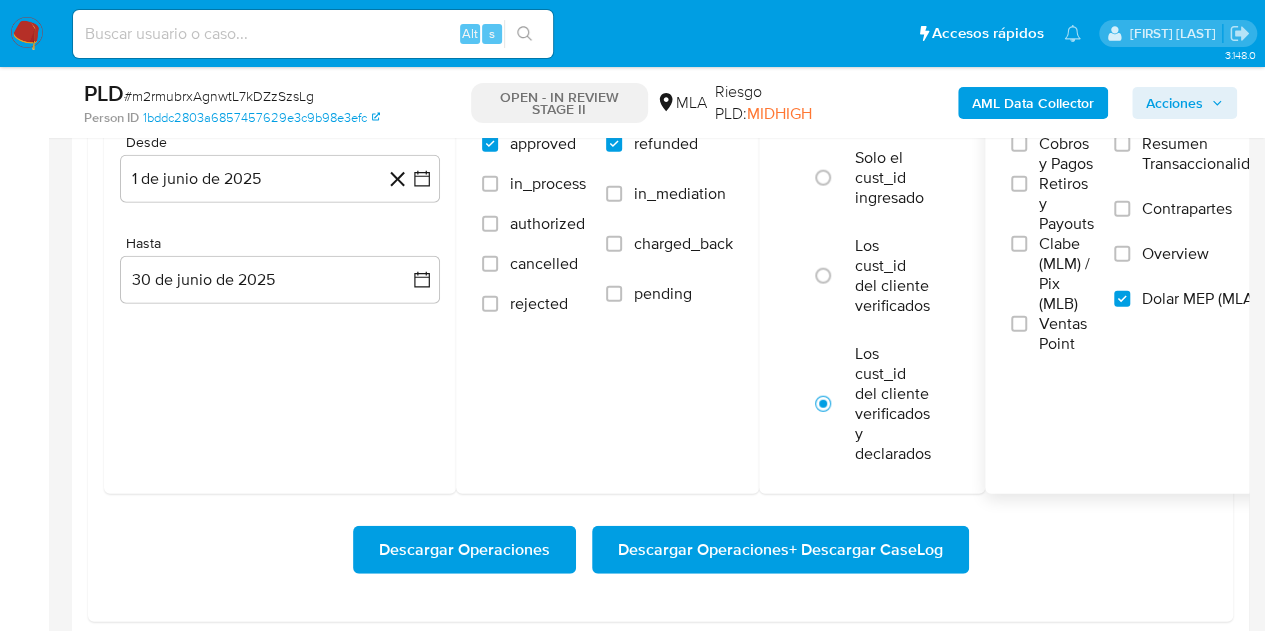 click on "Descargar Operaciones  +   Descargar CaseLog" at bounding box center [780, 550] 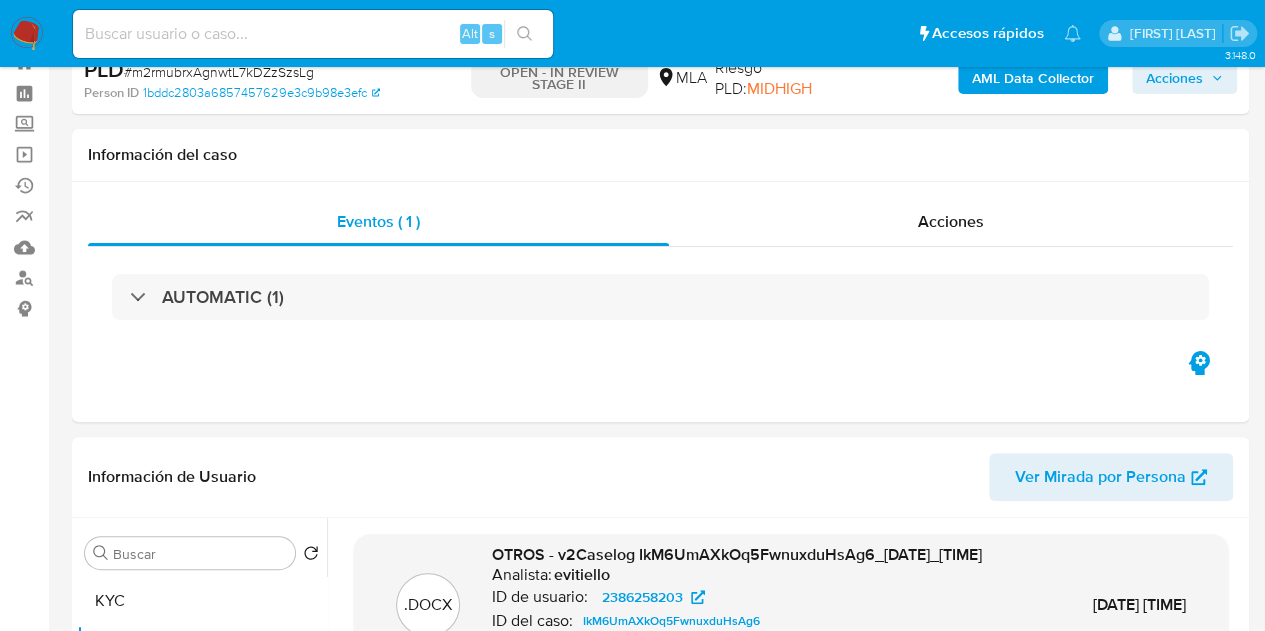 scroll, scrollTop: 0, scrollLeft: 0, axis: both 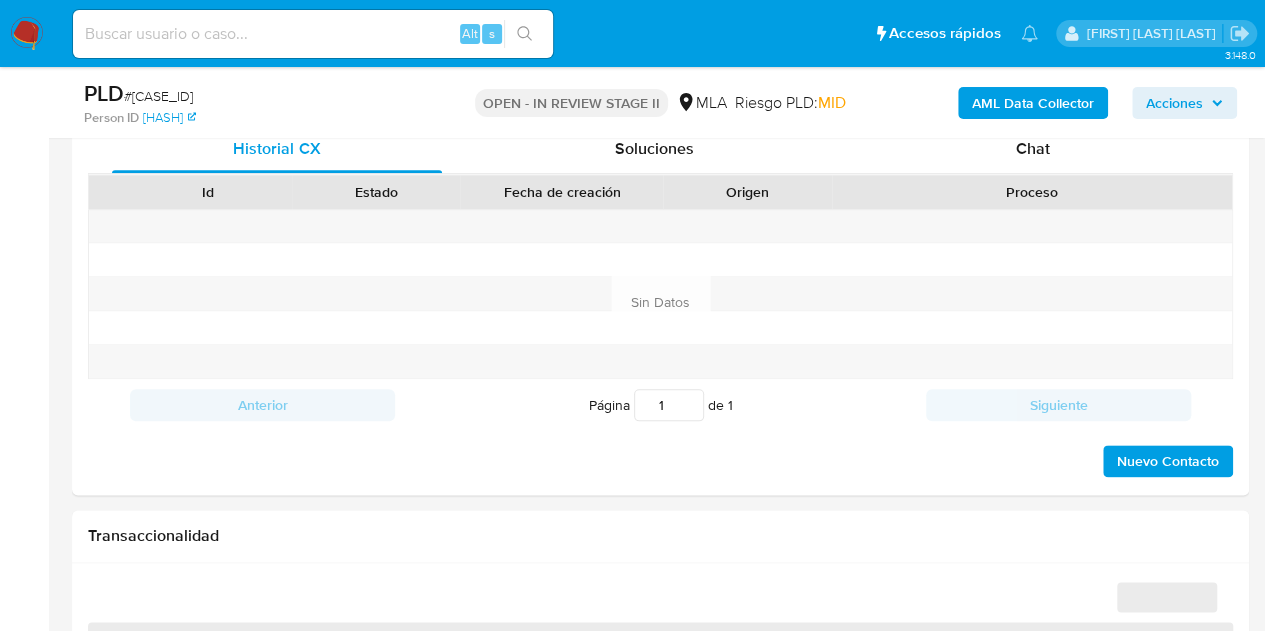 select on "10" 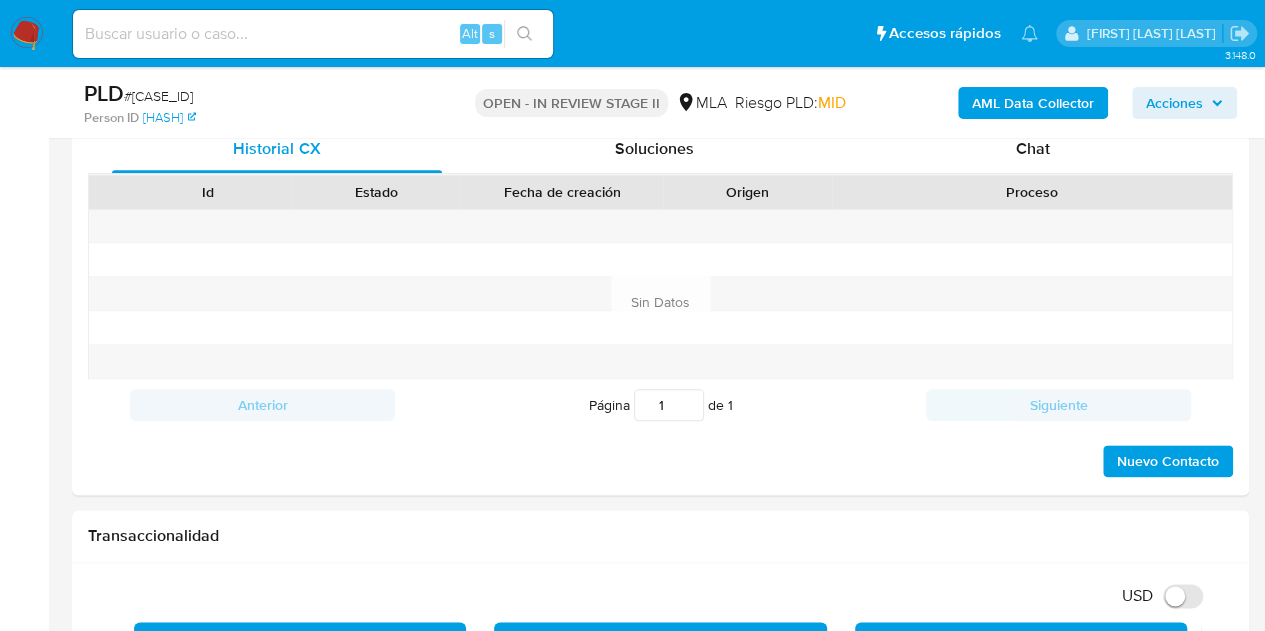 scroll, scrollTop: 876, scrollLeft: 0, axis: vertical 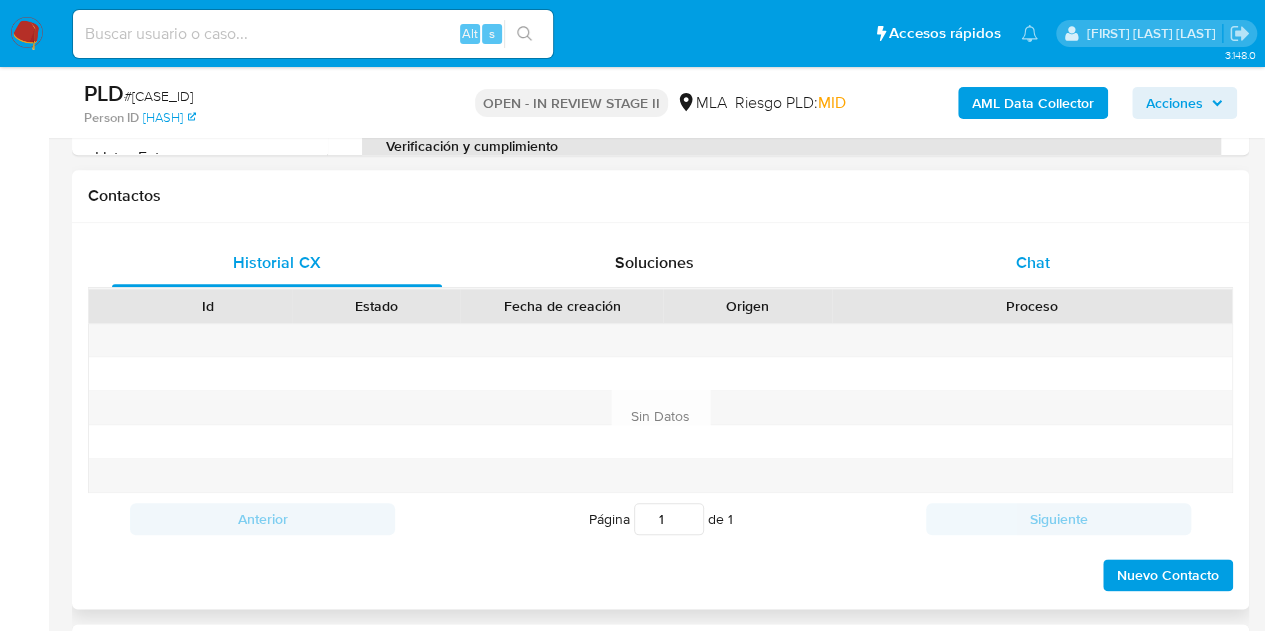 click on "Chat" at bounding box center (1033, 263) 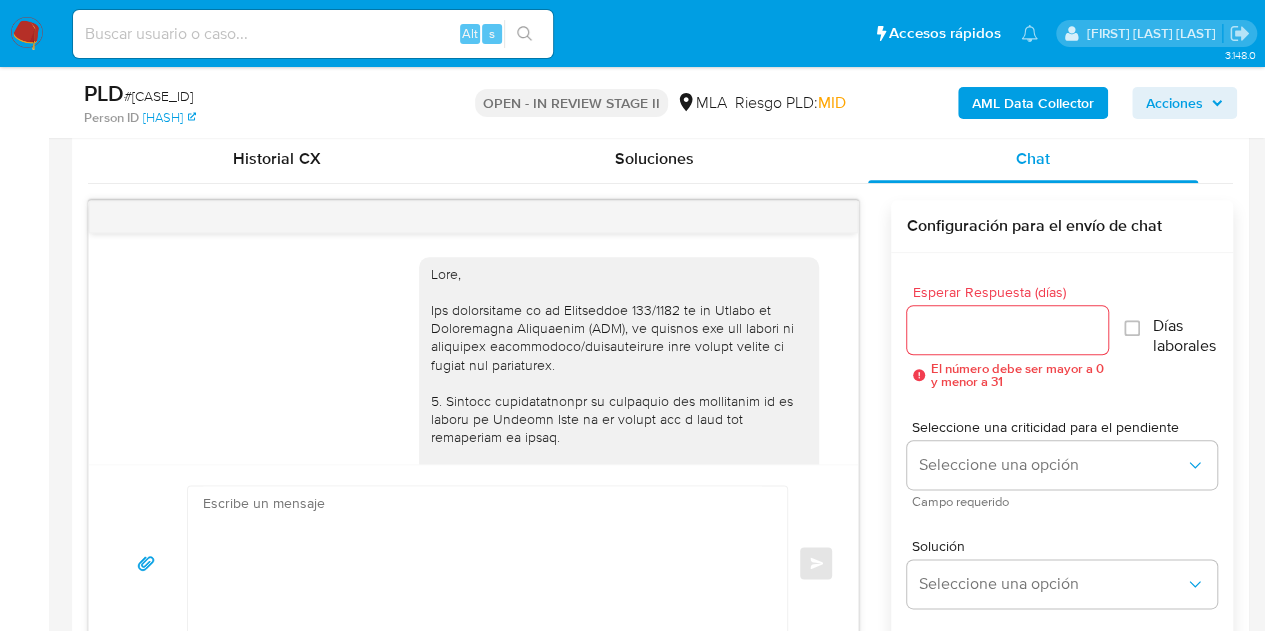 scroll, scrollTop: 1004, scrollLeft: 0, axis: vertical 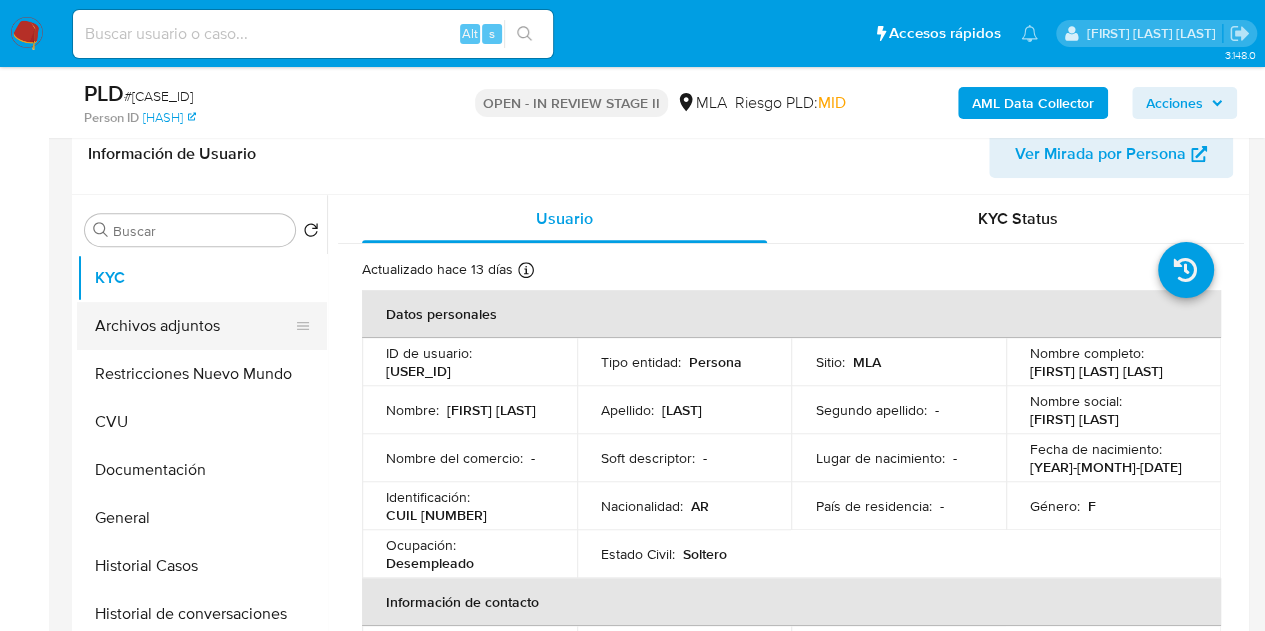 click on "Archivos adjuntos" at bounding box center (194, 326) 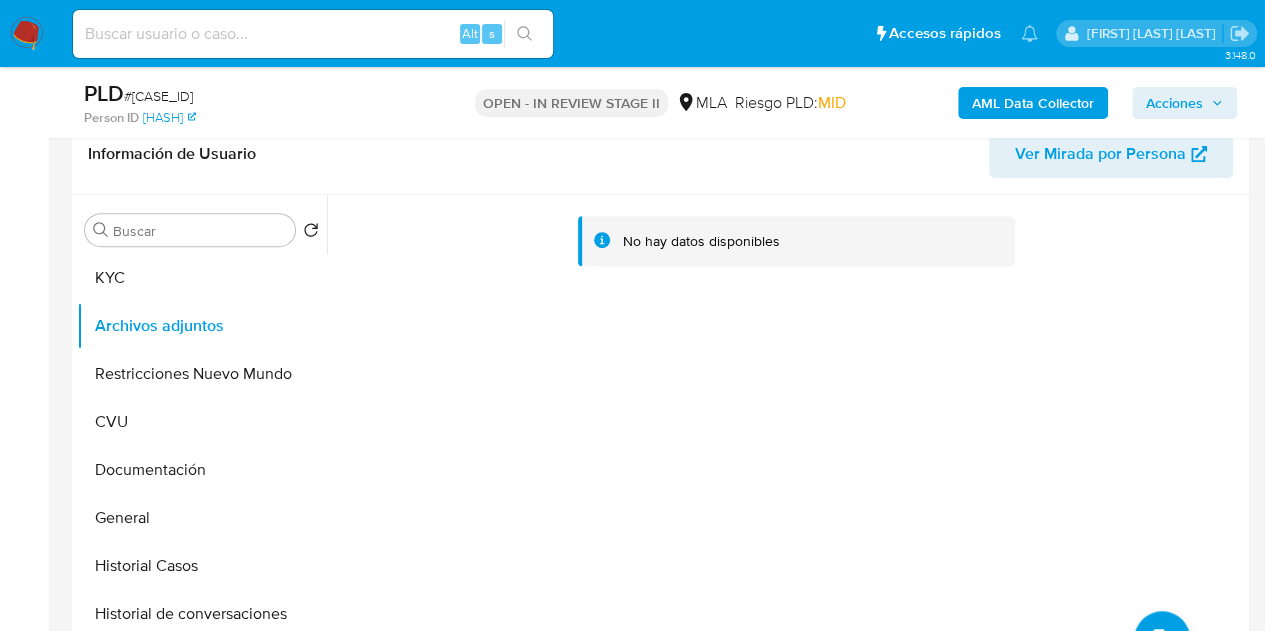 click on "AML Data Collector" at bounding box center [1033, 103] 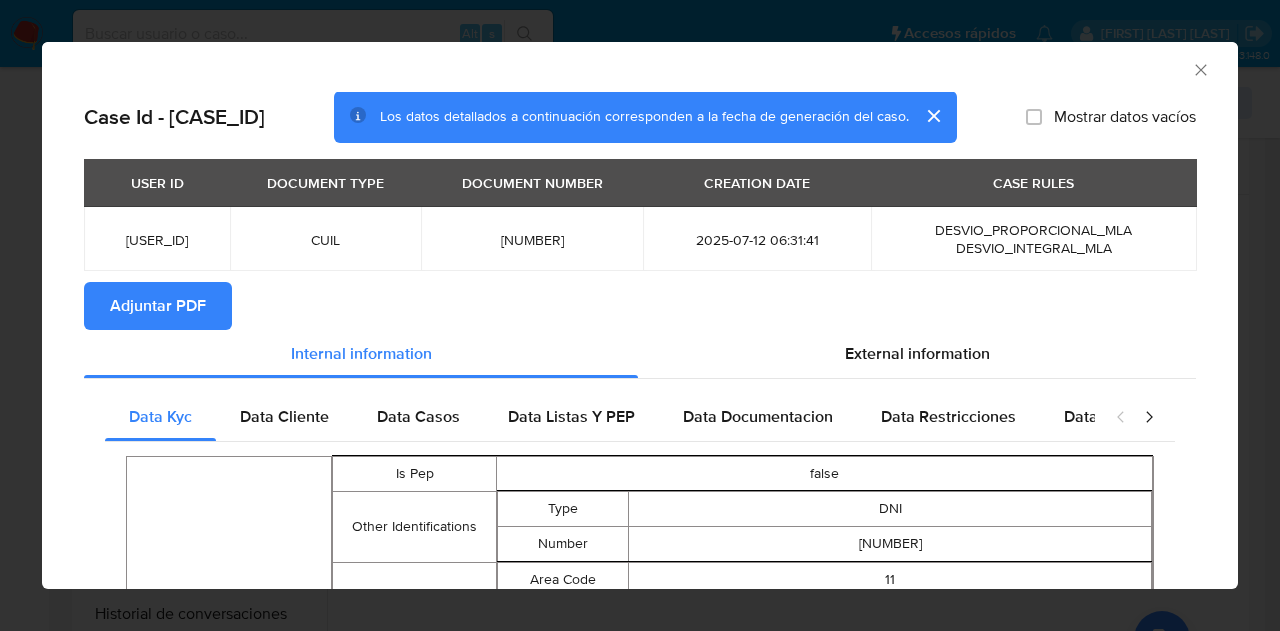 click on "Adjuntar PDF" at bounding box center (158, 306) 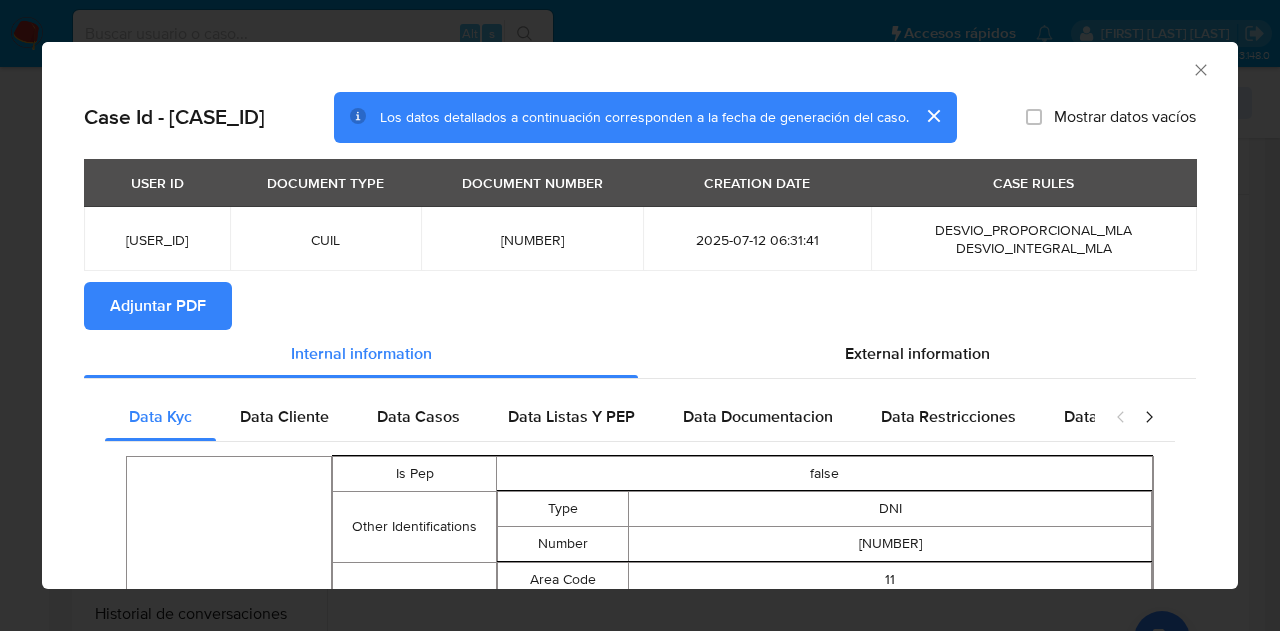 drag, startPoint x: 1190, startPoint y: 67, endPoint x: 1126, endPoint y: 117, distance: 81.21576 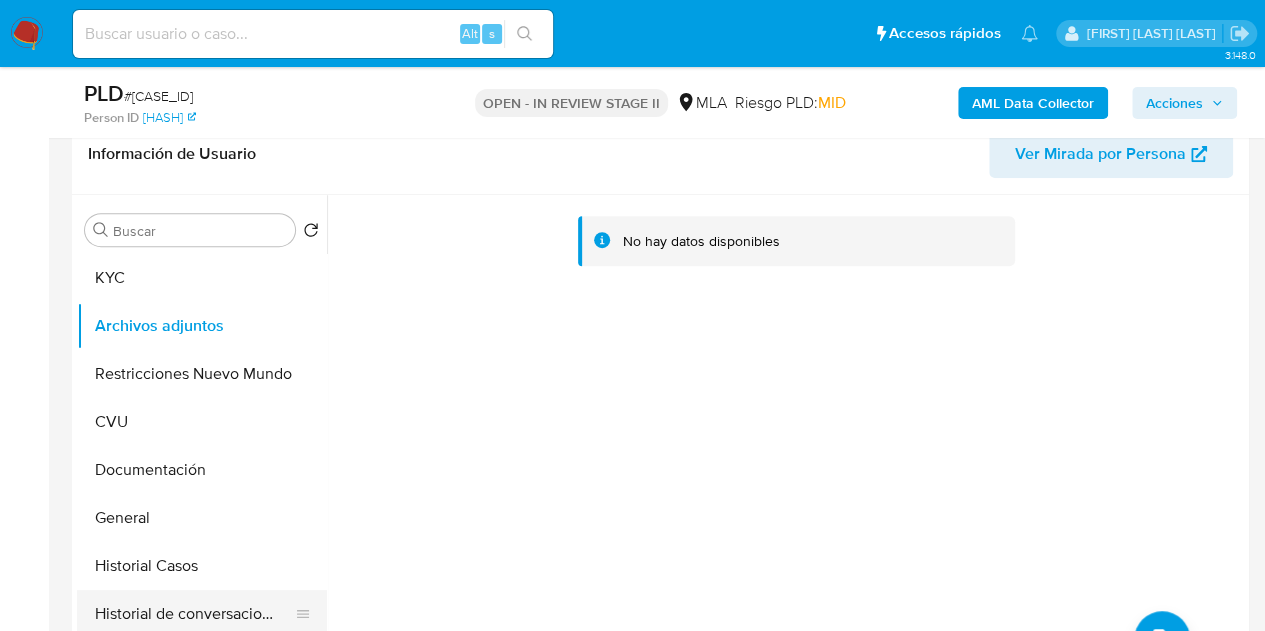 click on "Historial de conversaciones" at bounding box center (194, 614) 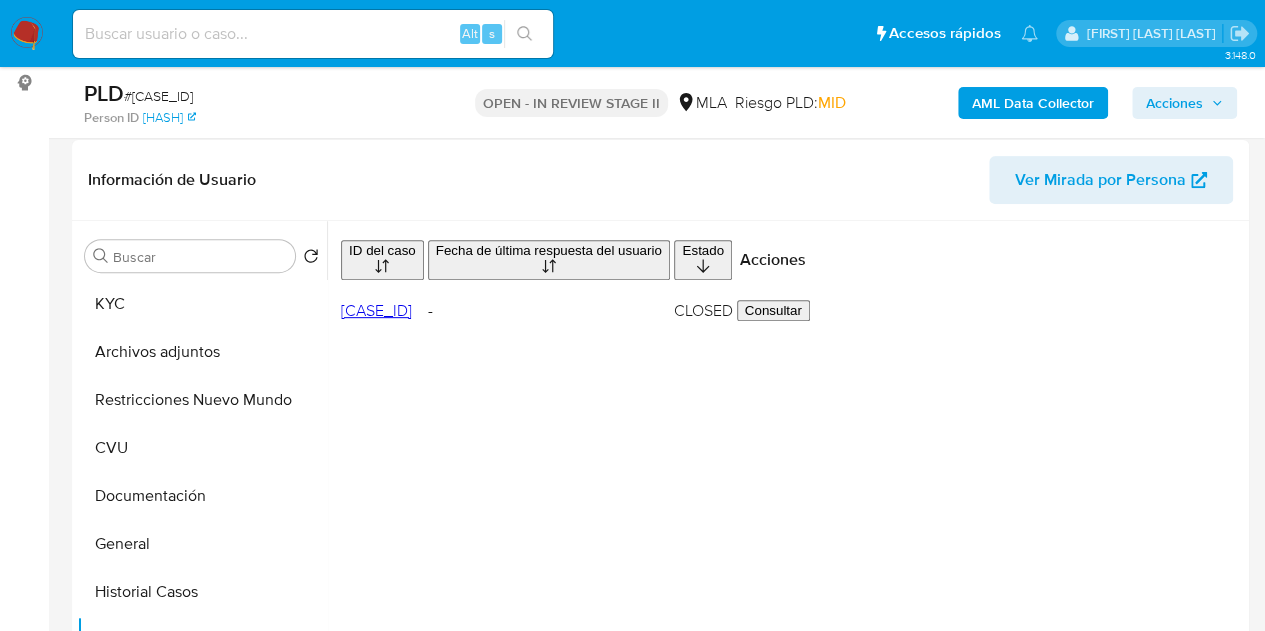 scroll, scrollTop: 326, scrollLeft: 0, axis: vertical 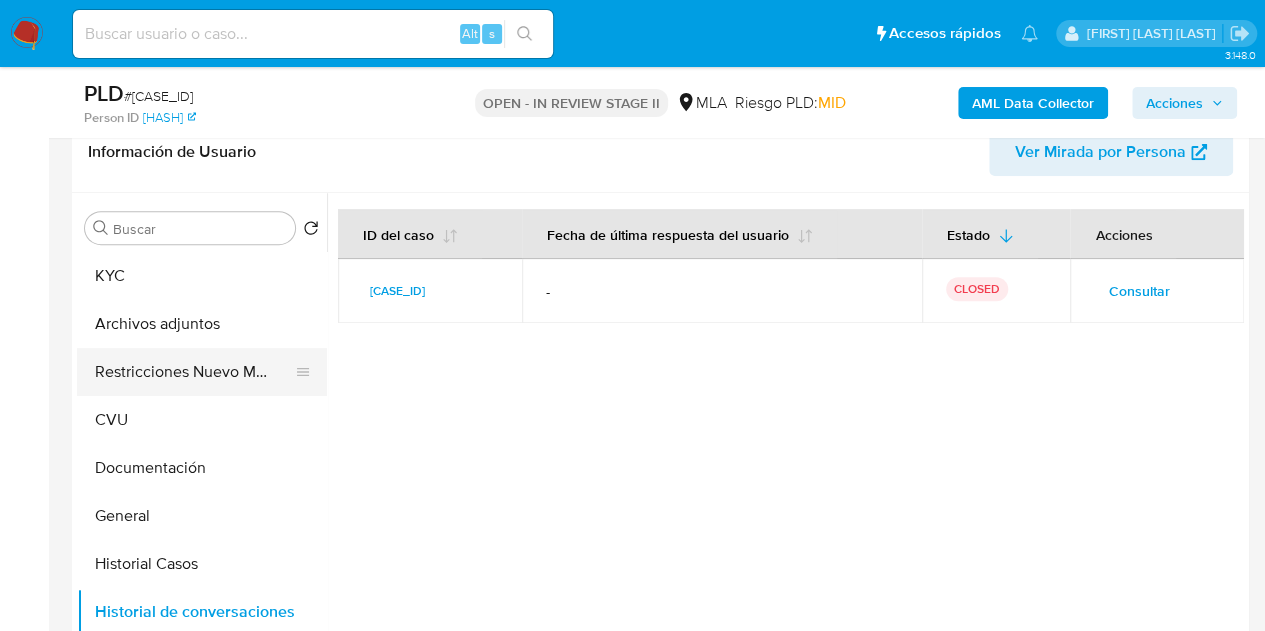 click on "Restricciones Nuevo Mundo" at bounding box center [194, 372] 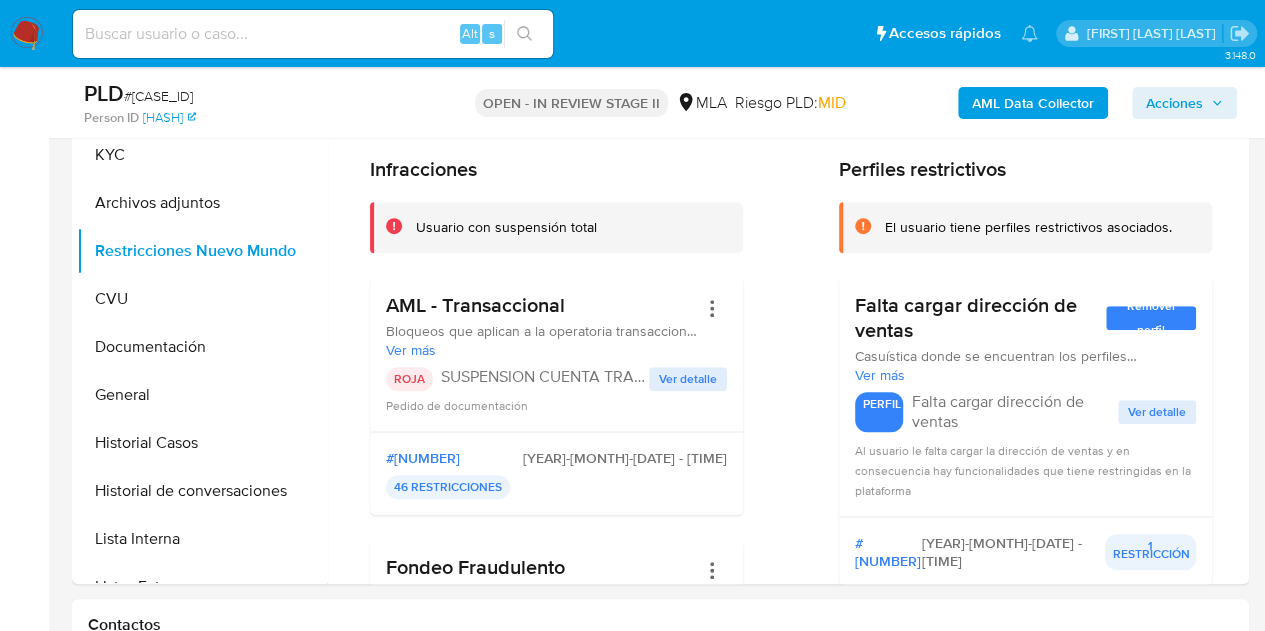 scroll, scrollTop: 424, scrollLeft: 0, axis: vertical 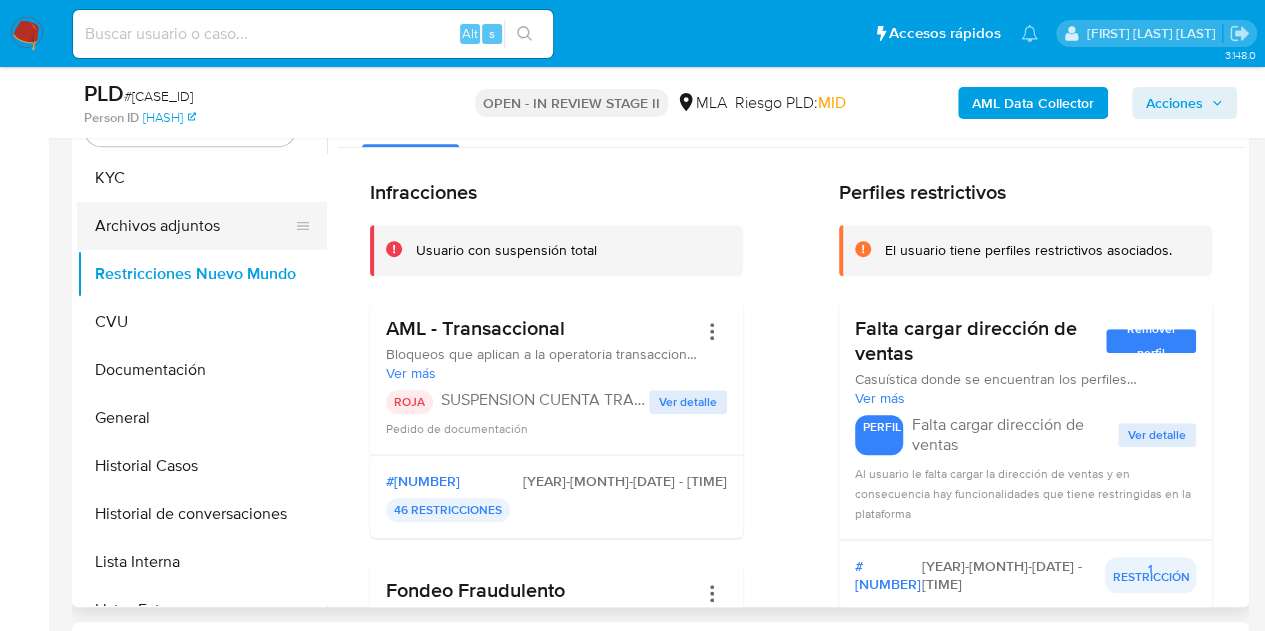 click on "Archivos adjuntos" at bounding box center [194, 226] 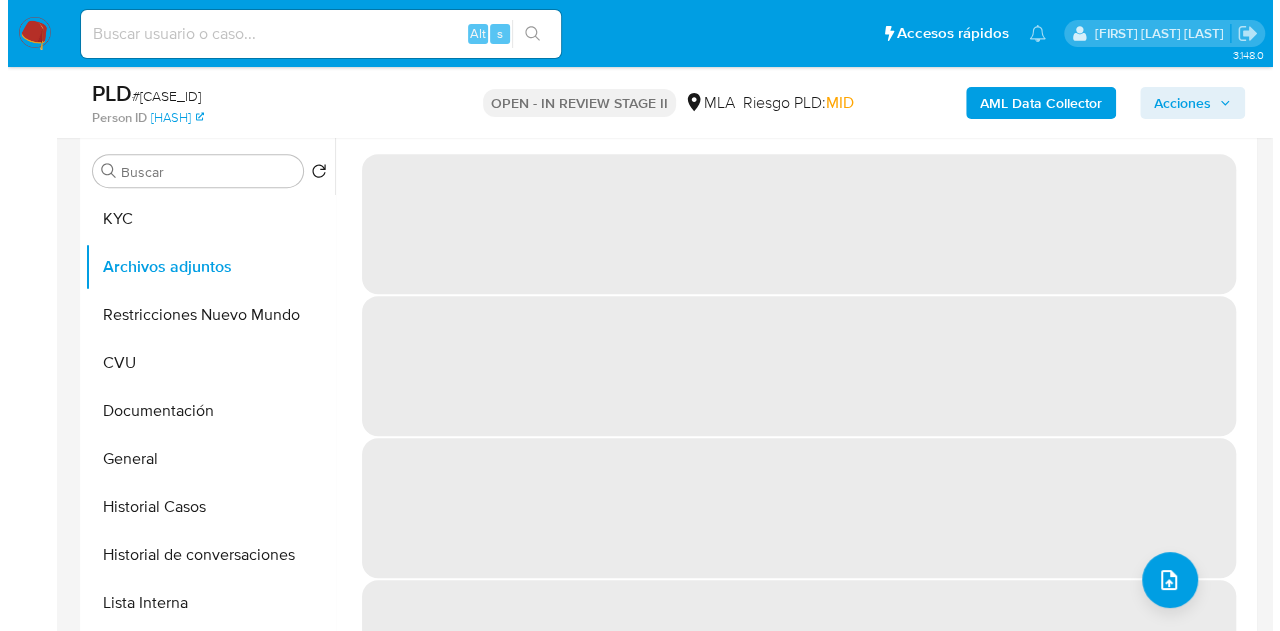 scroll, scrollTop: 416, scrollLeft: 0, axis: vertical 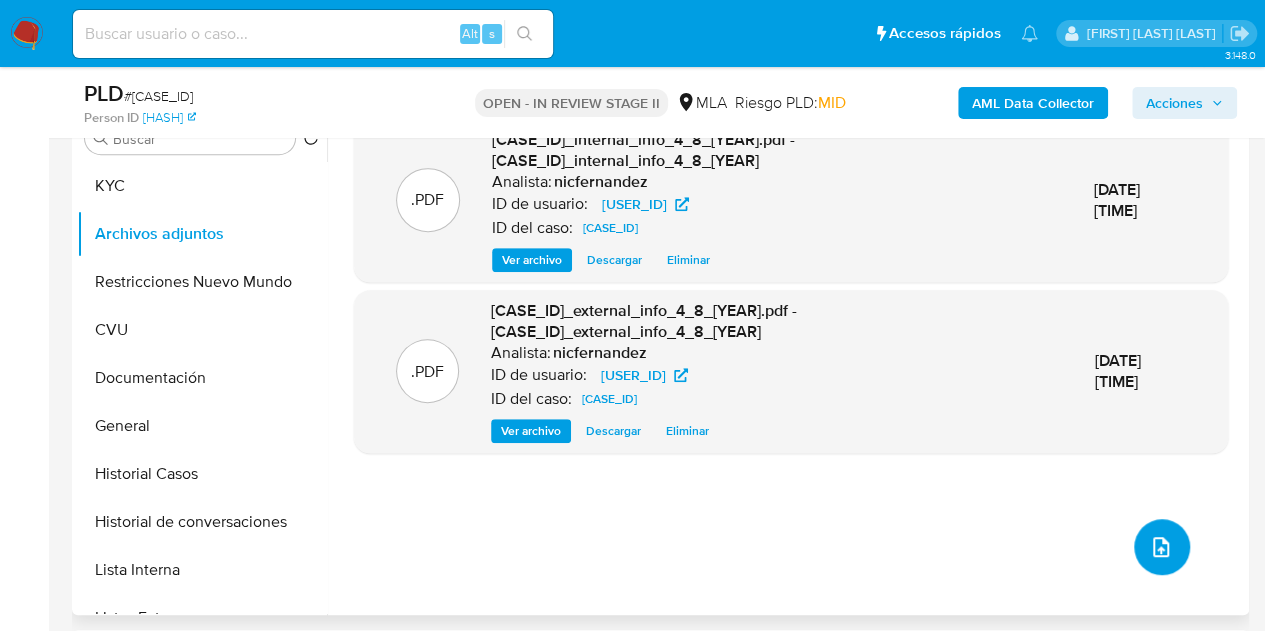 click 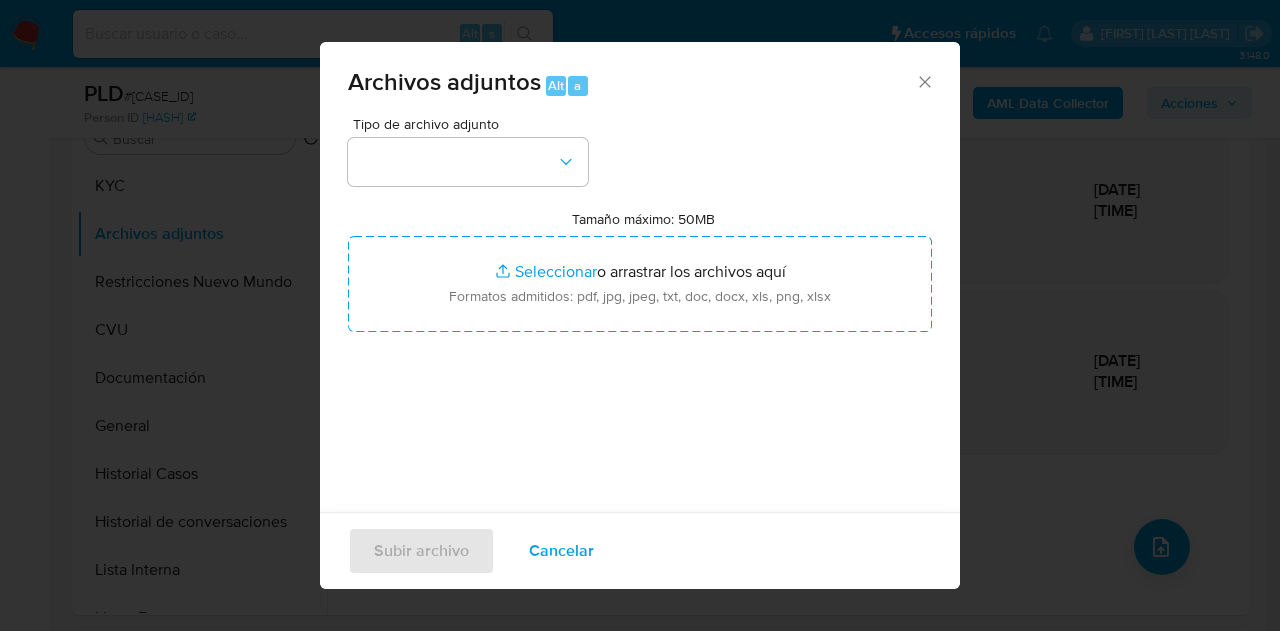 click on "Tipo de archivo adjunto Tamaño máximo: 50MB Seleccionar archivos Seleccionar  o arrastrar los archivos aquí Formatos admitidos: pdf, jpg, jpeg, txt, doc, docx, xls, png, xlsx" at bounding box center [640, 353] 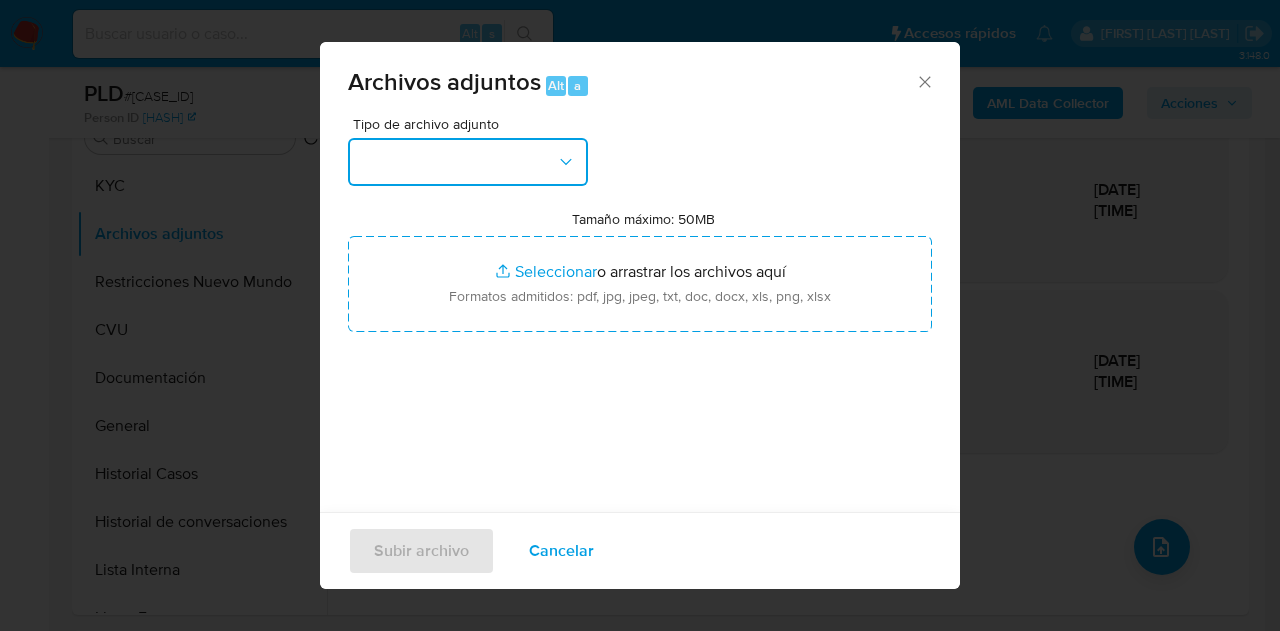 drag, startPoint x: 572, startPoint y: 143, endPoint x: 584, endPoint y: 167, distance: 26.832815 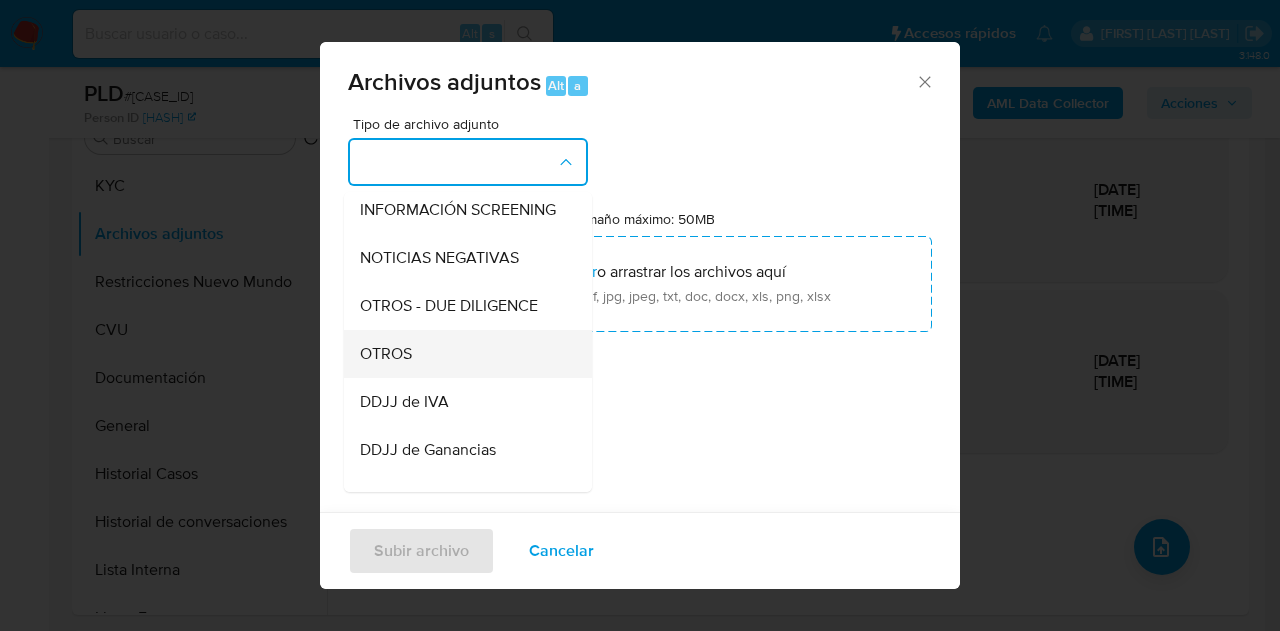 scroll, scrollTop: 320, scrollLeft: 0, axis: vertical 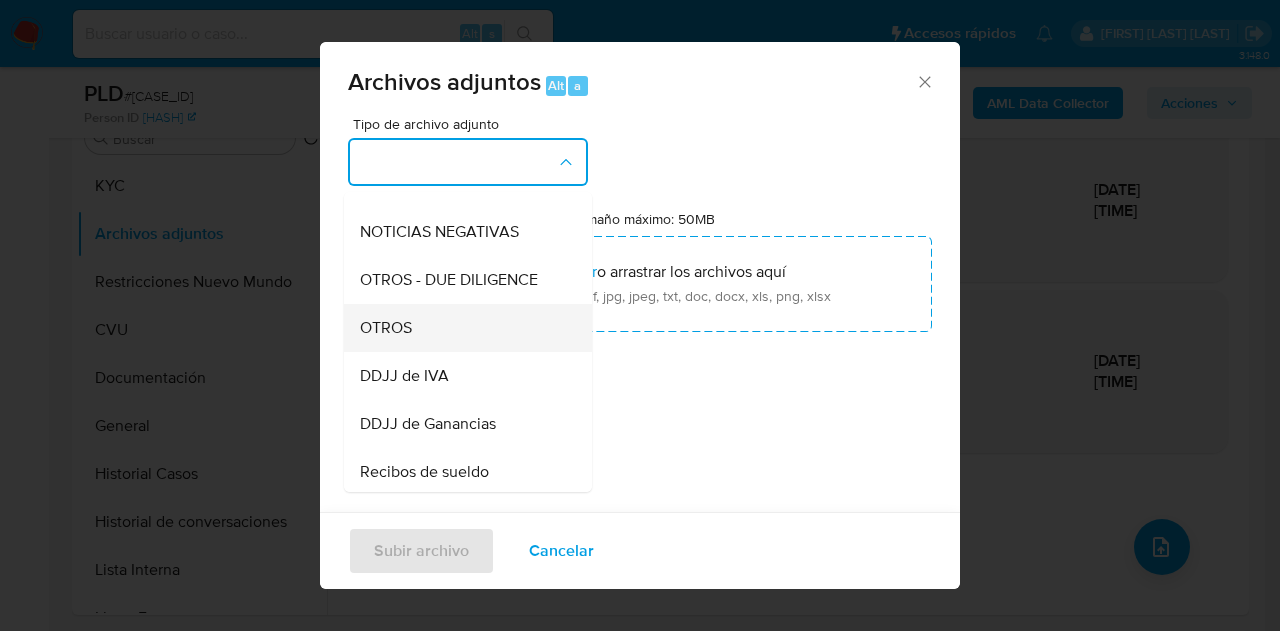 click on "OTROS" at bounding box center (462, 328) 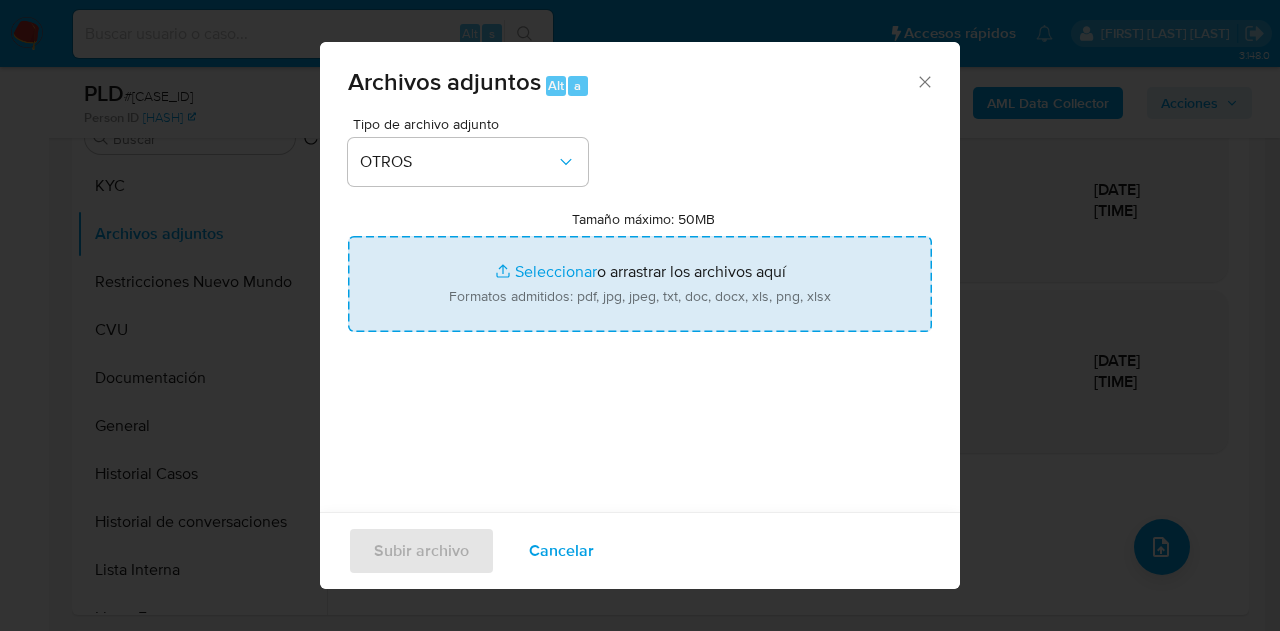 click on "Tamaño máximo: 50MB Seleccionar archivos" at bounding box center [640, 284] 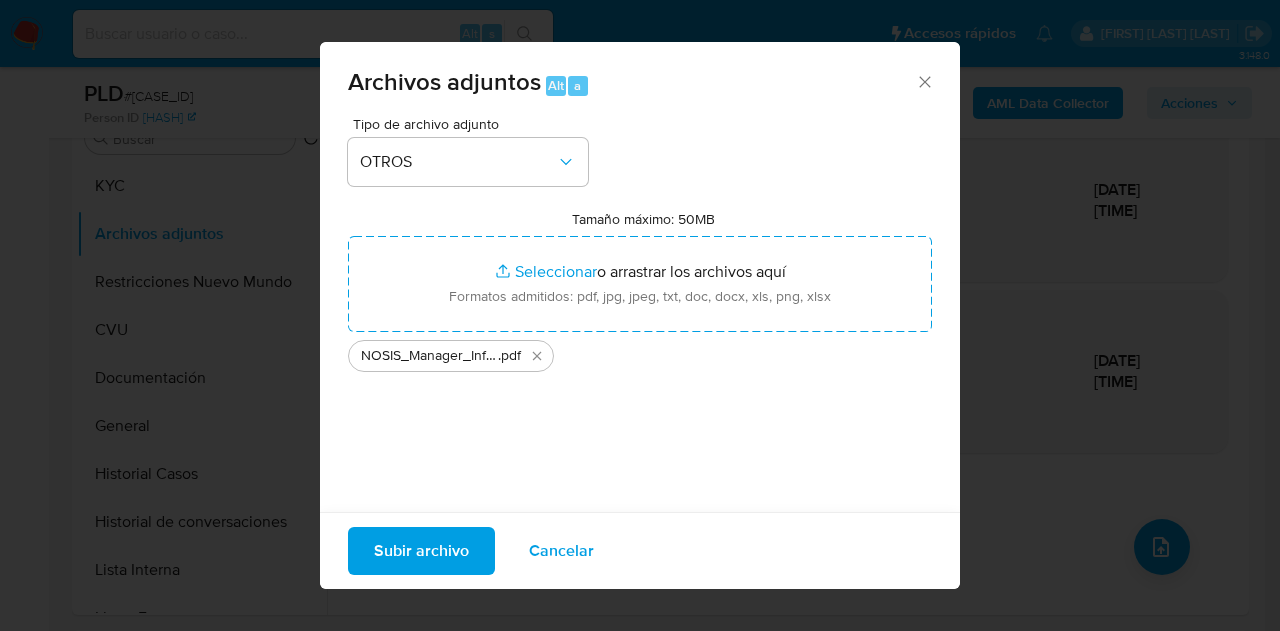 click on "Subir archivo" at bounding box center (421, 551) 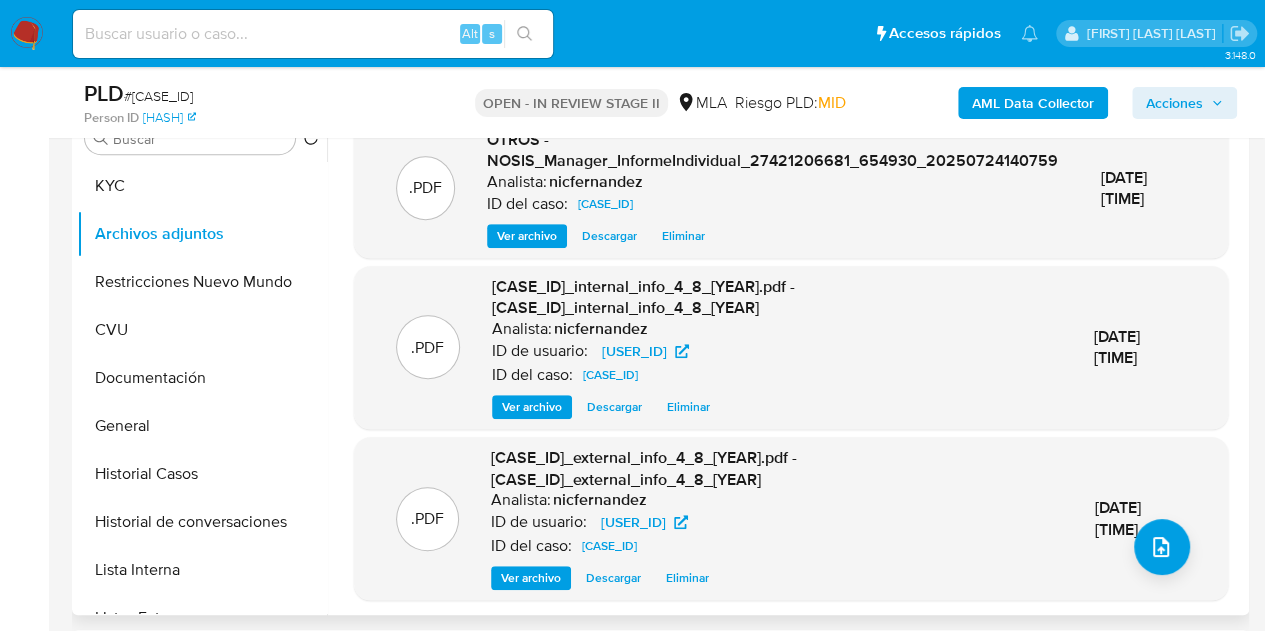 click on ".PDF OTROS - NOSIS_Manager_InformeIndividual_27421206681_654930_20250724140759 Analista: nicfernandez ID del caso: TJ1XYXUbvBsXjw6tERJq5SJ6 Ver archivo Descargar Eliminar 04/Ago/2025 10:20:26 .PDF TJ1XYXUbvBsXjw6tERJq5SJ6_internal_info_4_8_2025.pdf - TJ1XYXUbvBsXjw6tERJq5SJ6_internal_info_4_8_2025 Analista: nicfernandez ID de usuario: 2470885796 ID del caso: TJ1XYXUbvBsXjw6tERJq5SJ6 Ver archivo Descargar Eliminar 04/Ago/2025 10:19:56 .PDF TJ1XYXUbvBsXjw6tERJq5SJ6_external_info_4_8_2025.pdf - TJ1XYXUbvBsXjw6tERJq5SJ6_external_info_4_8_2025 Analista: nicfernandez ID de usuario: 2470885796 ID del caso: TJ1XYXUbvBsXjw6tERJq5SJ6 Ver archivo Descargar Eliminar 04/Ago/2025 10:19:52" at bounding box center [791, 360] 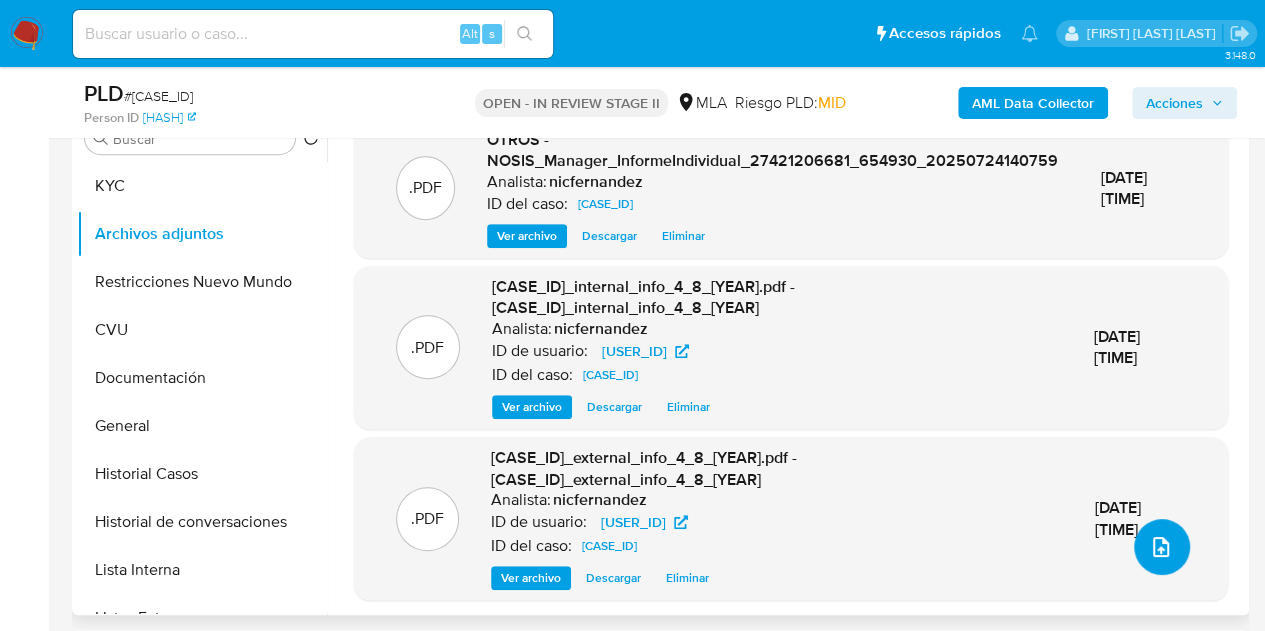 click at bounding box center (1162, 547) 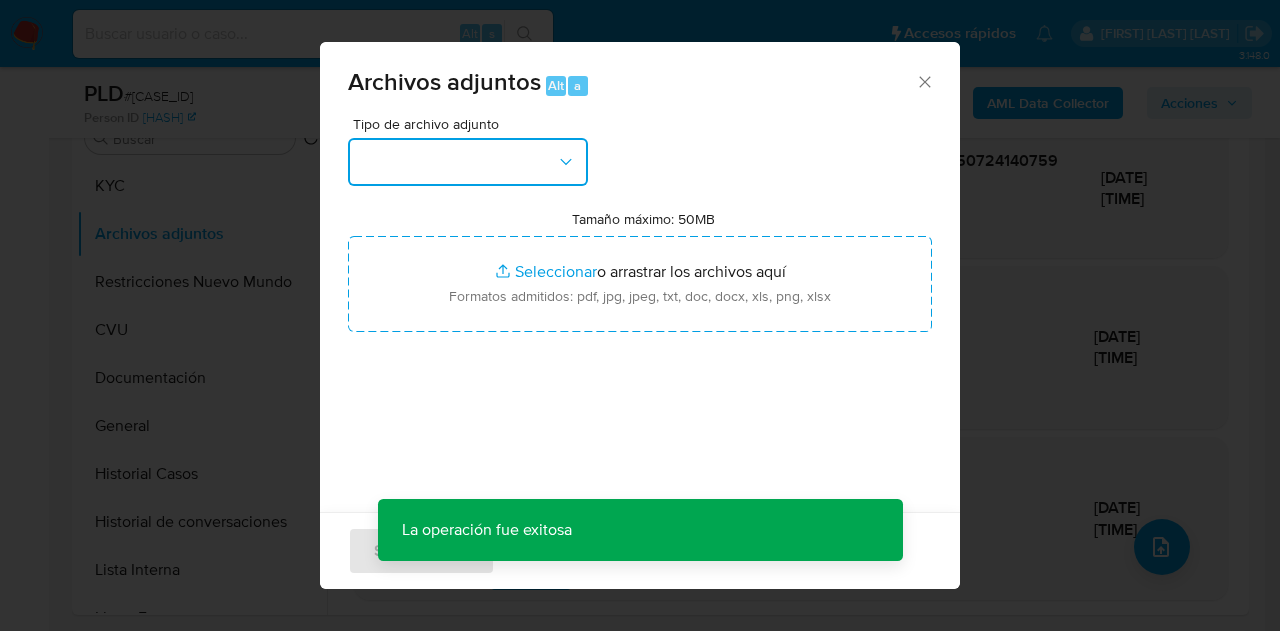 click at bounding box center (468, 162) 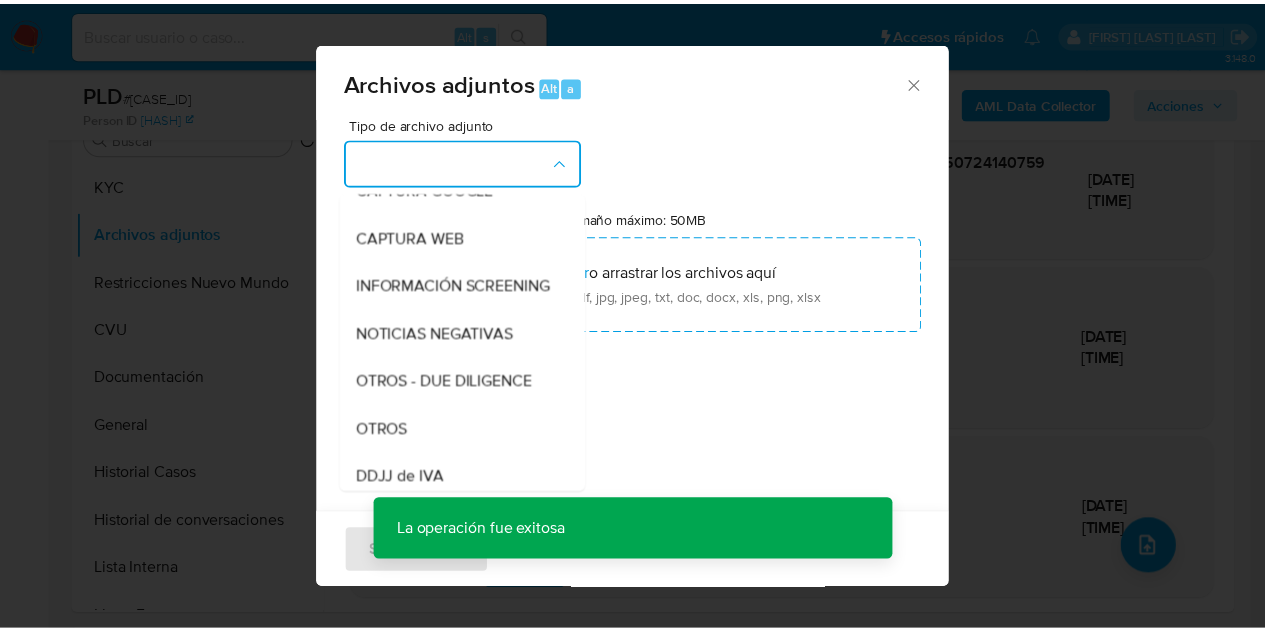 scroll, scrollTop: 222, scrollLeft: 0, axis: vertical 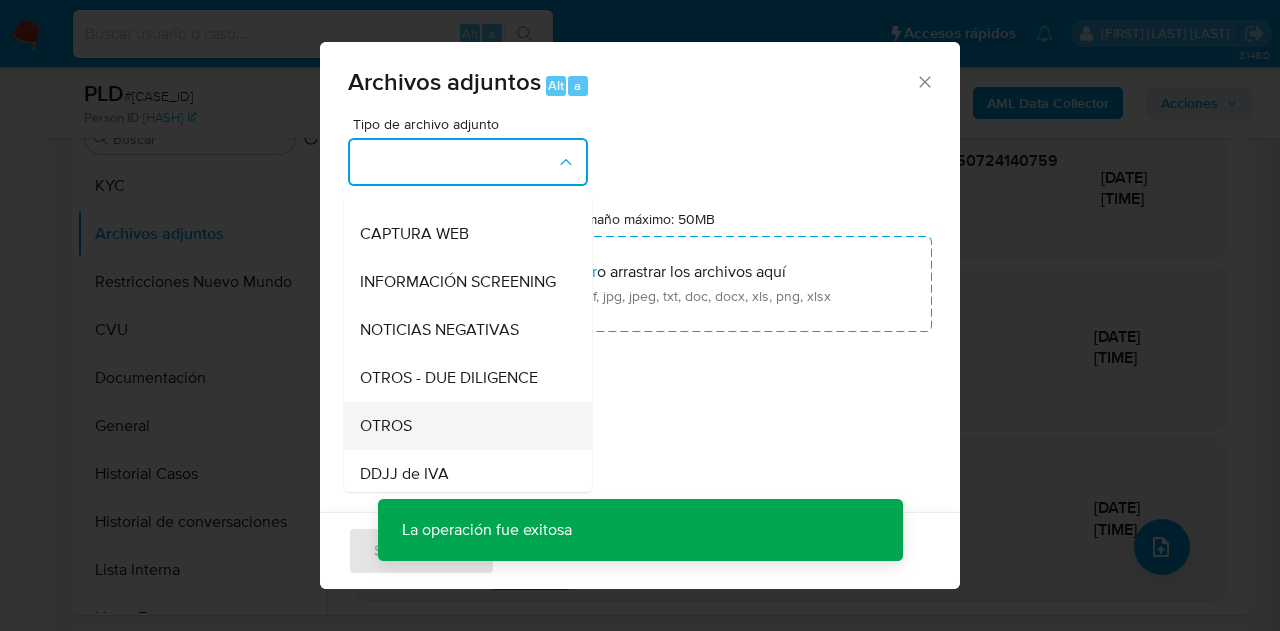 click on "OTROS" at bounding box center [386, 426] 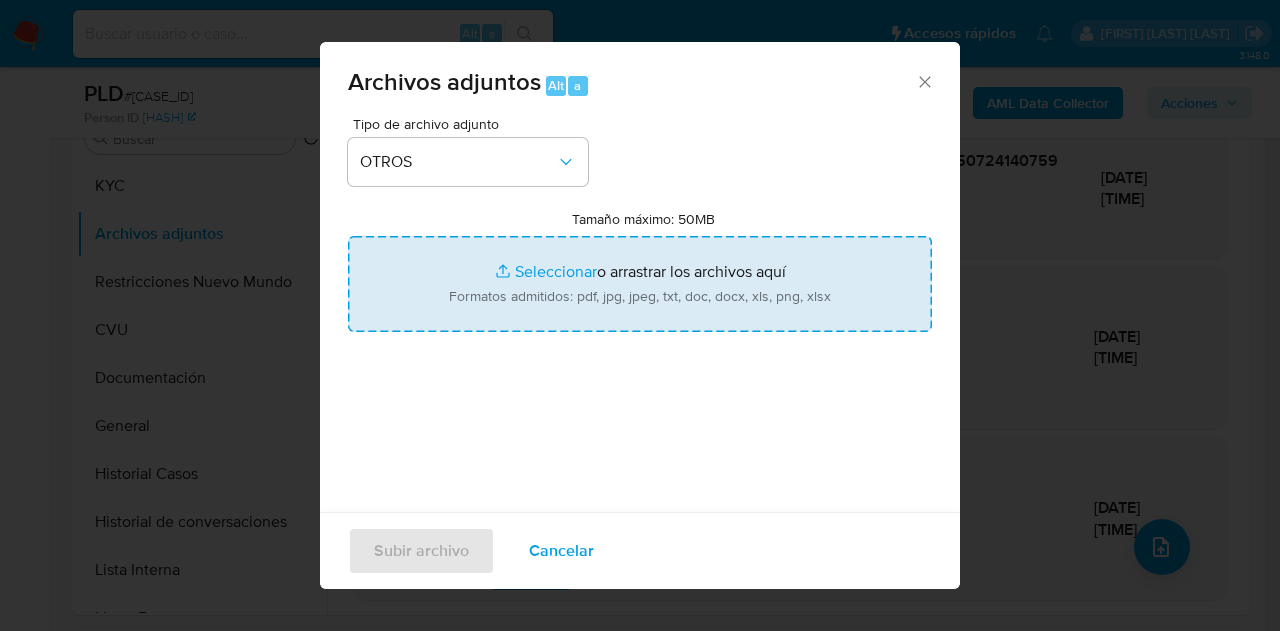 click on "Tamaño máximo: 50MB Seleccionar archivos" at bounding box center [640, 284] 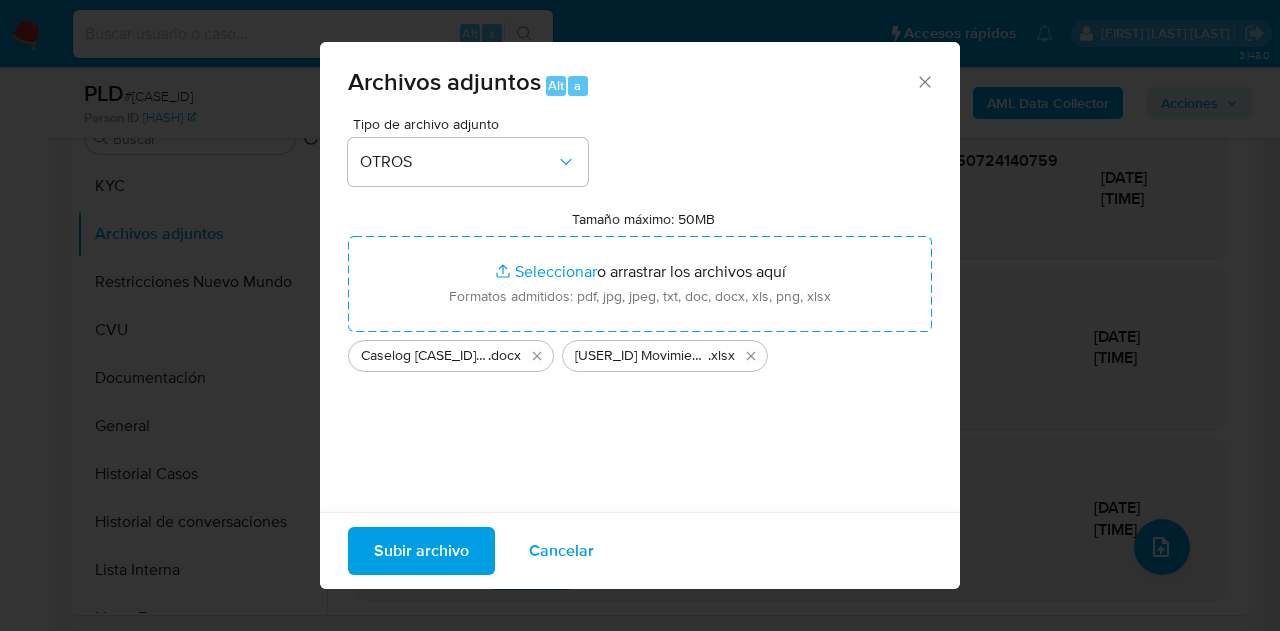 click on "Subir archivo" at bounding box center [421, 551] 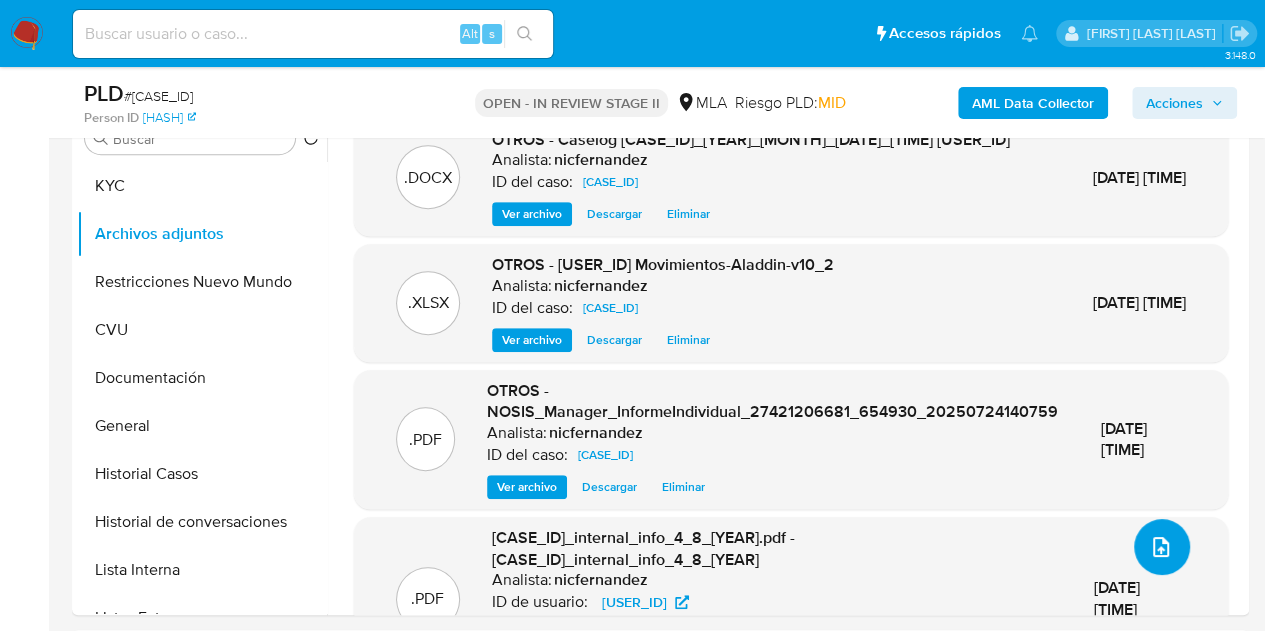 scroll, scrollTop: 276, scrollLeft: 0, axis: vertical 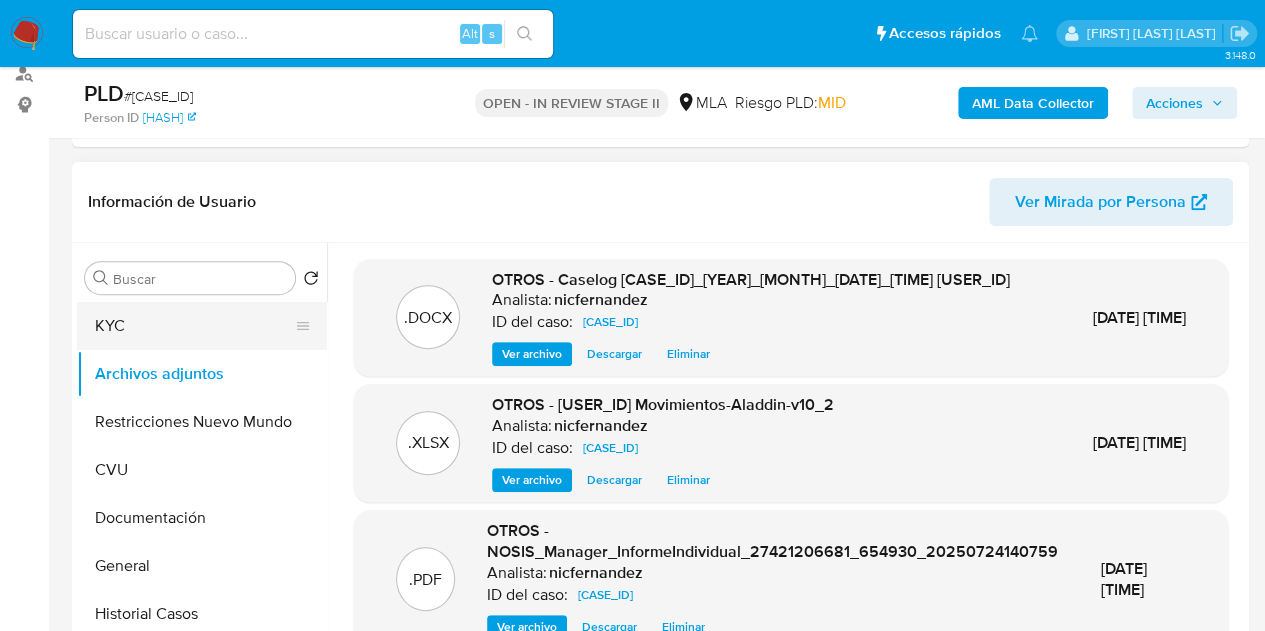click on "KYC" at bounding box center (194, 326) 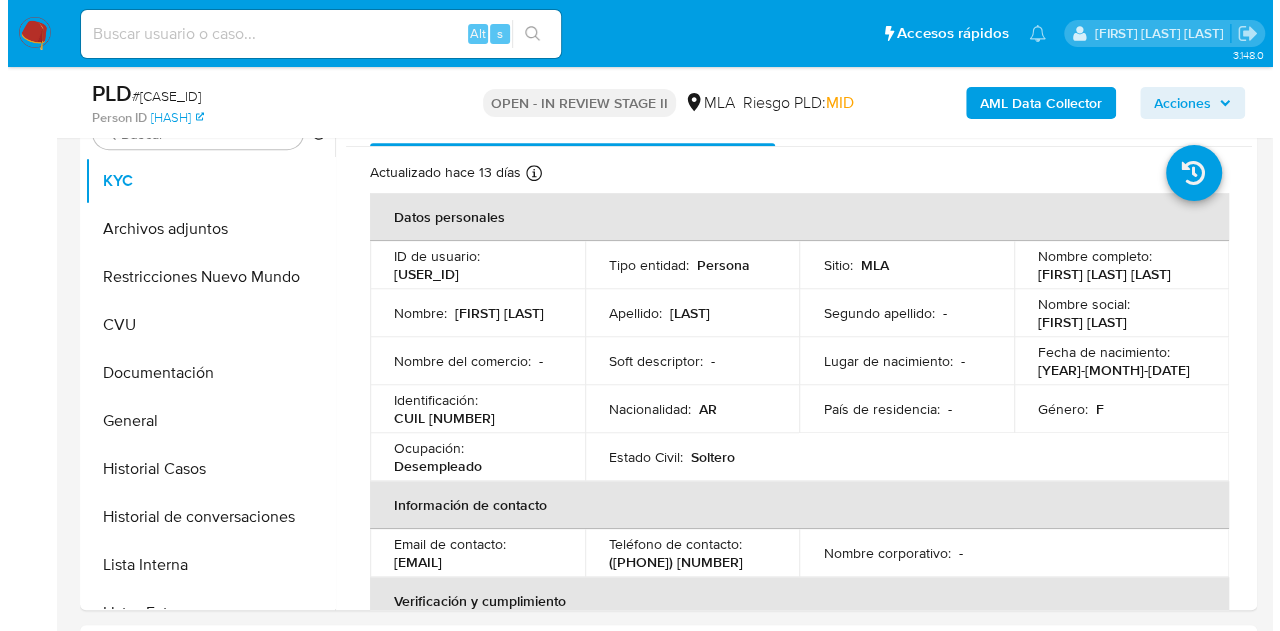 scroll, scrollTop: 336, scrollLeft: 0, axis: vertical 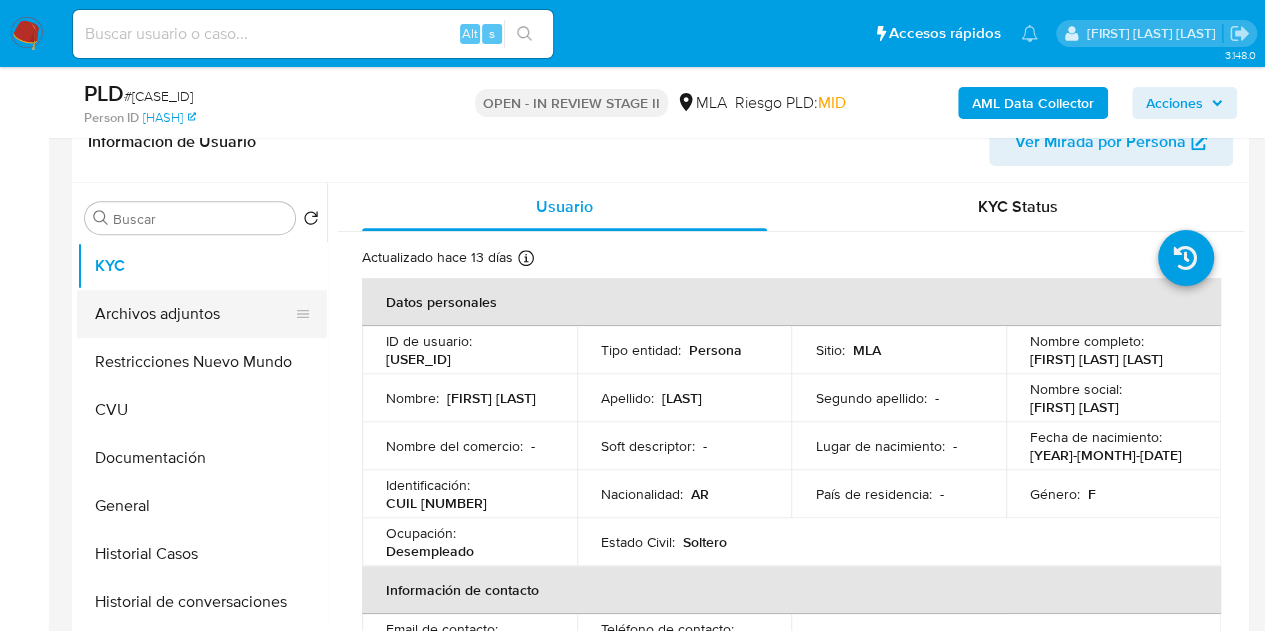 click on "Archivos adjuntos" at bounding box center (194, 314) 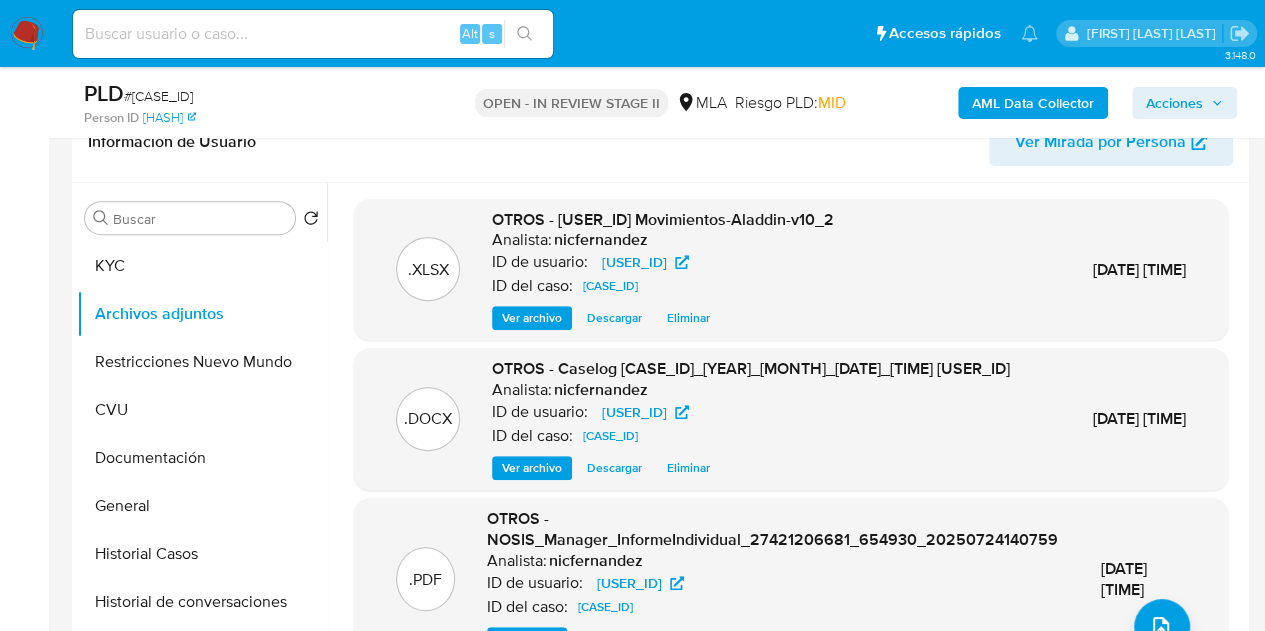 click on "Ver archivo" at bounding box center [532, 468] 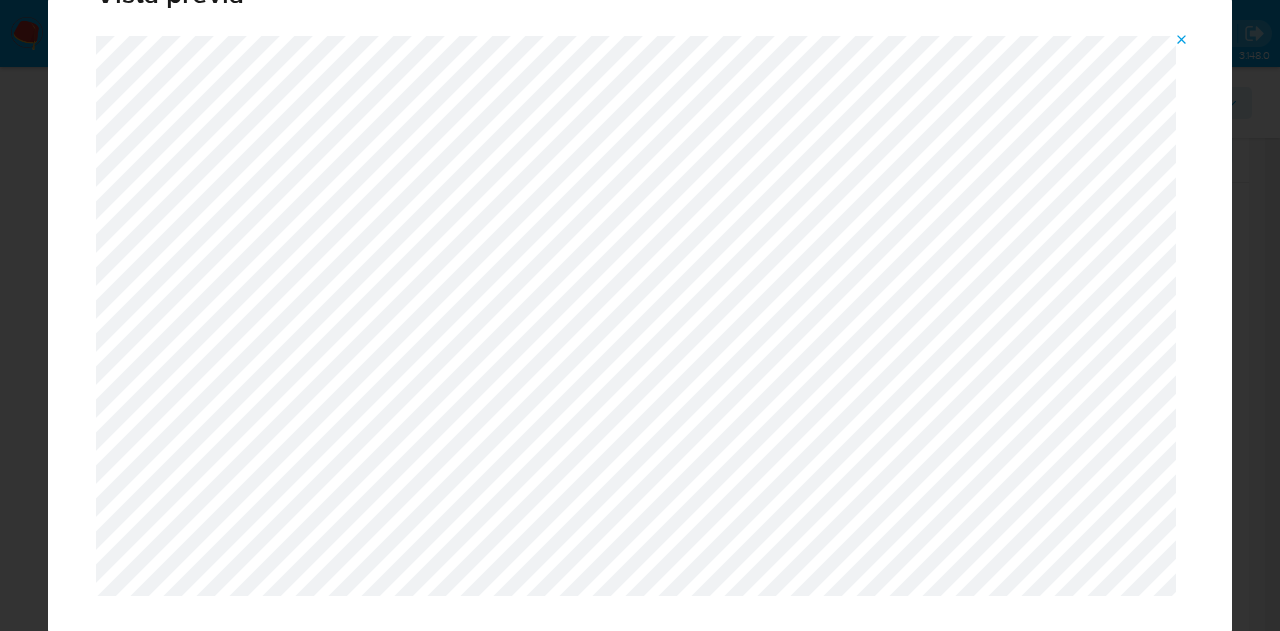 scroll, scrollTop: 0, scrollLeft: 0, axis: both 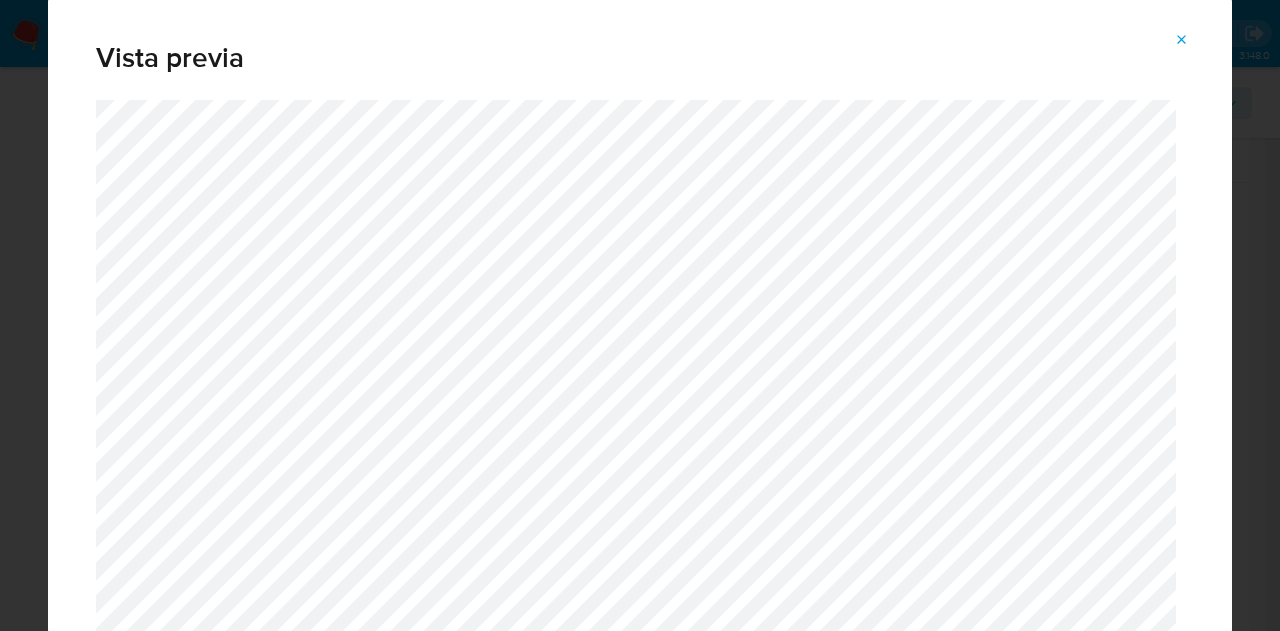 click 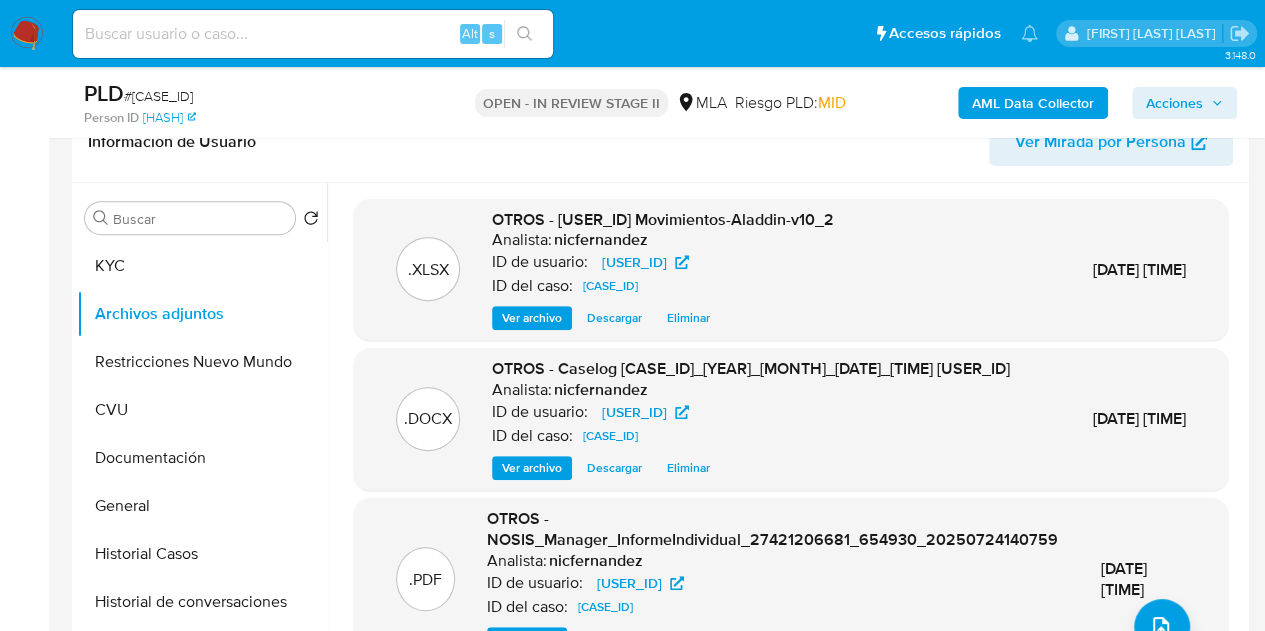 click on "Ver archivo" at bounding box center [532, 318] 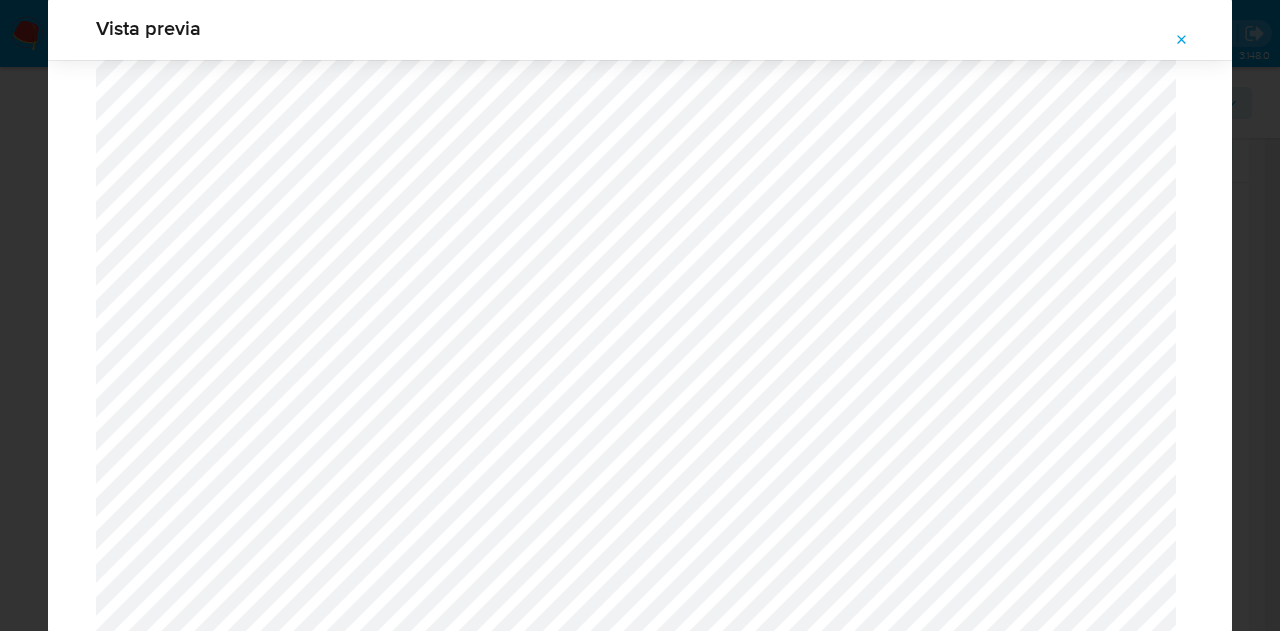 click 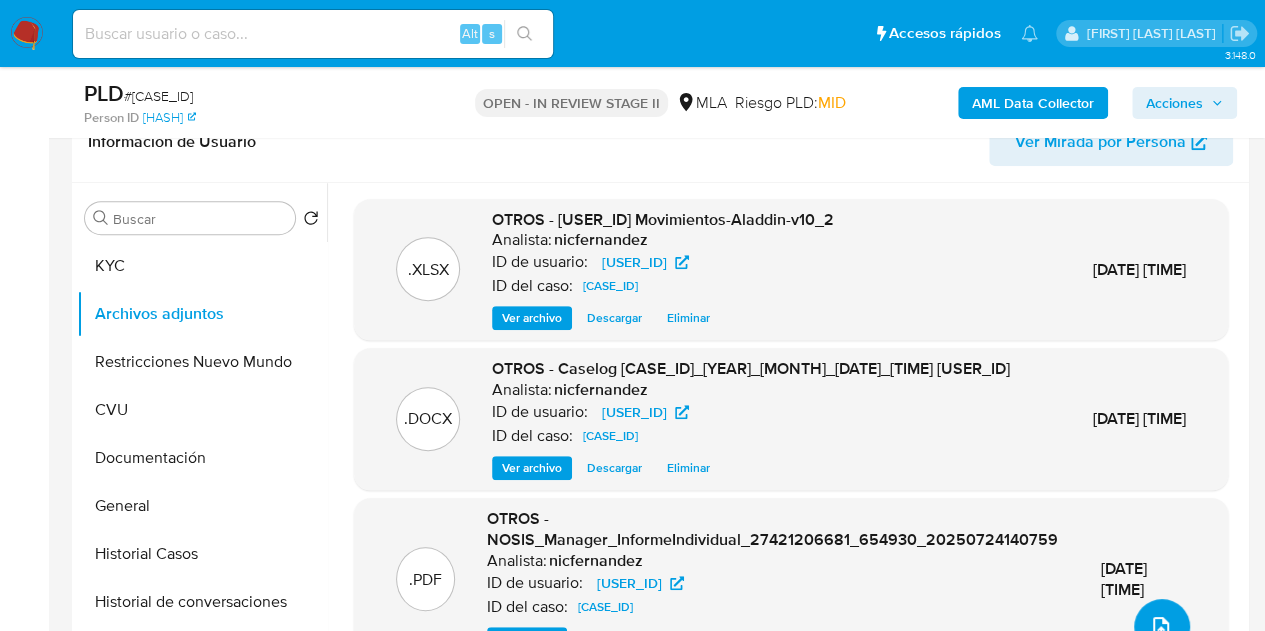 click at bounding box center (1162, 627) 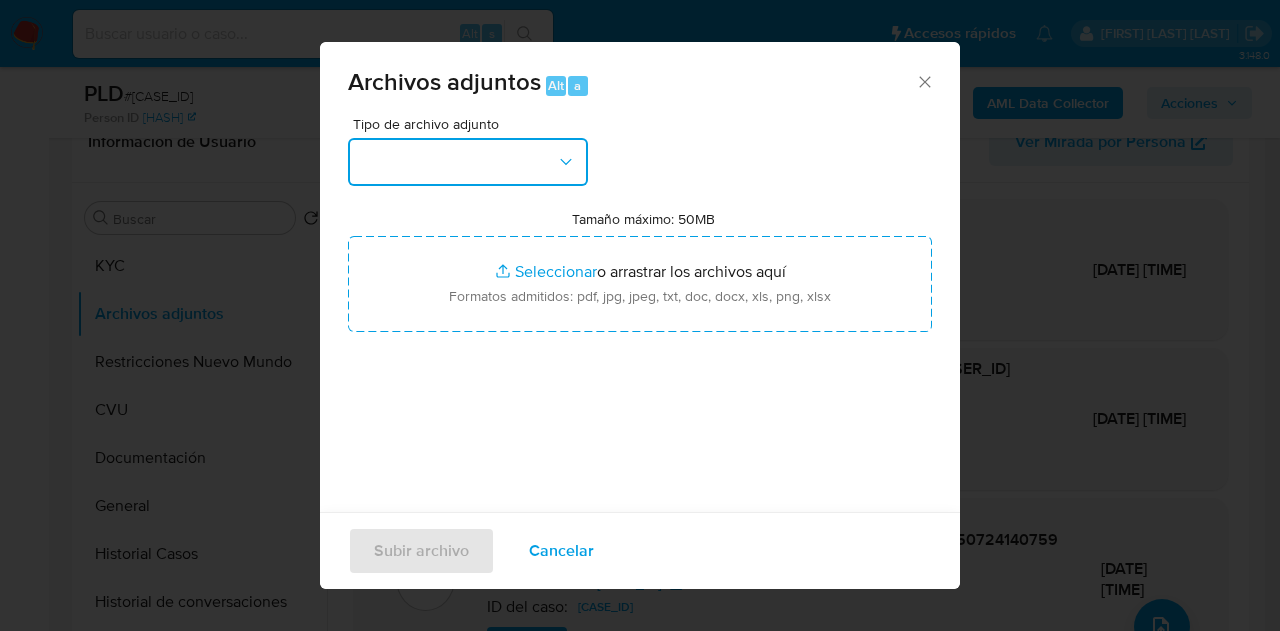 click at bounding box center (468, 162) 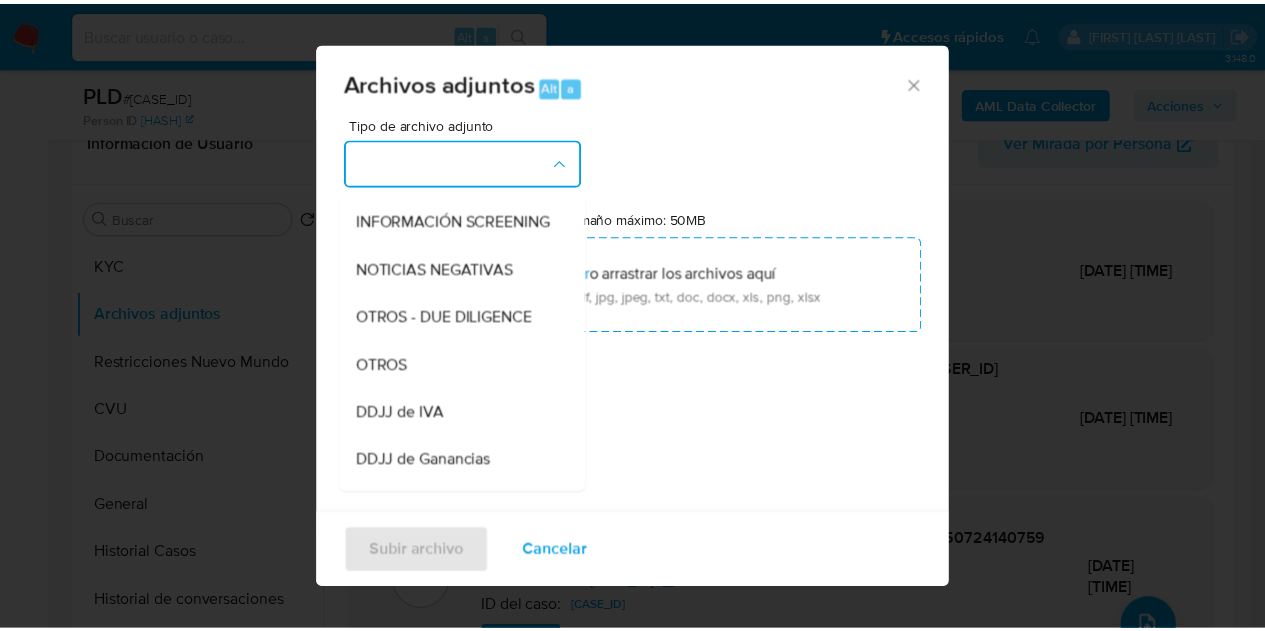 scroll, scrollTop: 328, scrollLeft: 0, axis: vertical 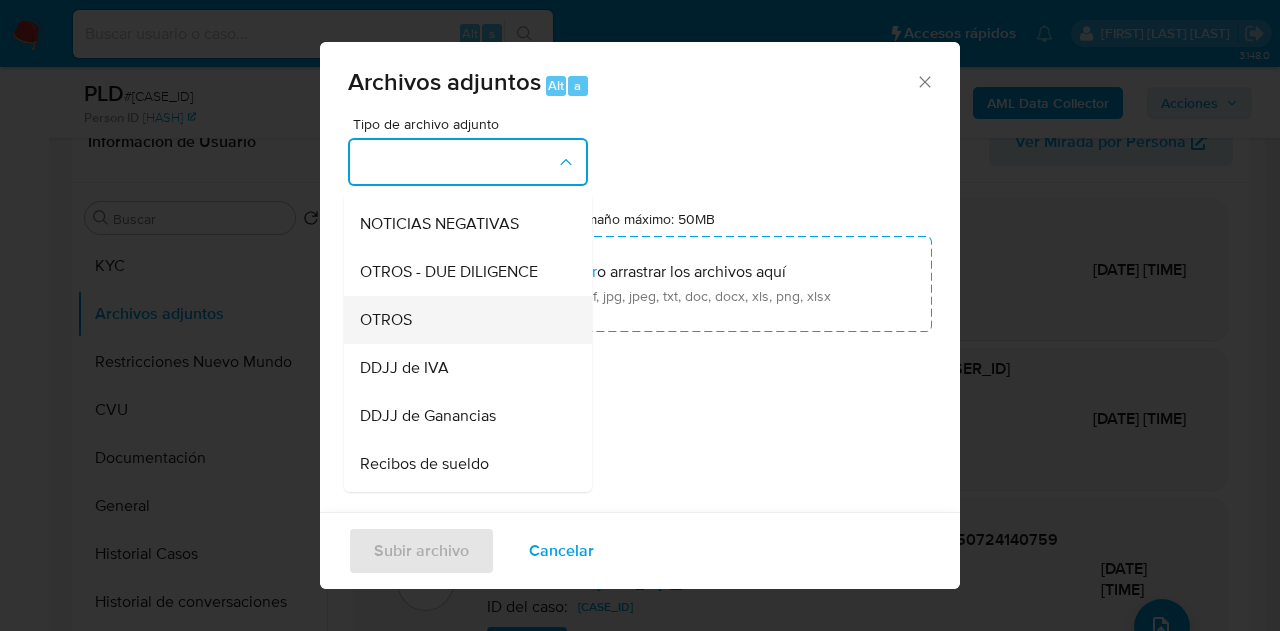 click on "OTROS" at bounding box center (462, 320) 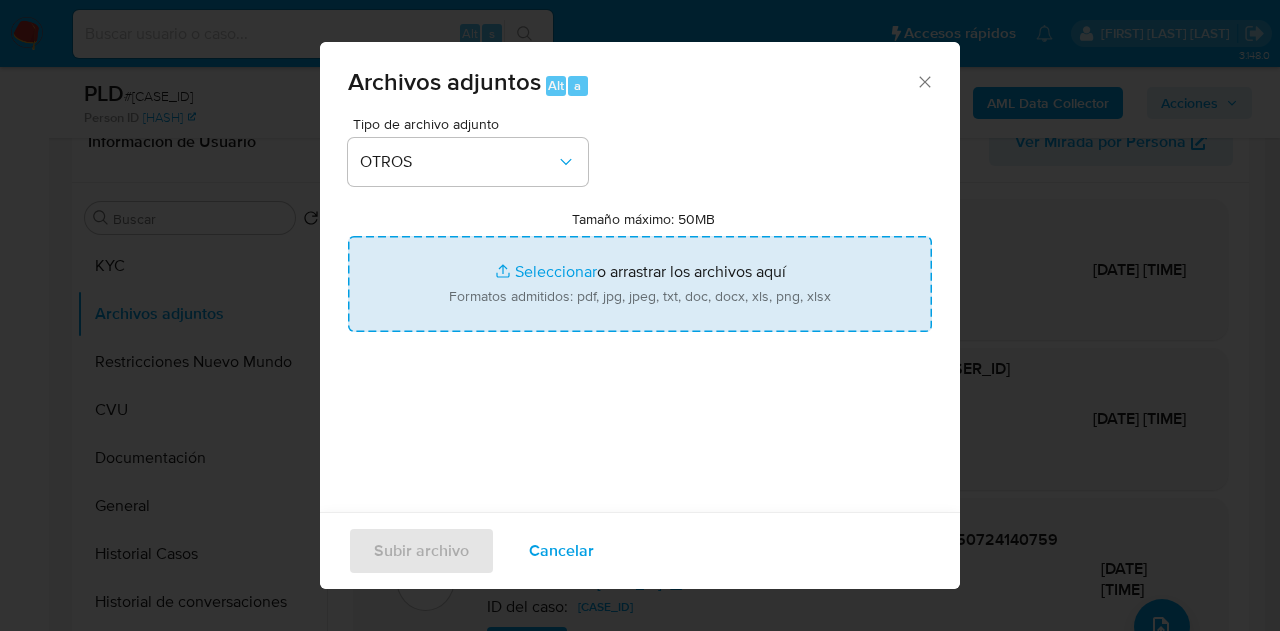 click on "Tamaño máximo: 50MB Seleccionar archivos" at bounding box center (640, 284) 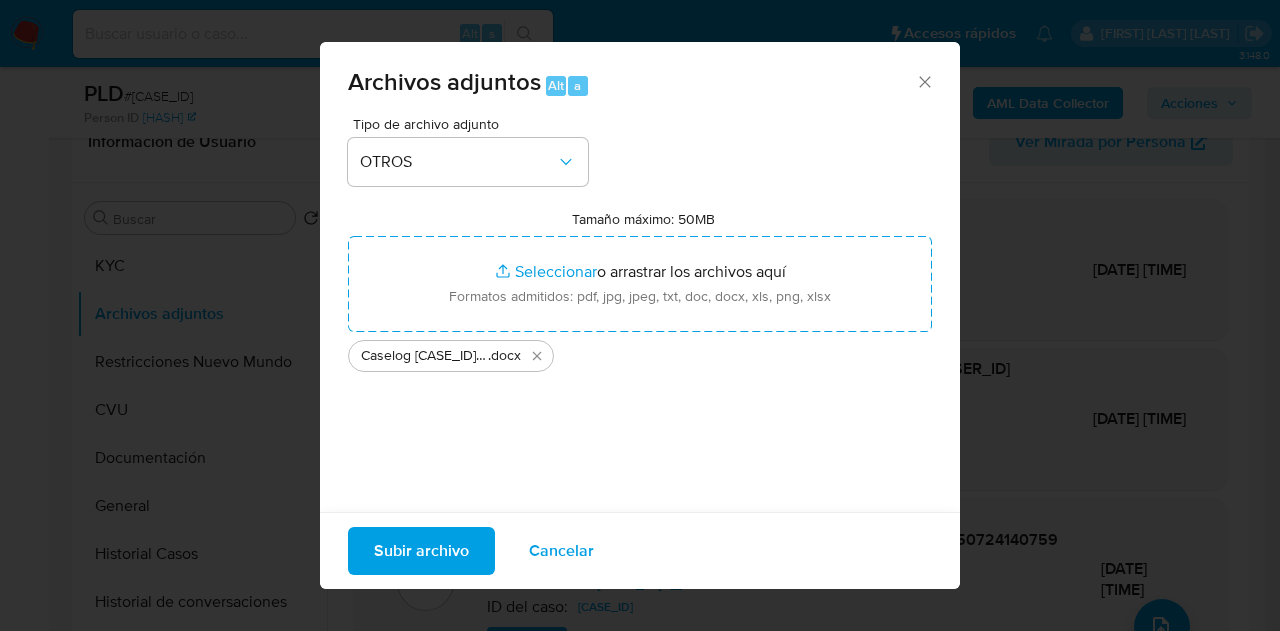 click on "Subir archivo" at bounding box center (421, 551) 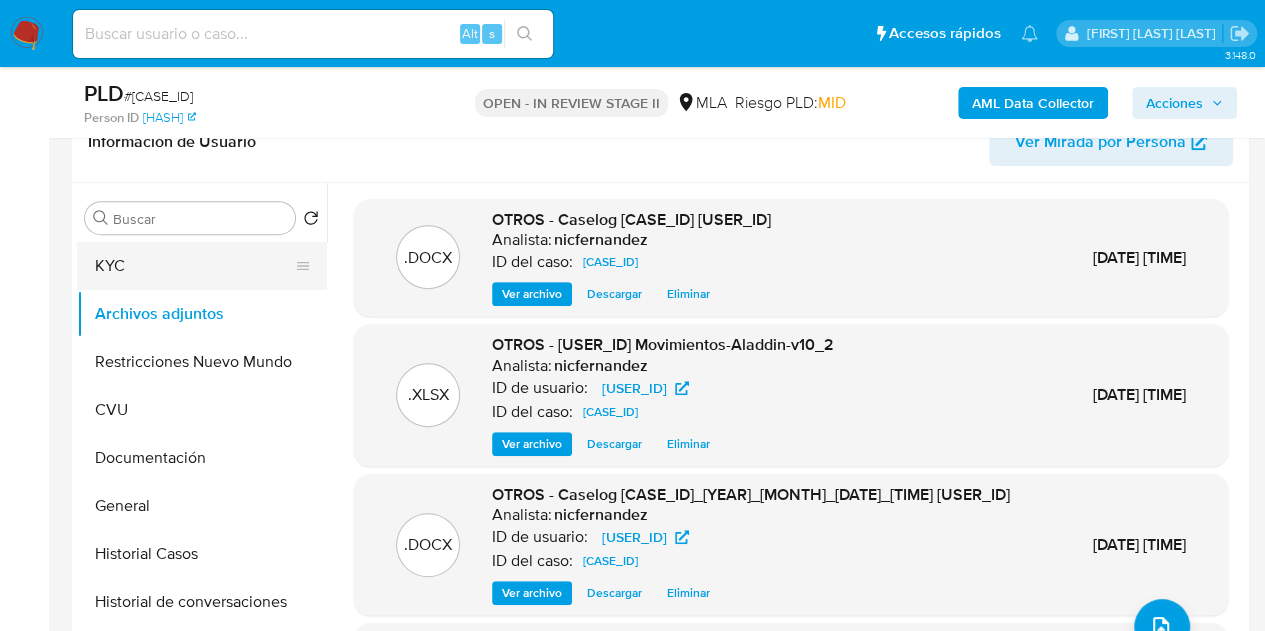 click on "KYC" at bounding box center [194, 266] 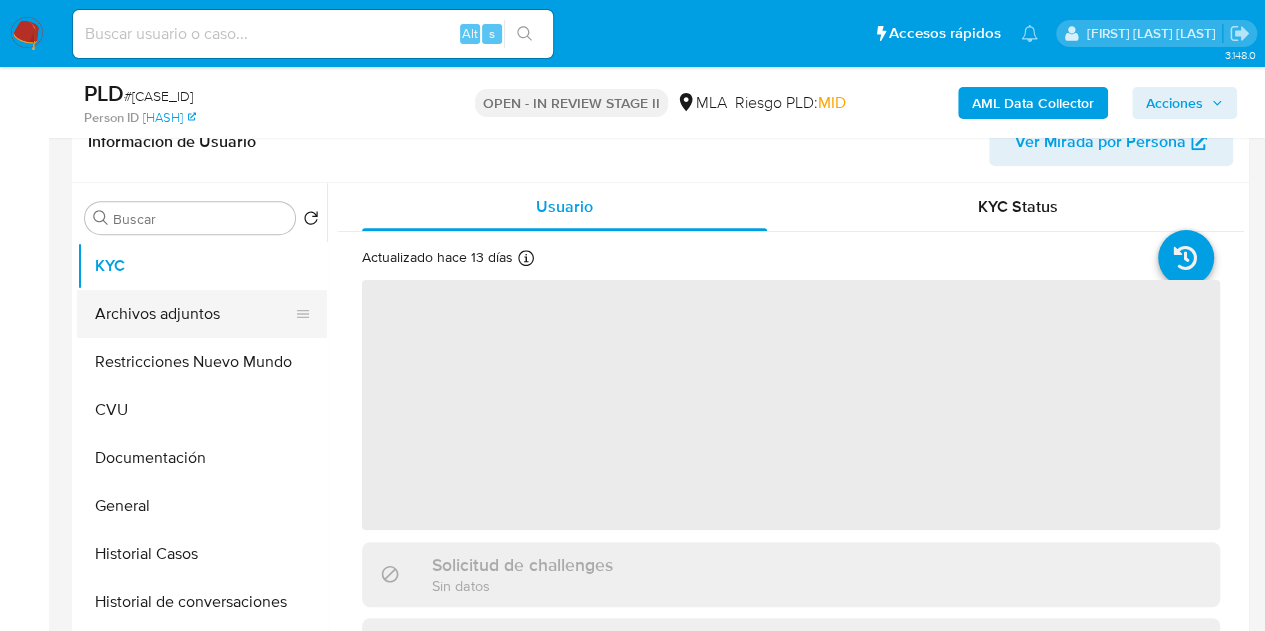 click on "Archivos adjuntos" at bounding box center [194, 314] 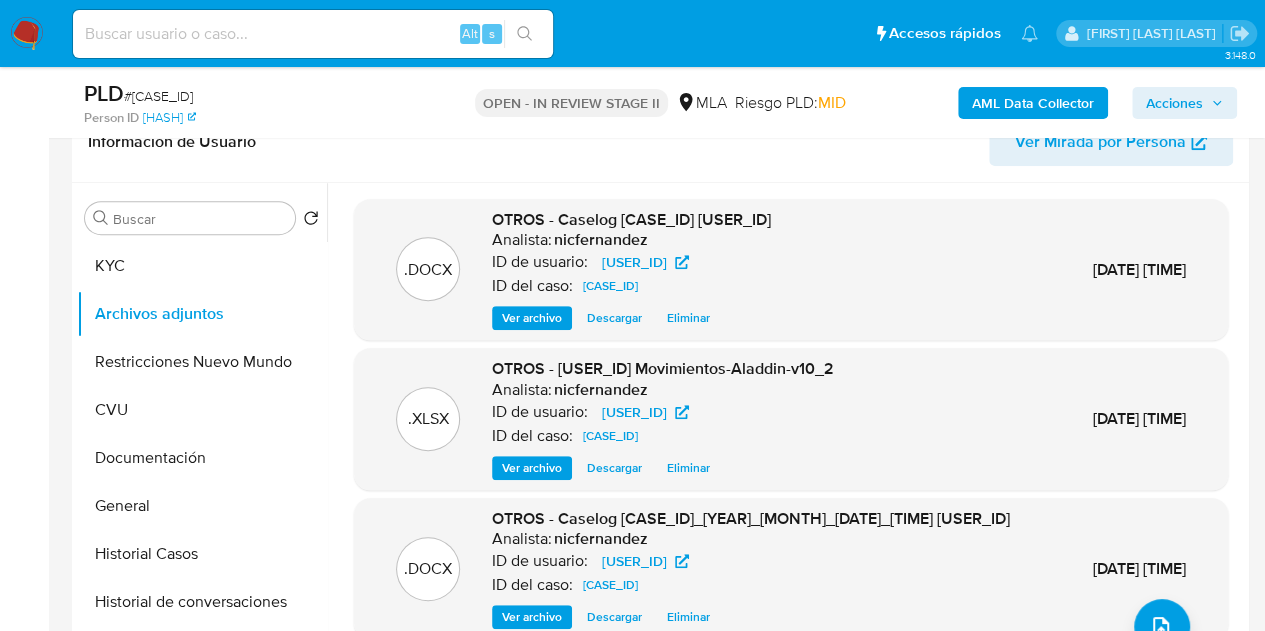 click on "Ver archivo" at bounding box center (532, 318) 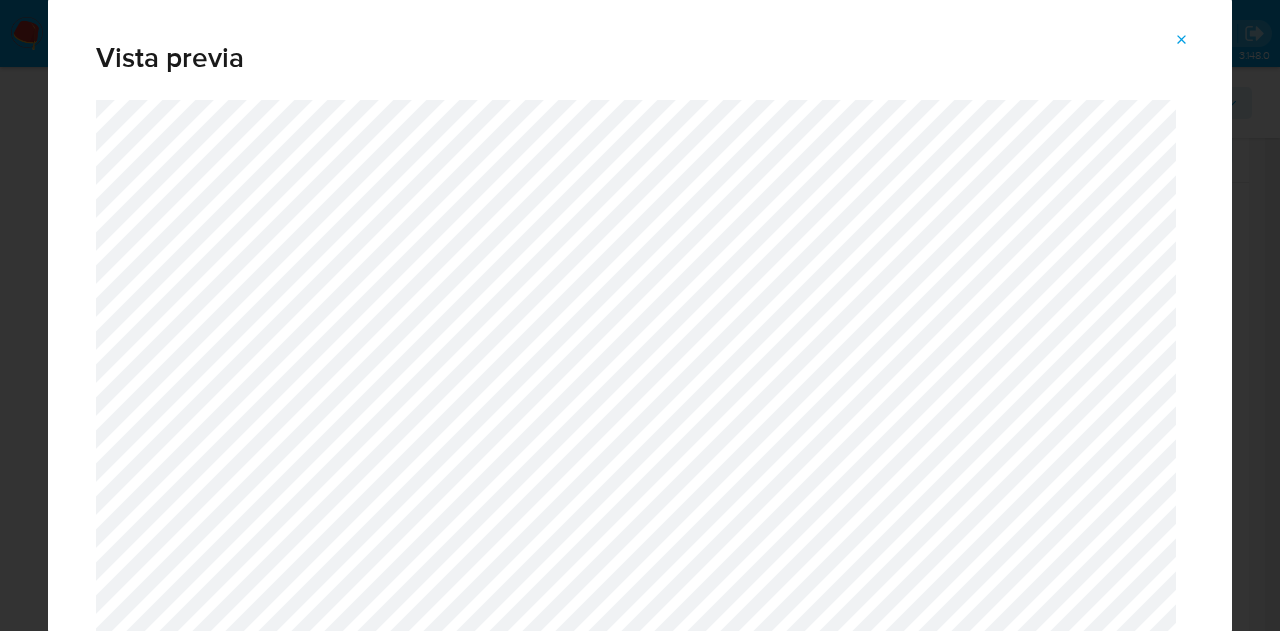 click 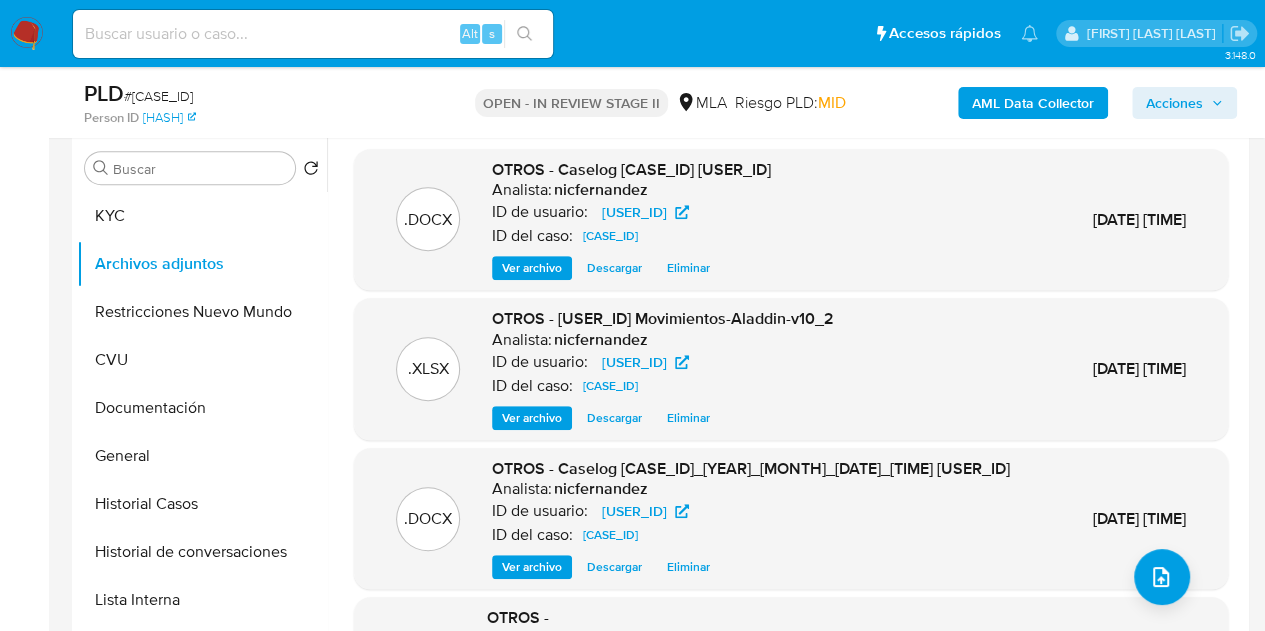 scroll, scrollTop: 395, scrollLeft: 0, axis: vertical 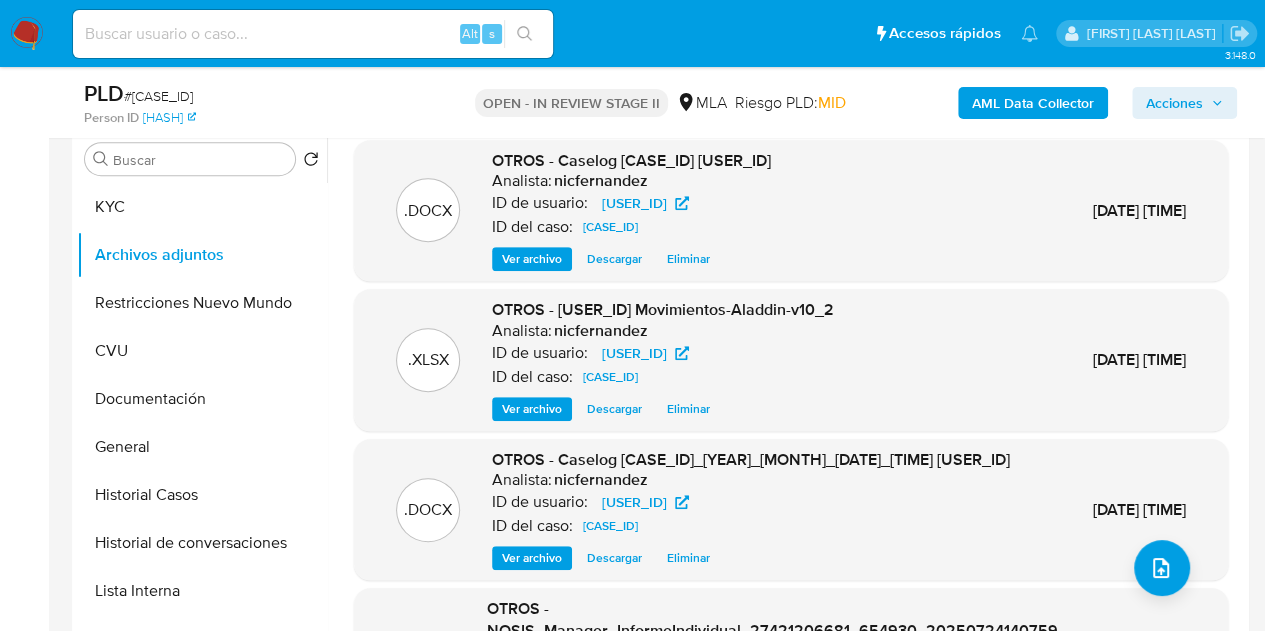 click on "Ver archivo" at bounding box center [532, 558] 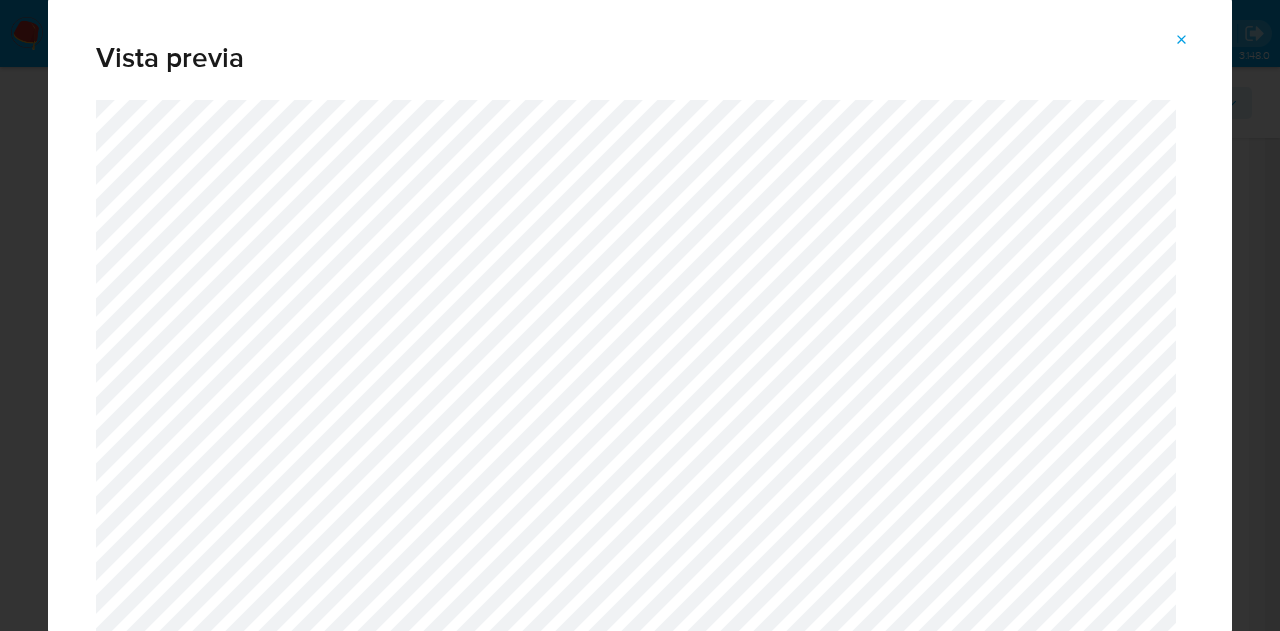 click at bounding box center (1182, 40) 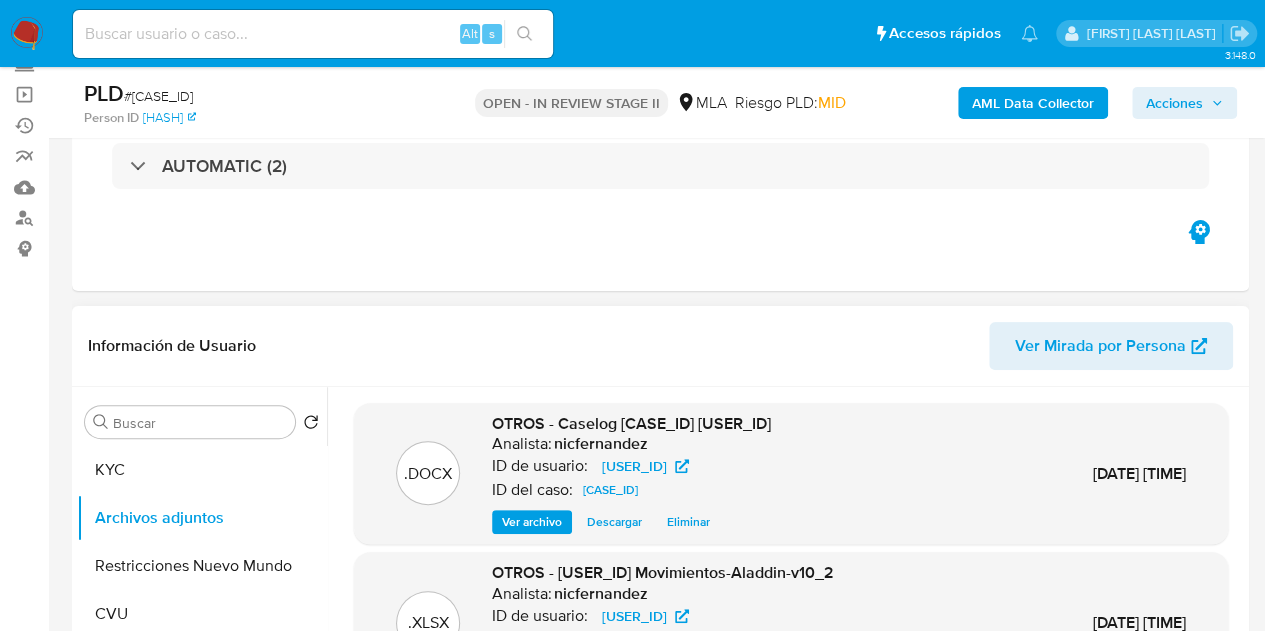 scroll, scrollTop: 122, scrollLeft: 0, axis: vertical 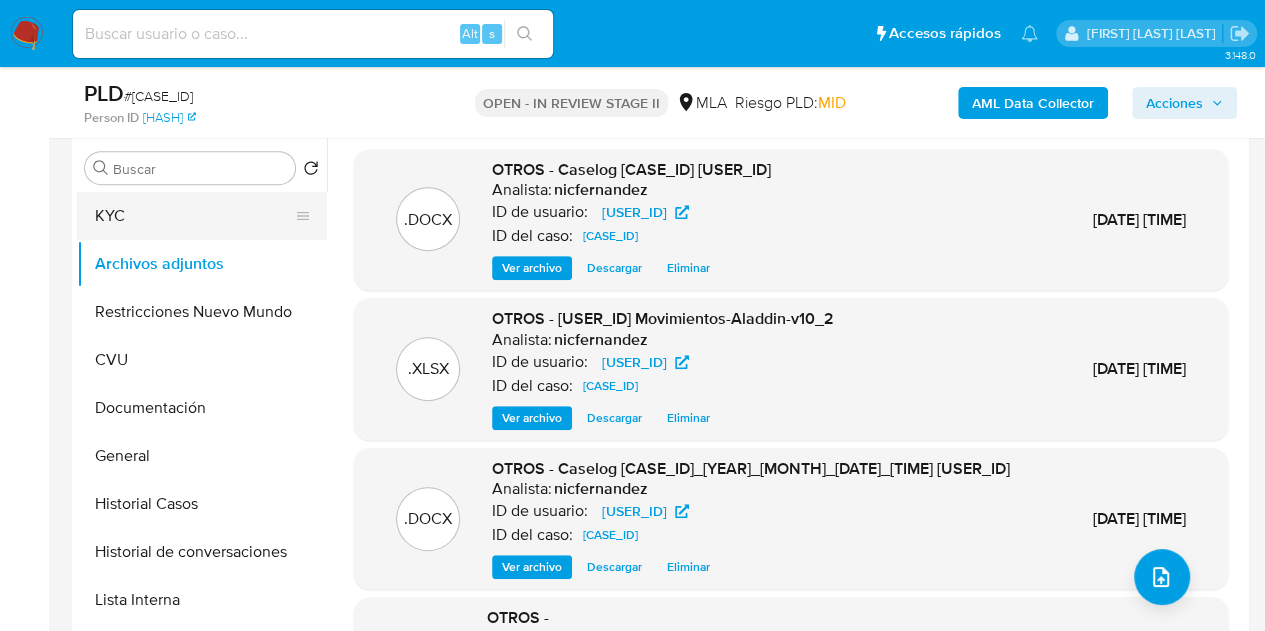 click on "KYC" at bounding box center [194, 216] 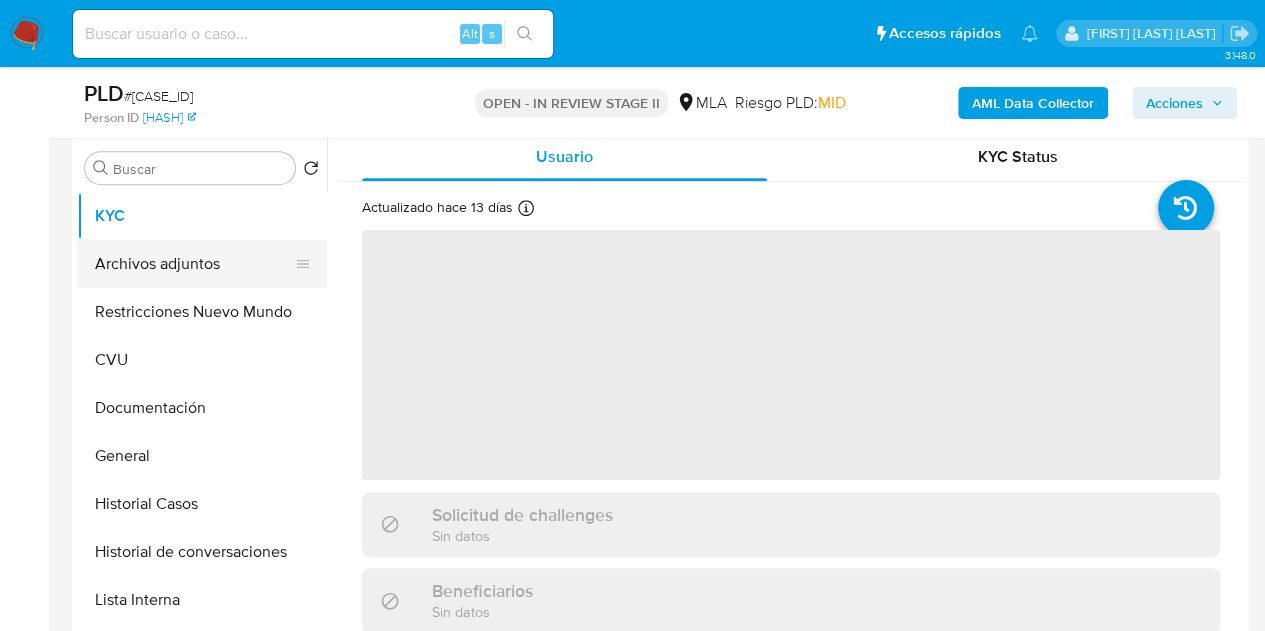 click on "Archivos adjuntos" at bounding box center [194, 264] 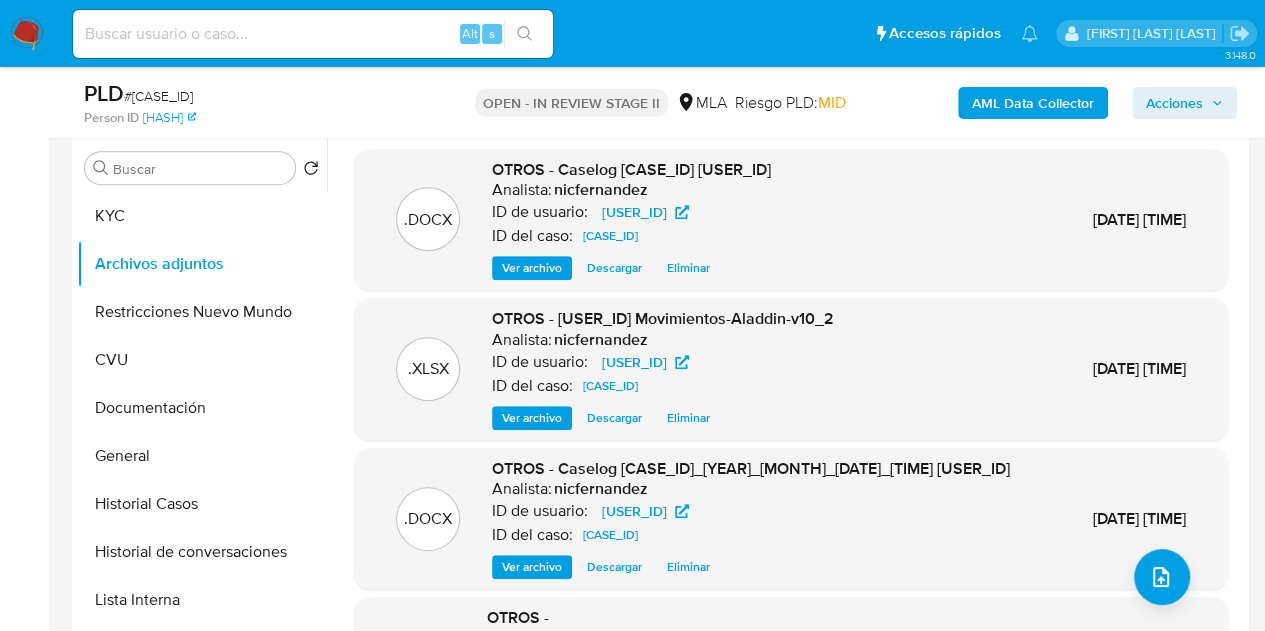 click on "Ver archivo" at bounding box center [532, 268] 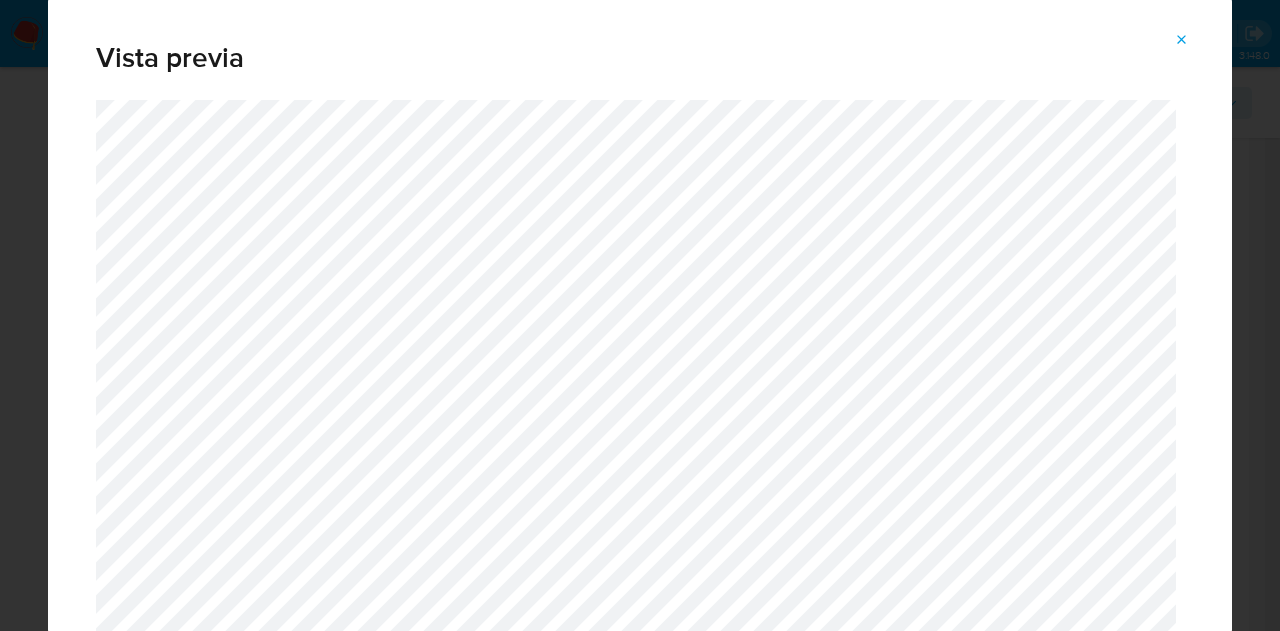 drag, startPoint x: 1189, startPoint y: 39, endPoint x: 968, endPoint y: 179, distance: 261.6123 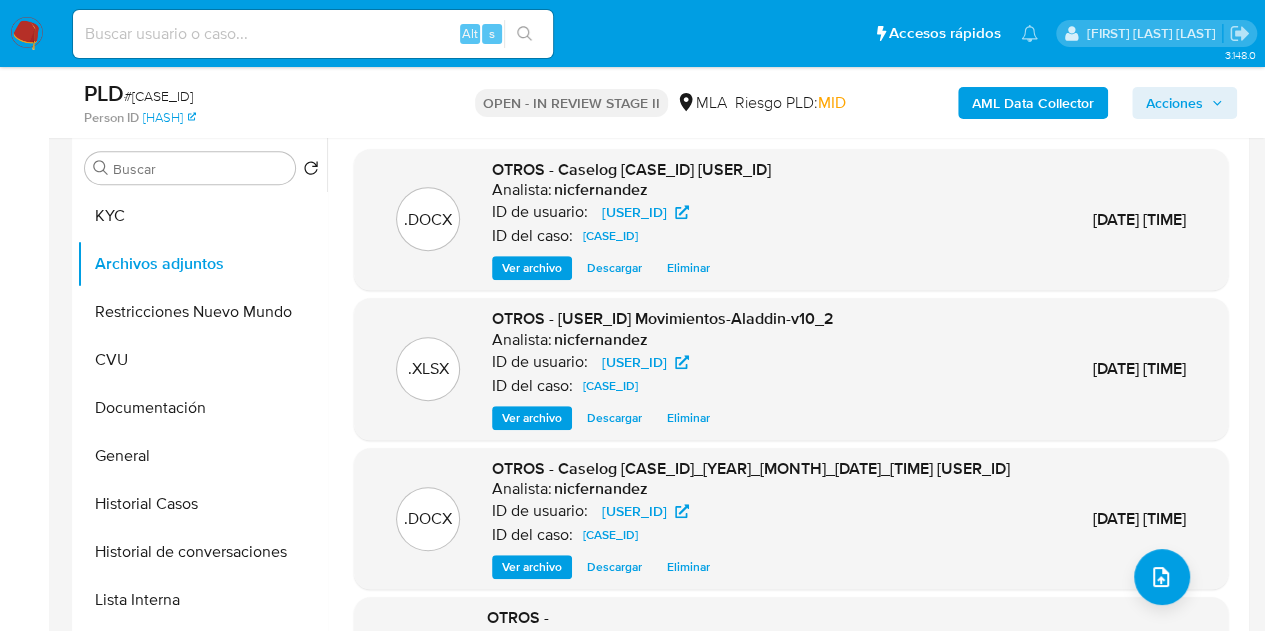 click on "Eliminar" at bounding box center (688, 268) 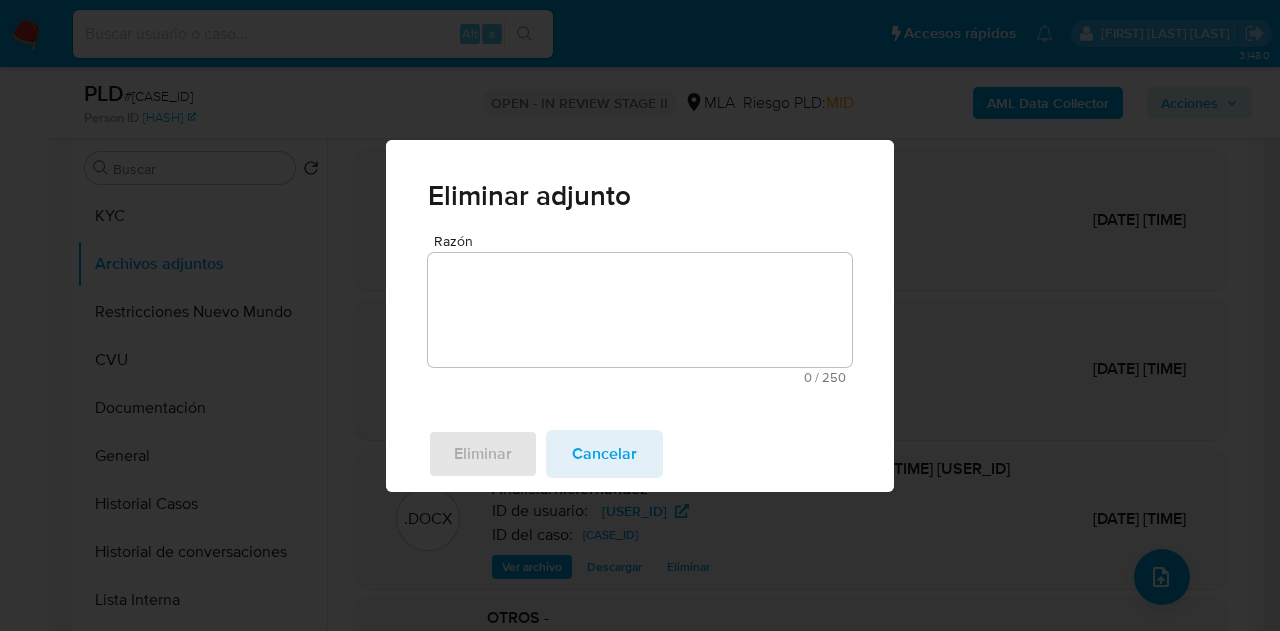 click on "Razón" at bounding box center (640, 310) 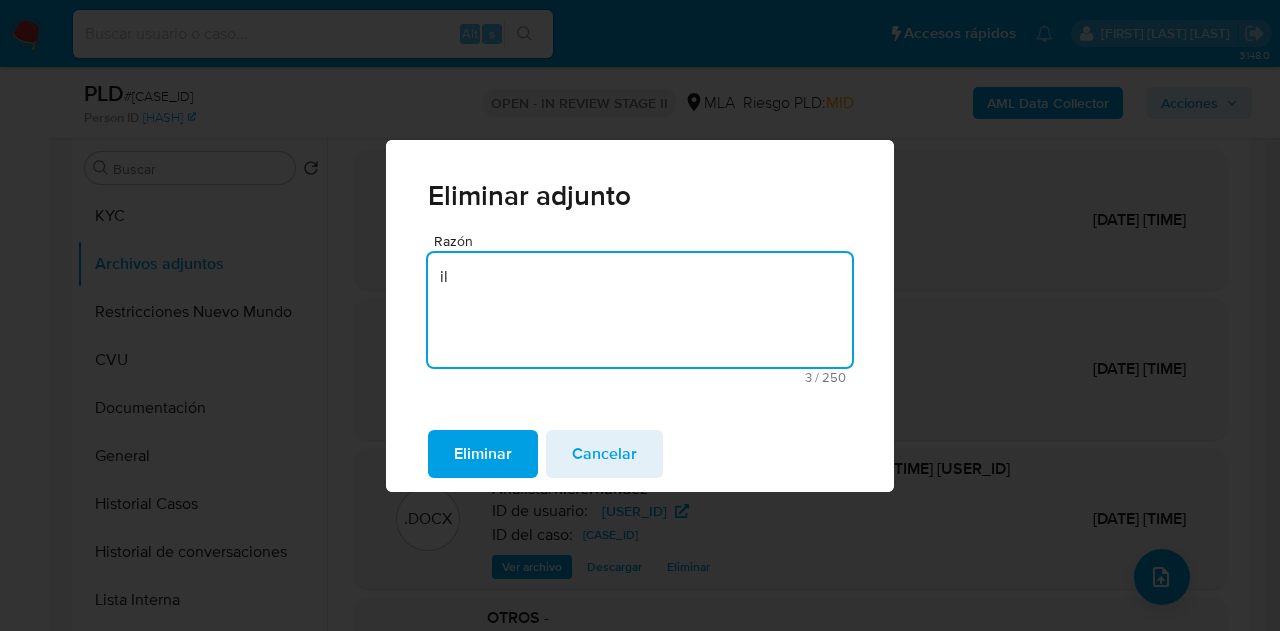 type on "i" 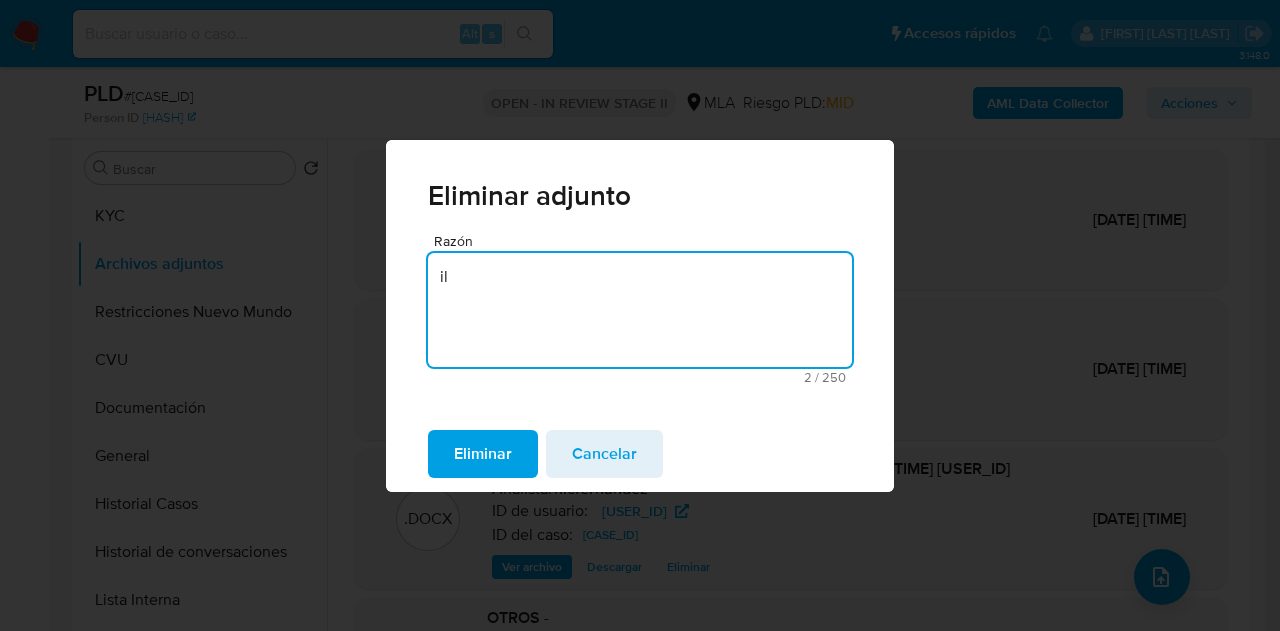 type on "i" 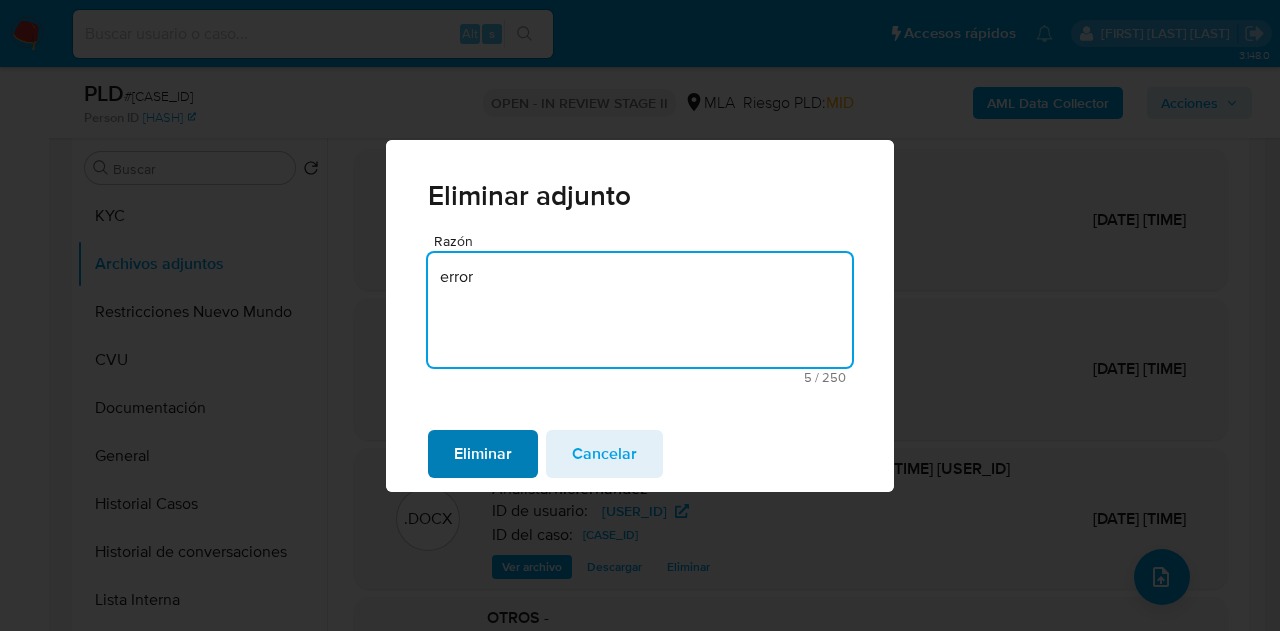 type on "error" 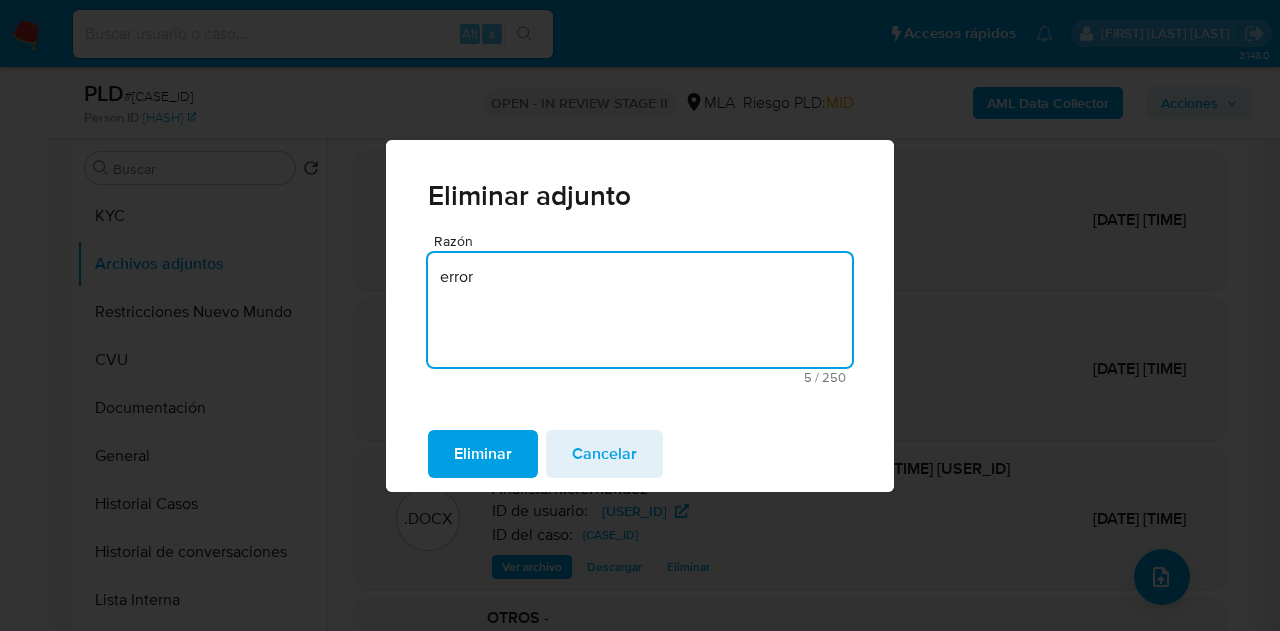 click on "Eliminar" at bounding box center [483, 454] 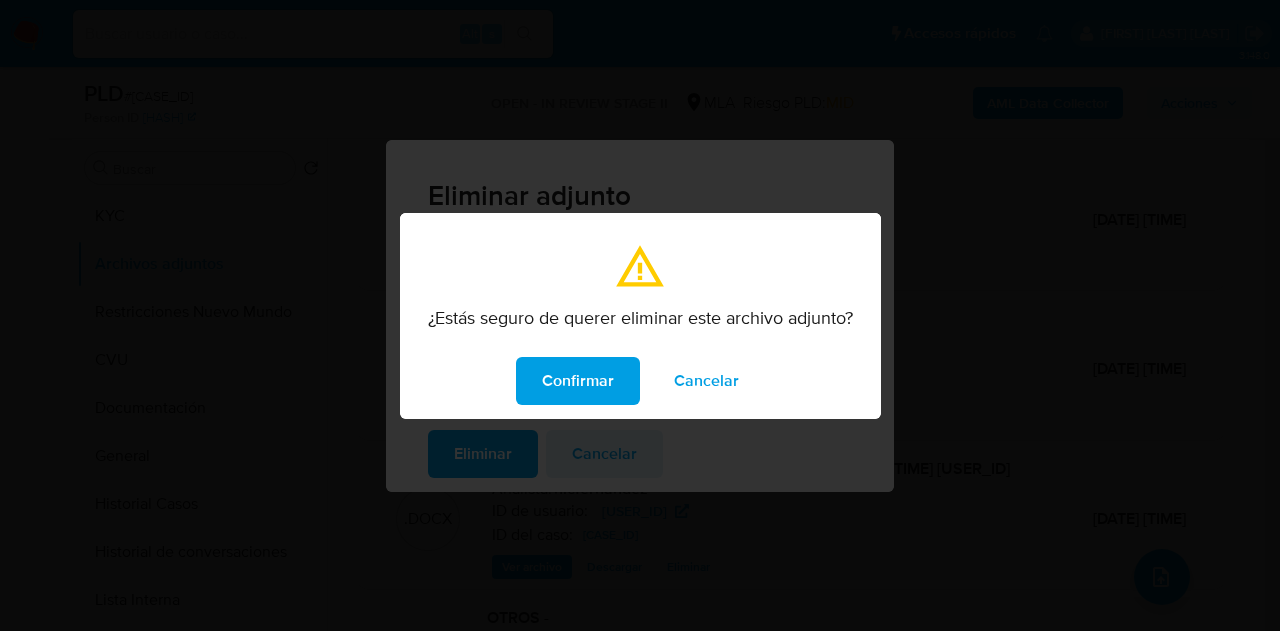 click on "Confirmar" at bounding box center [578, 381] 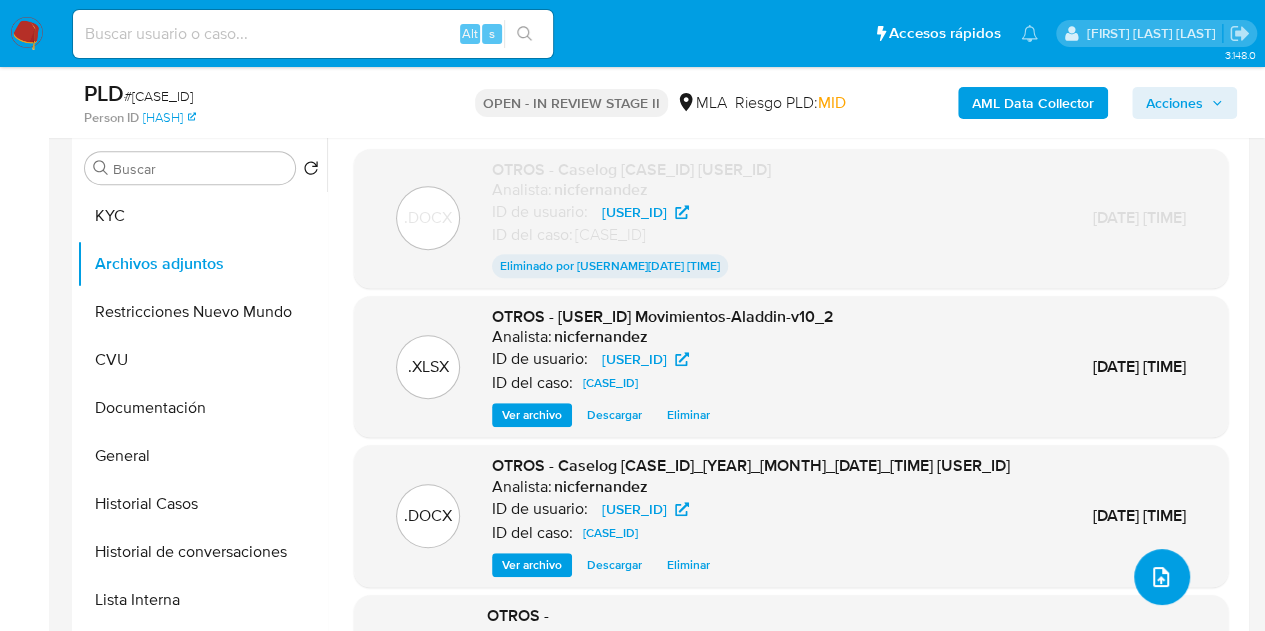 click at bounding box center [1162, 577] 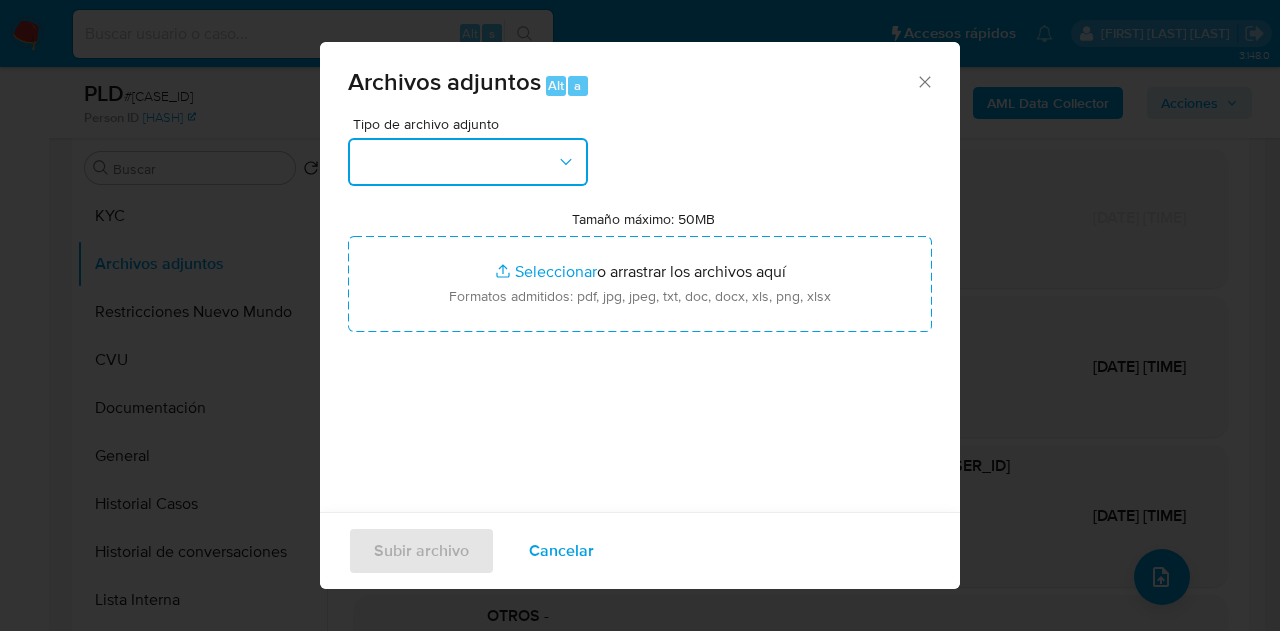 click at bounding box center [468, 162] 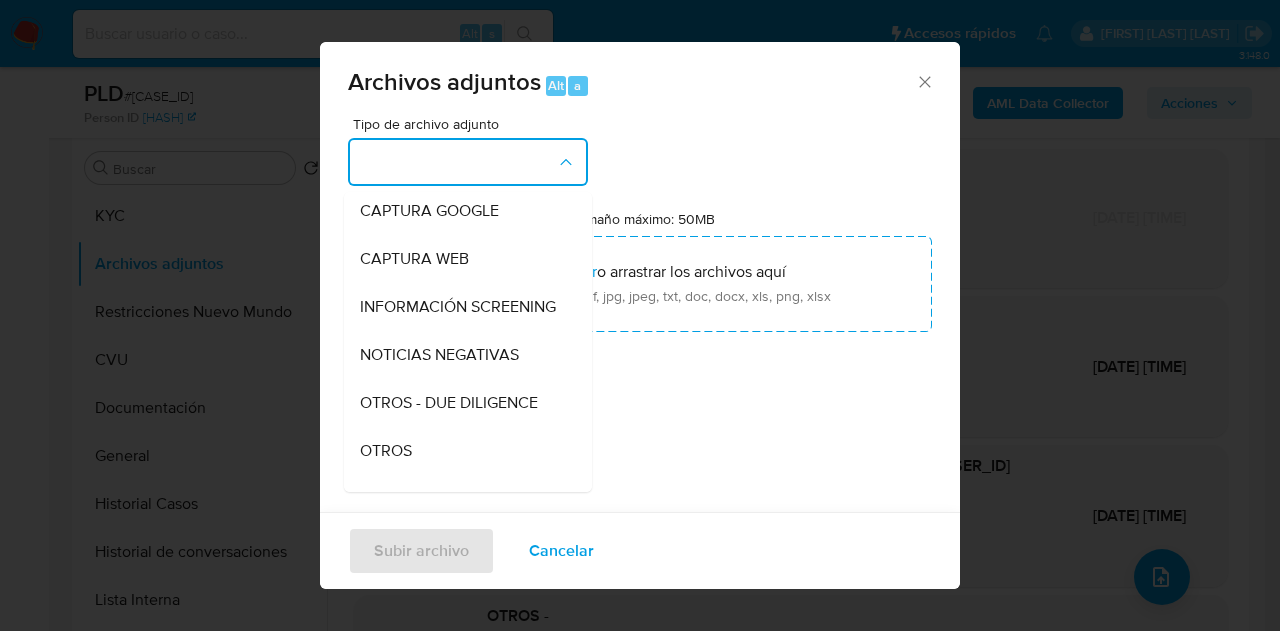 scroll, scrollTop: 244, scrollLeft: 0, axis: vertical 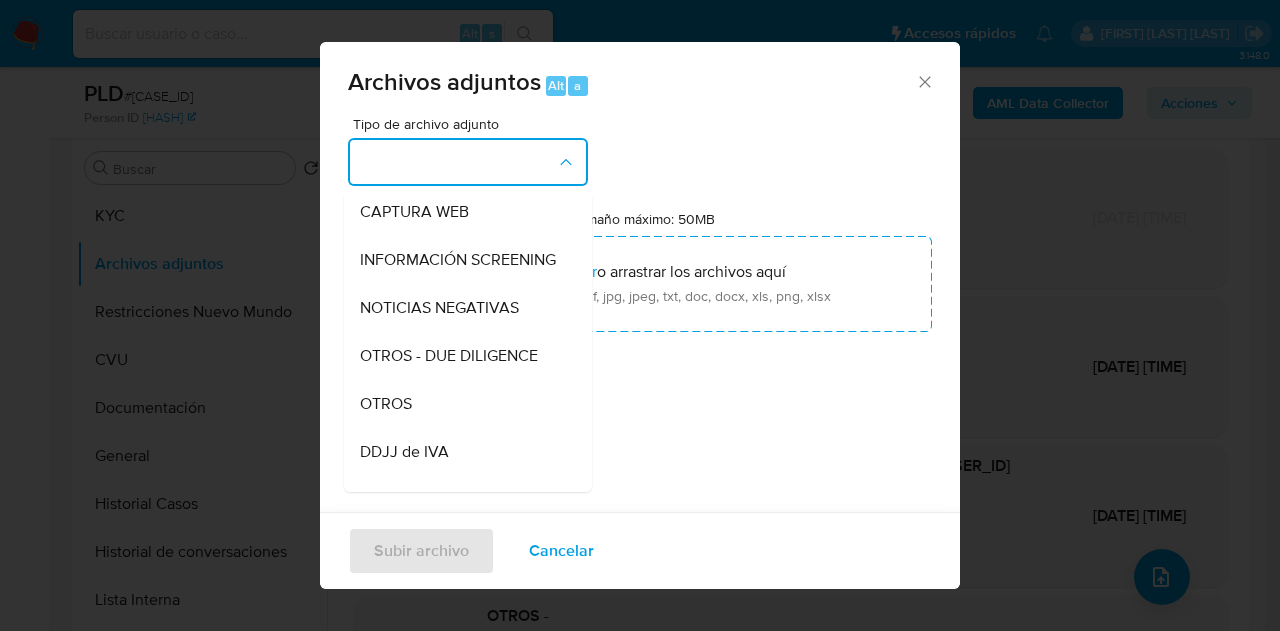 drag, startPoint x: 464, startPoint y: 417, endPoint x: 468, endPoint y: 407, distance: 10.770329 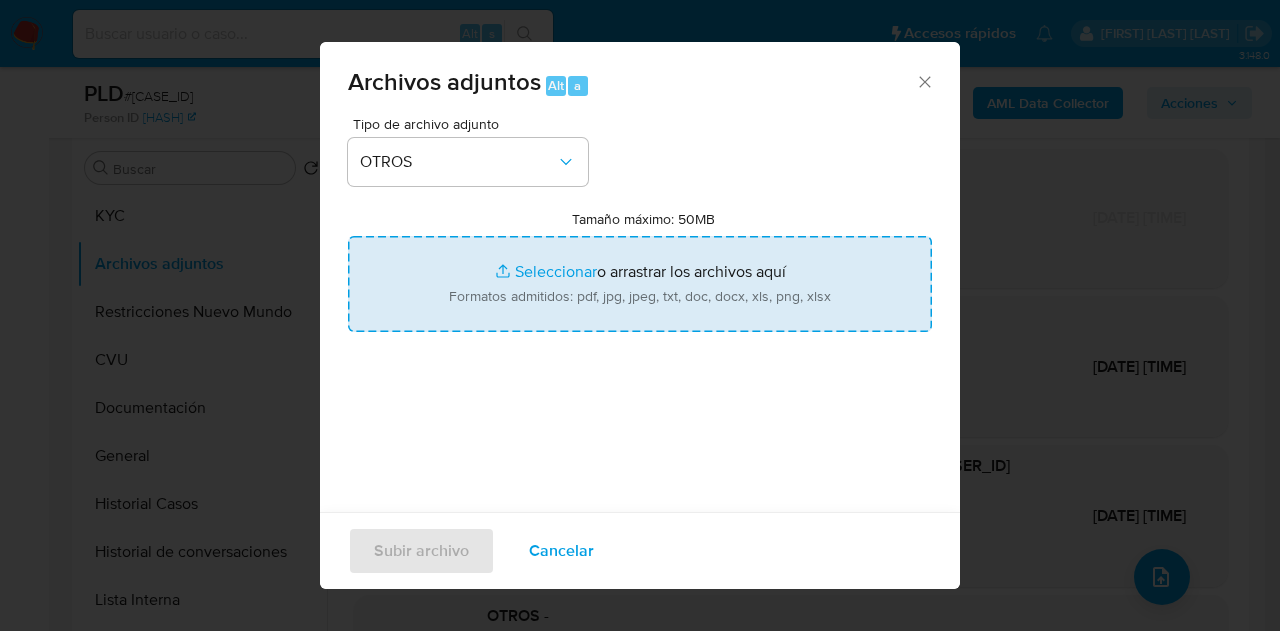 click on "Tamaño máximo: 50MB Seleccionar archivos" at bounding box center [640, 284] 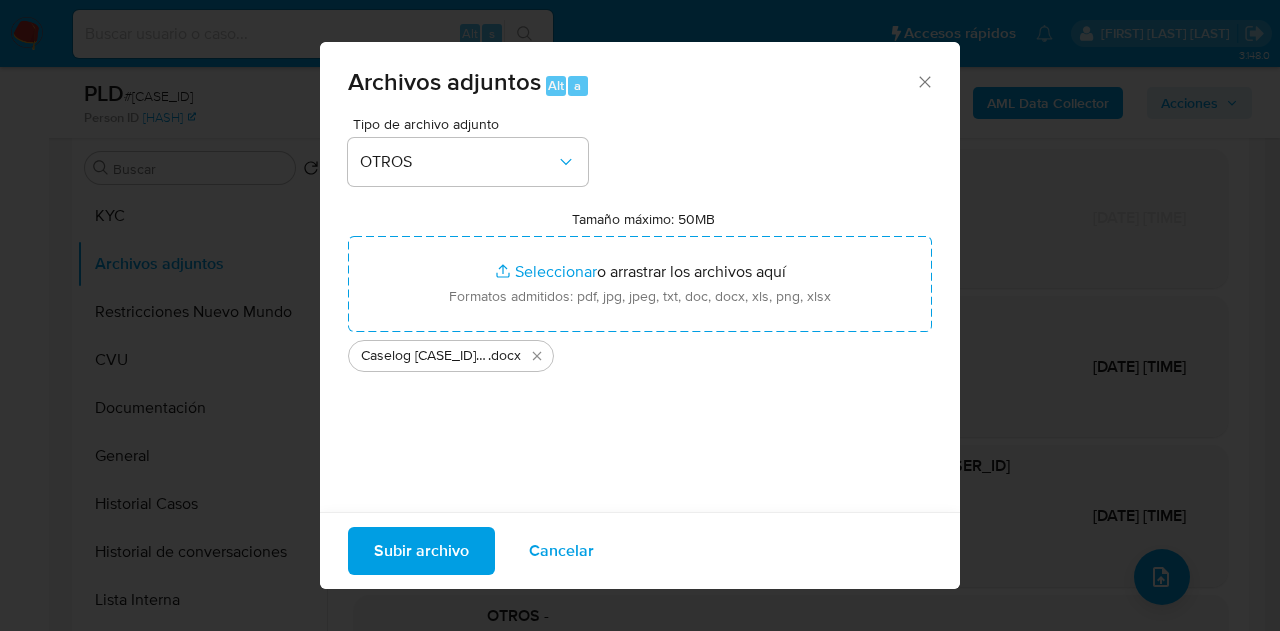 click on "Subir archivo" at bounding box center (421, 551) 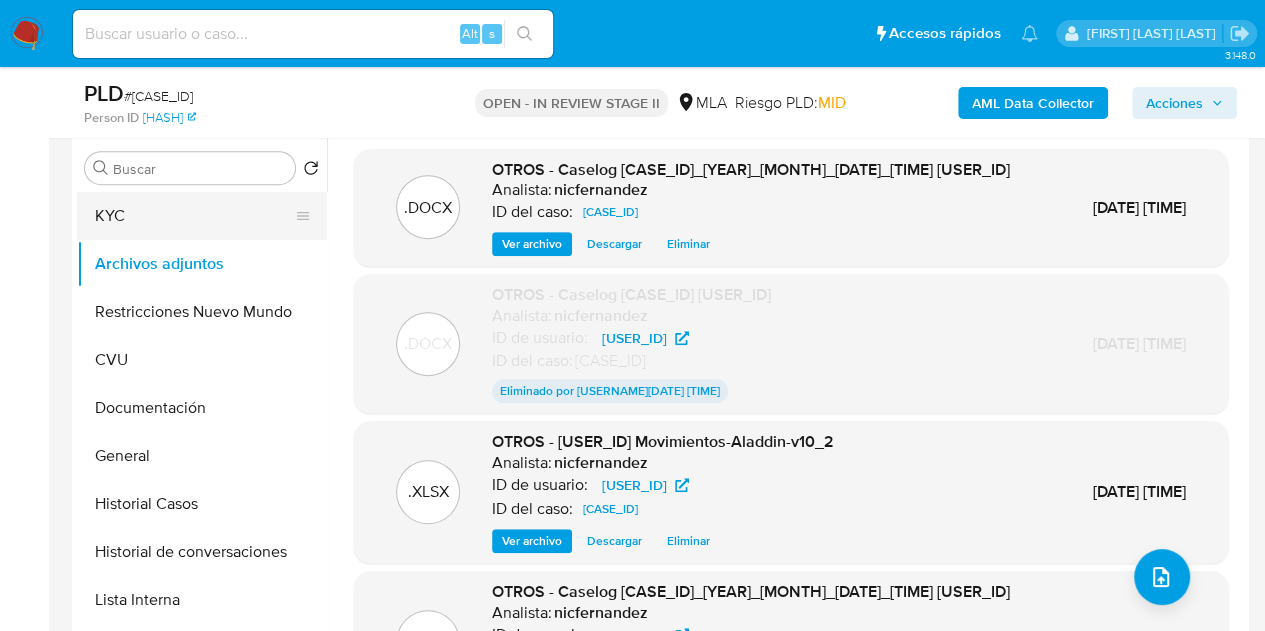 click on "KYC" at bounding box center (194, 216) 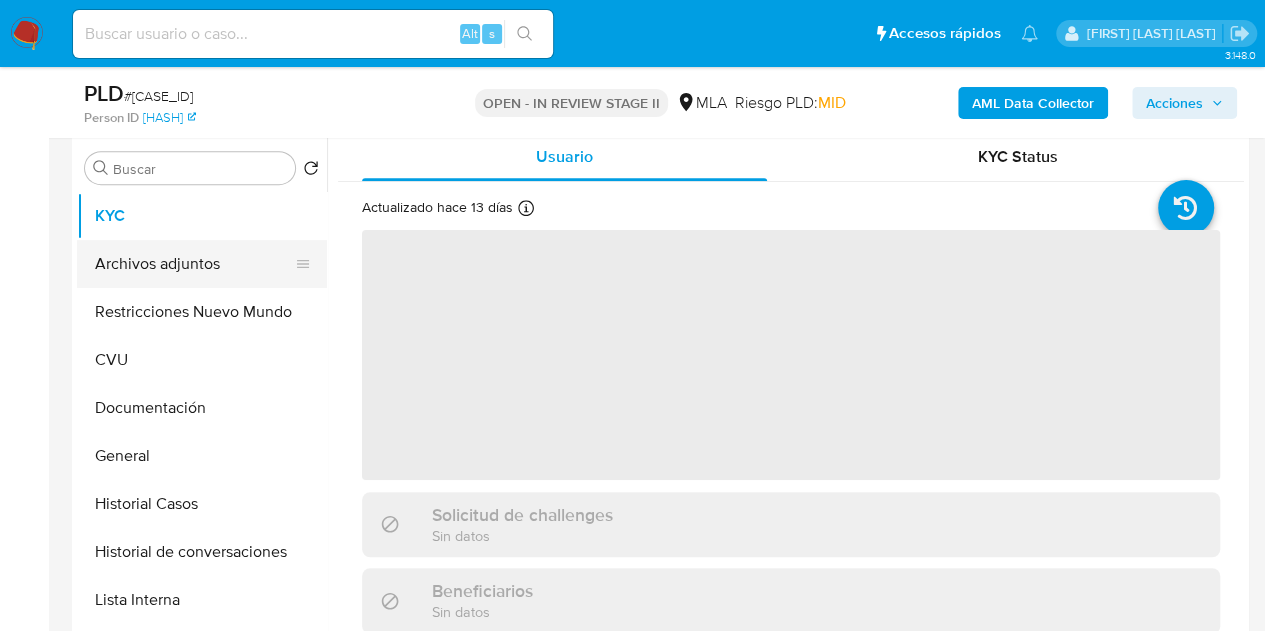 click on "Archivos adjuntos" at bounding box center (194, 264) 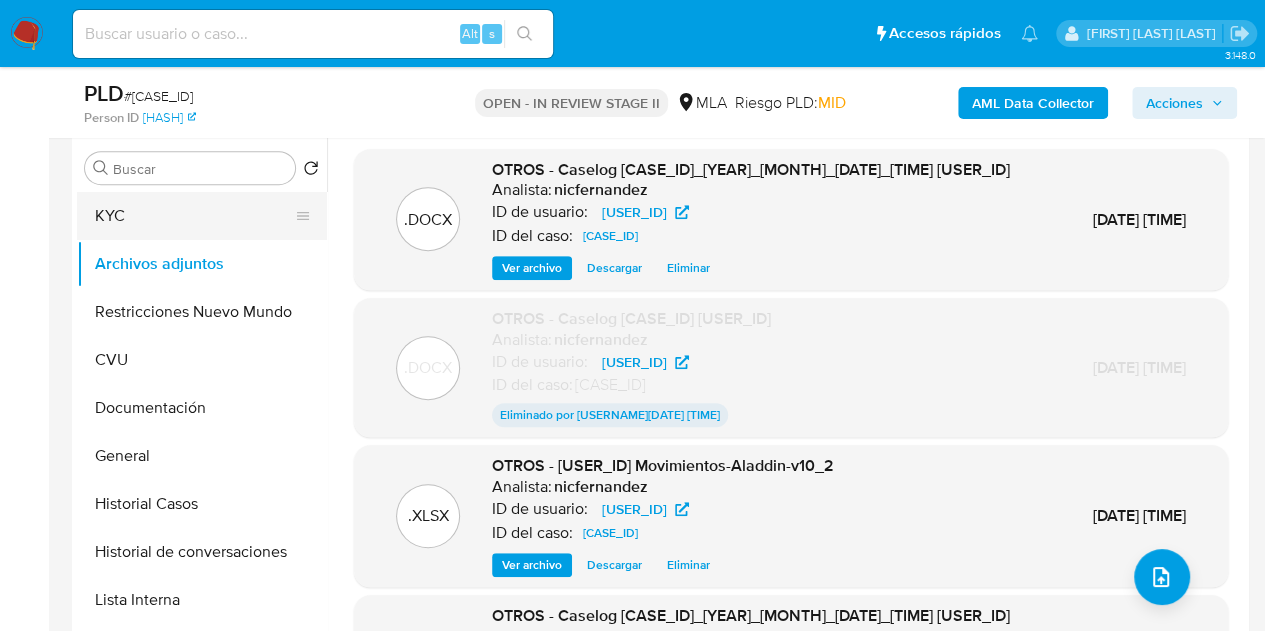 click on "KYC" at bounding box center (194, 216) 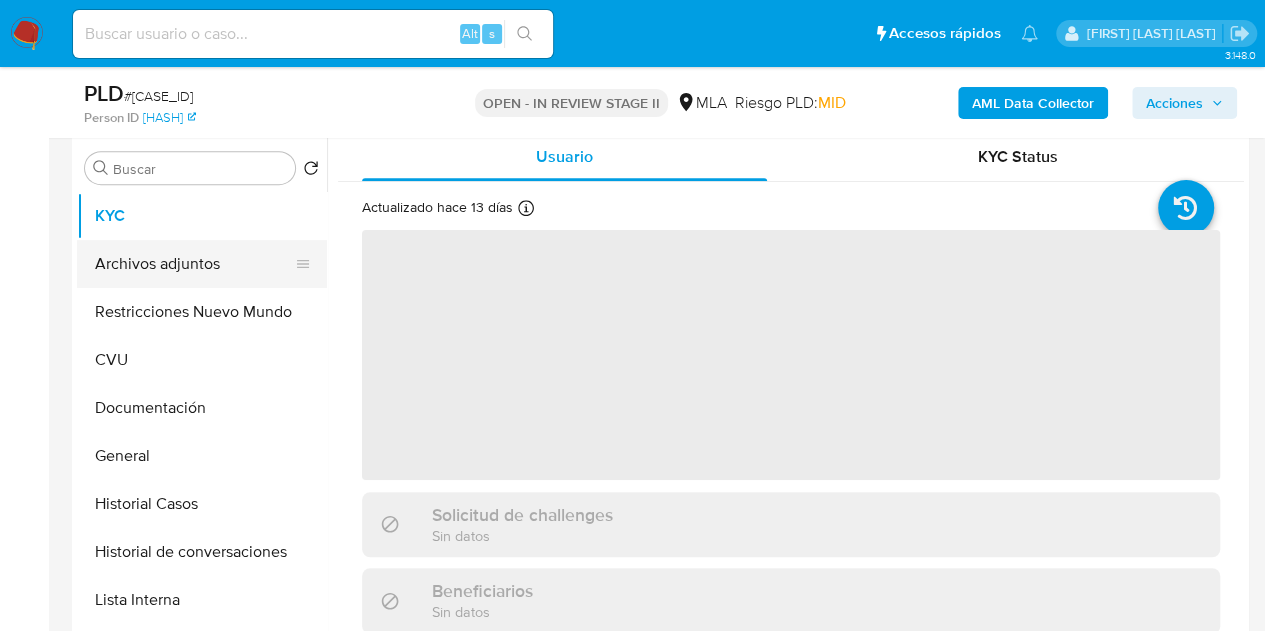 click on "Archivos adjuntos" at bounding box center [194, 264] 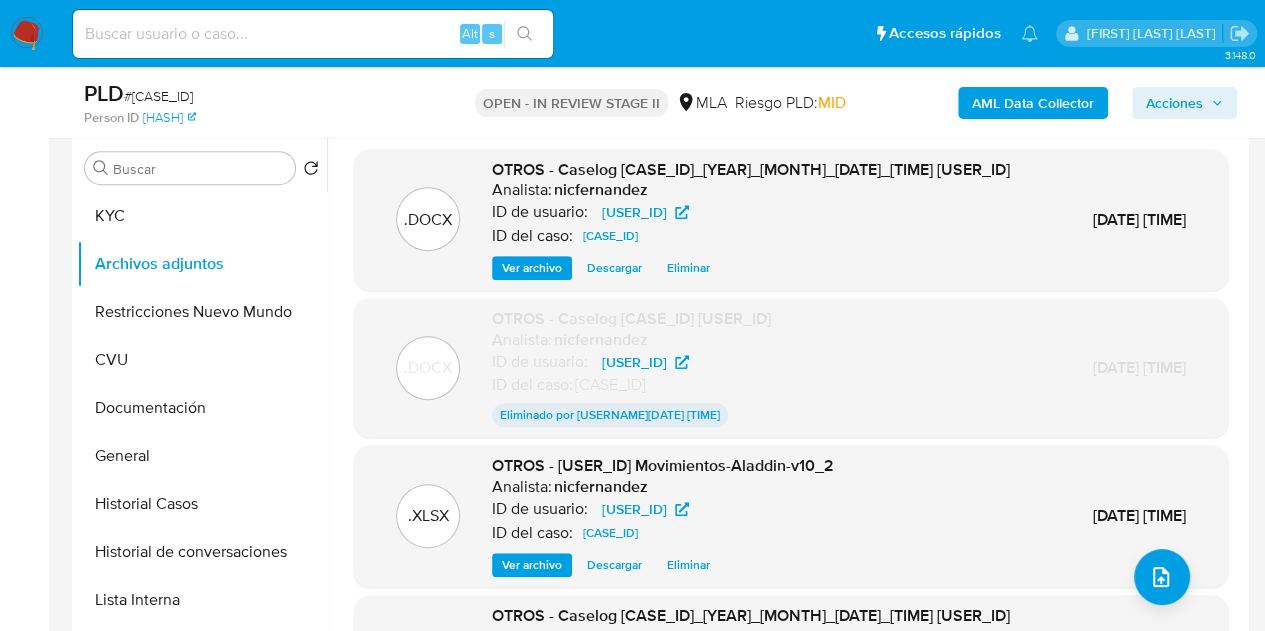 click on "Ver archivo" at bounding box center (532, 268) 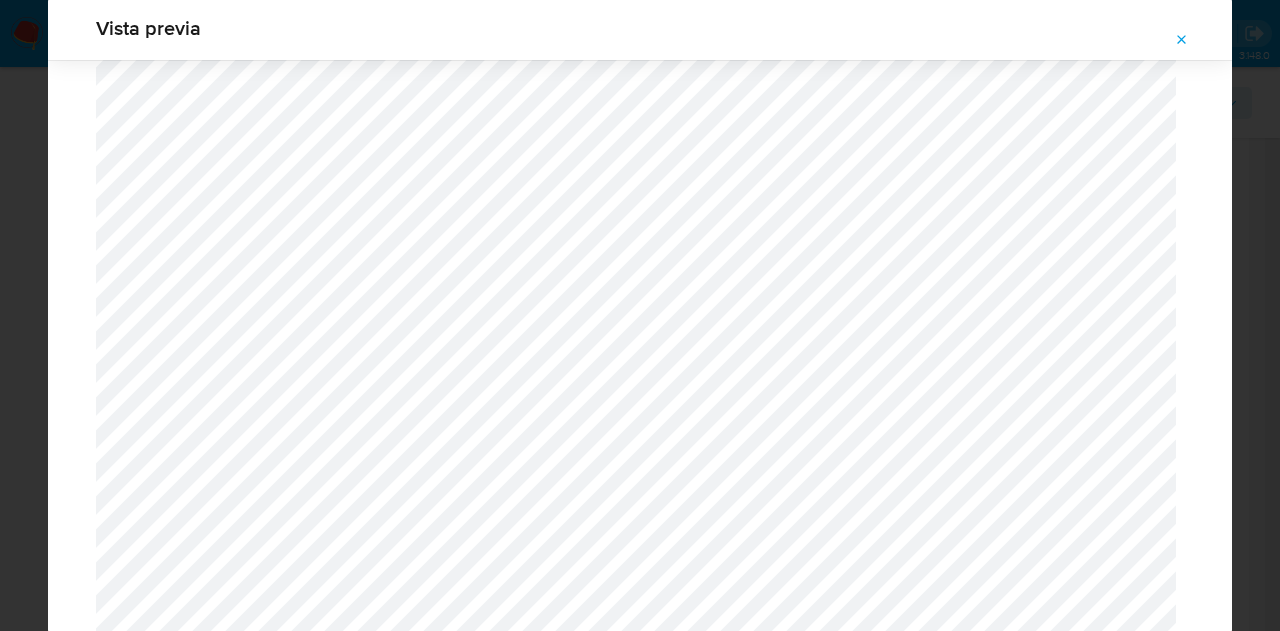 drag, startPoint x: 1184, startPoint y: 24, endPoint x: 1158, endPoint y: 109, distance: 88.88757 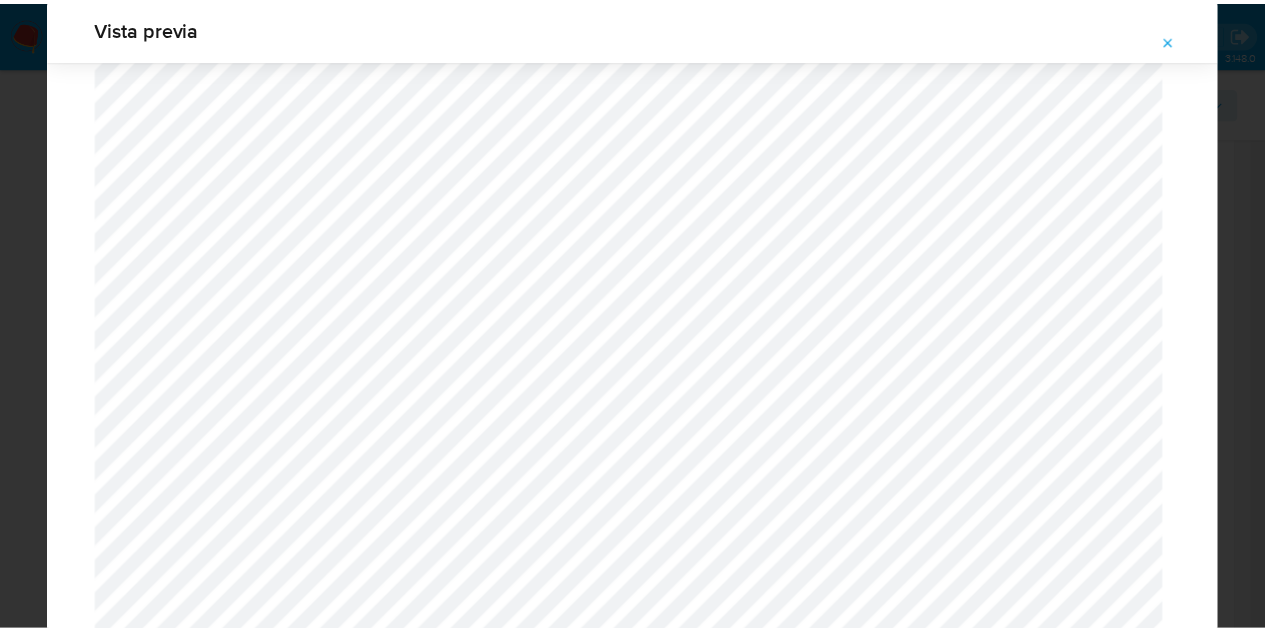 scroll, scrollTop: 64, scrollLeft: 0, axis: vertical 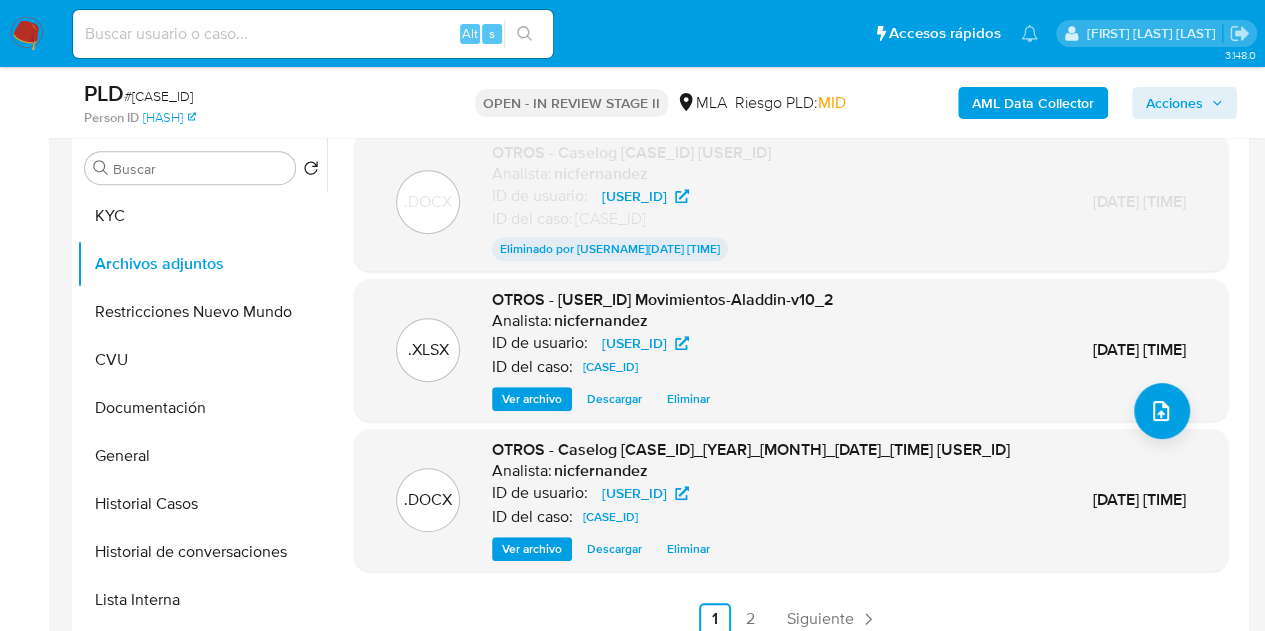 click on "Ver archivo" at bounding box center (532, 549) 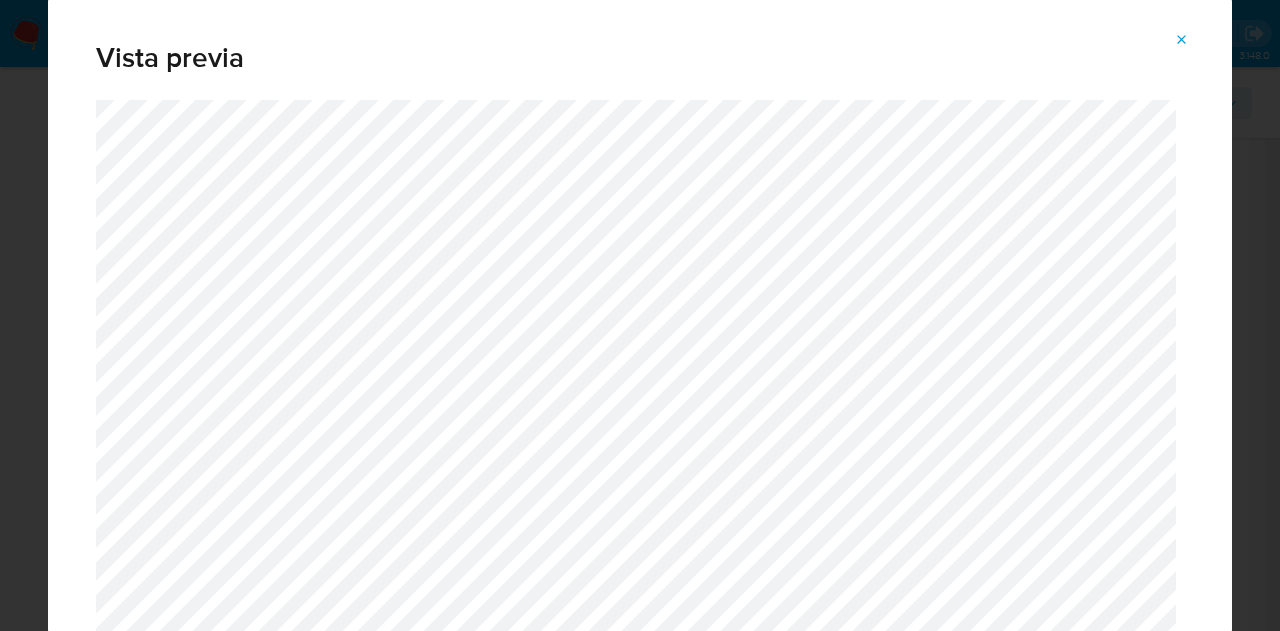 click 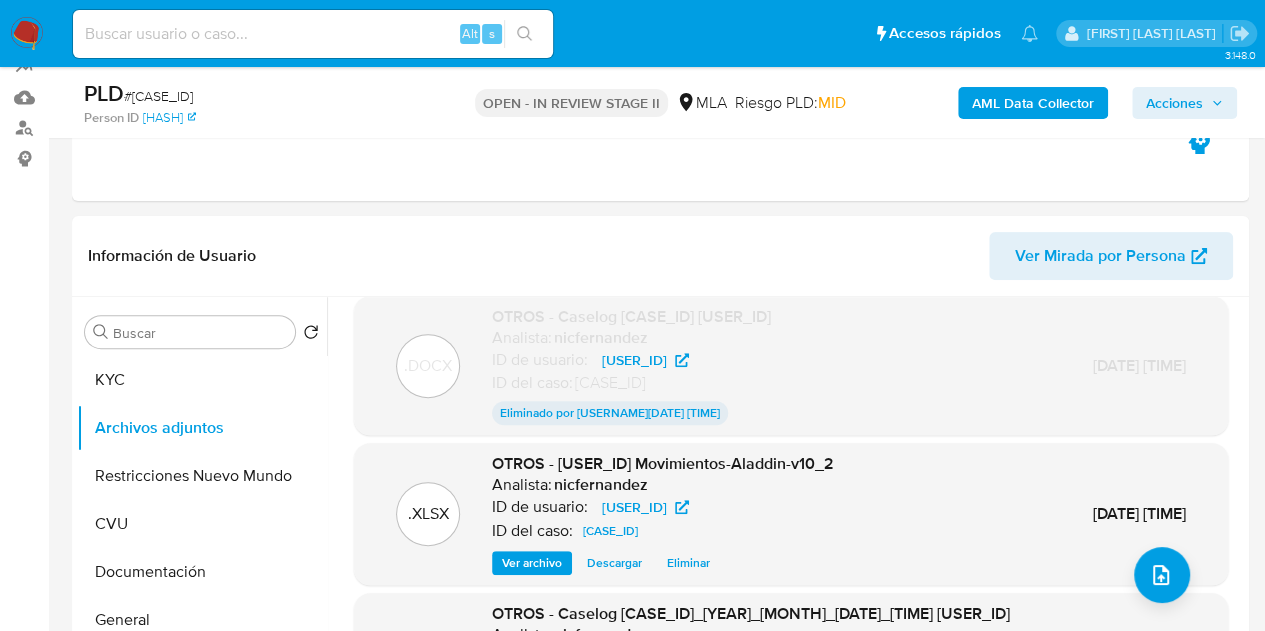 scroll, scrollTop: 270, scrollLeft: 0, axis: vertical 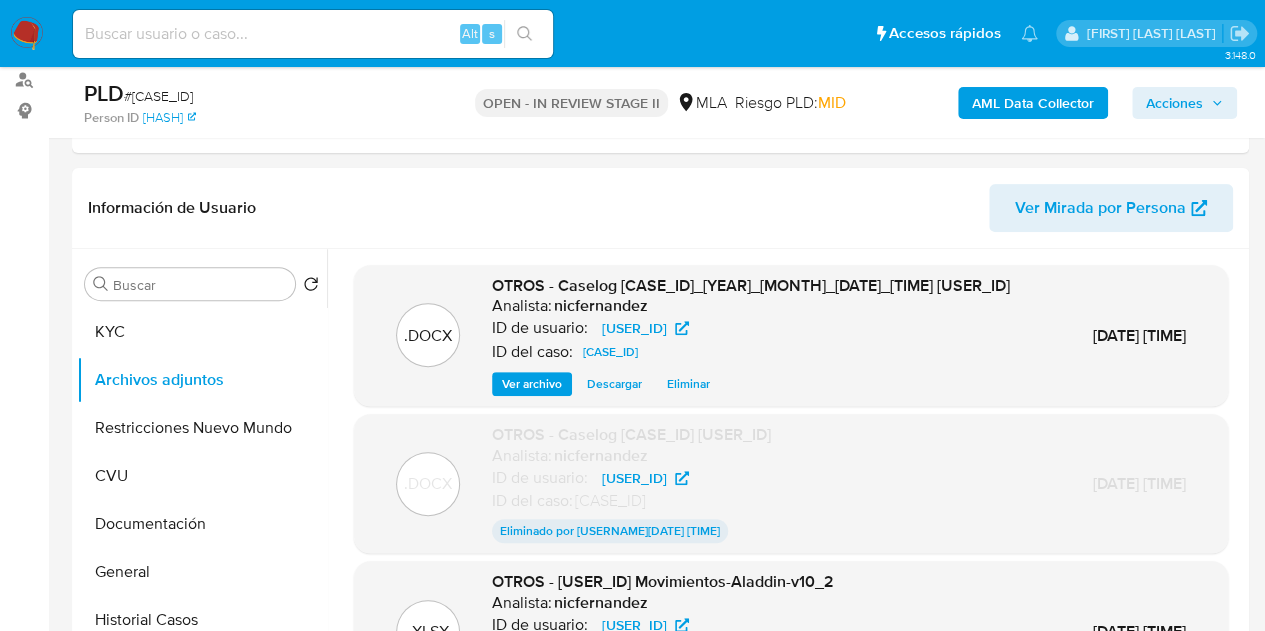 click on "Acciones" at bounding box center (1174, 103) 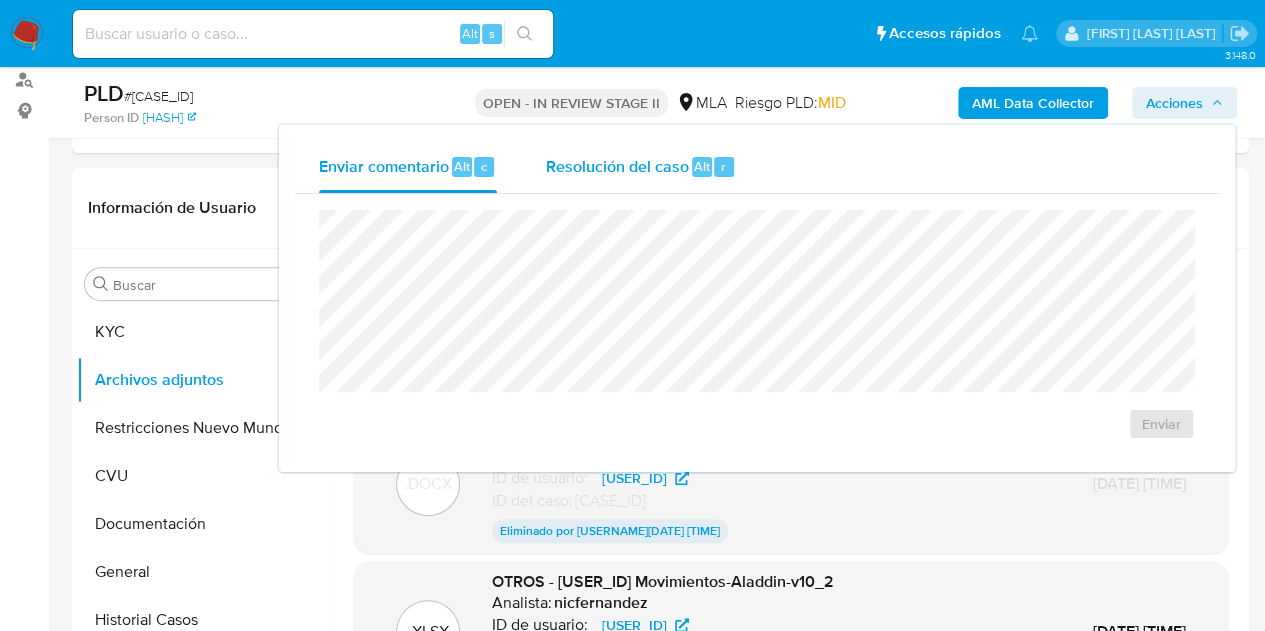 click on "Resolución del caso" at bounding box center [616, 165] 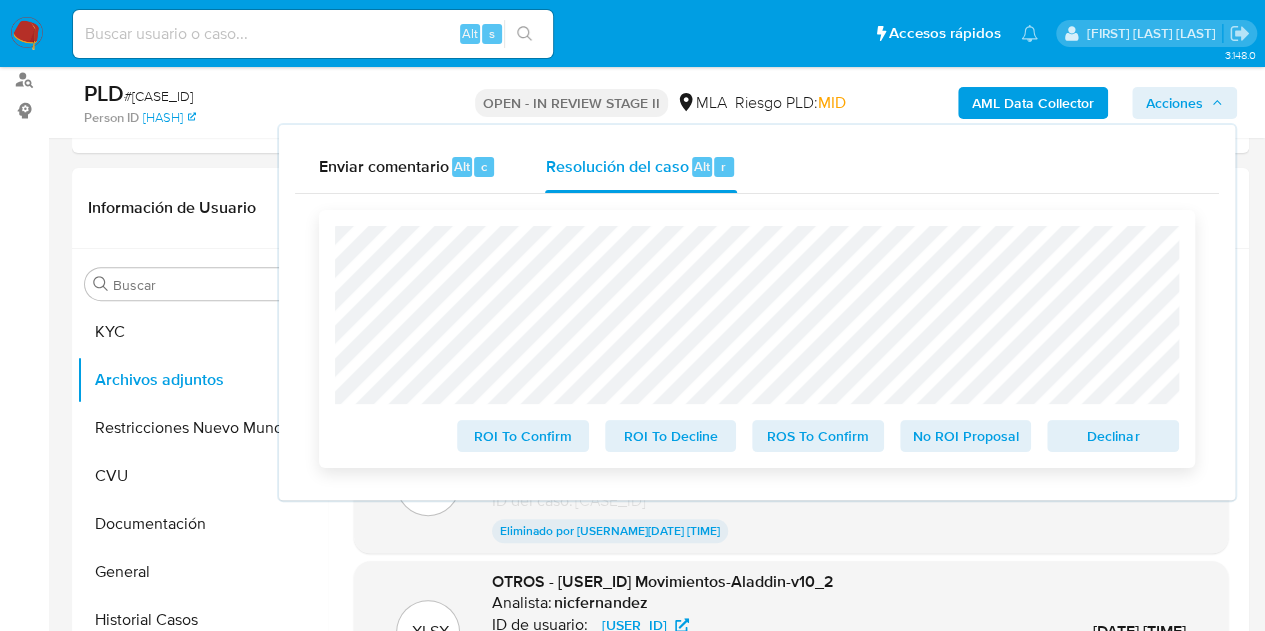 click on "Declinar" at bounding box center [1113, 436] 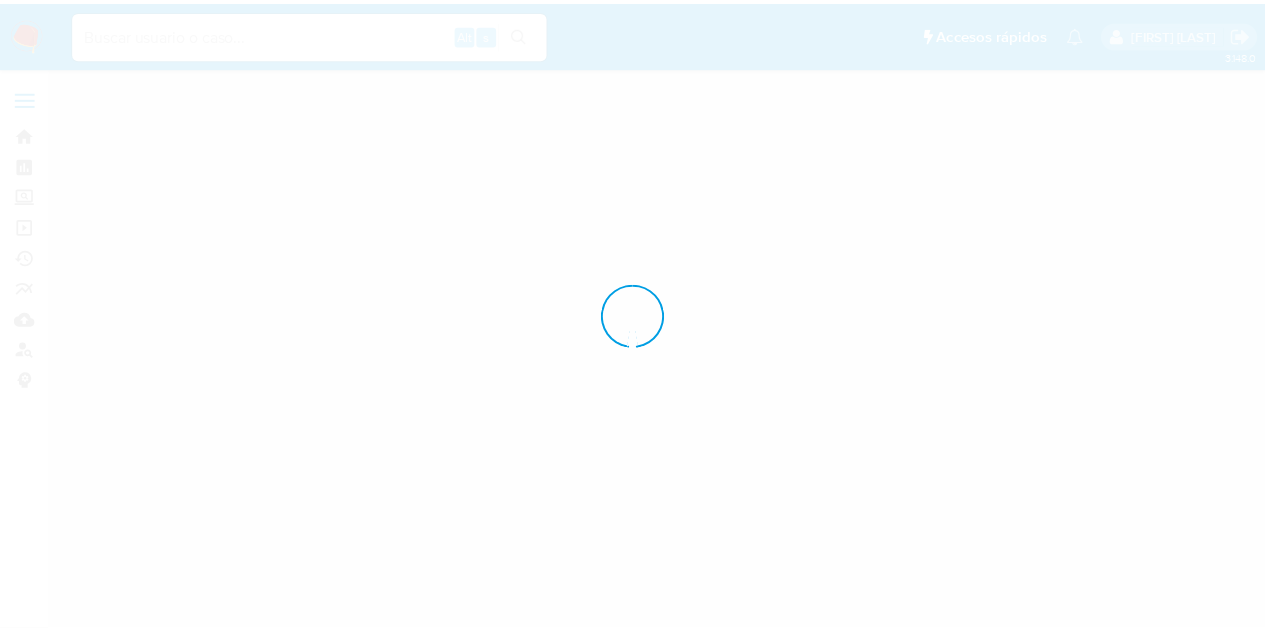 scroll, scrollTop: 0, scrollLeft: 0, axis: both 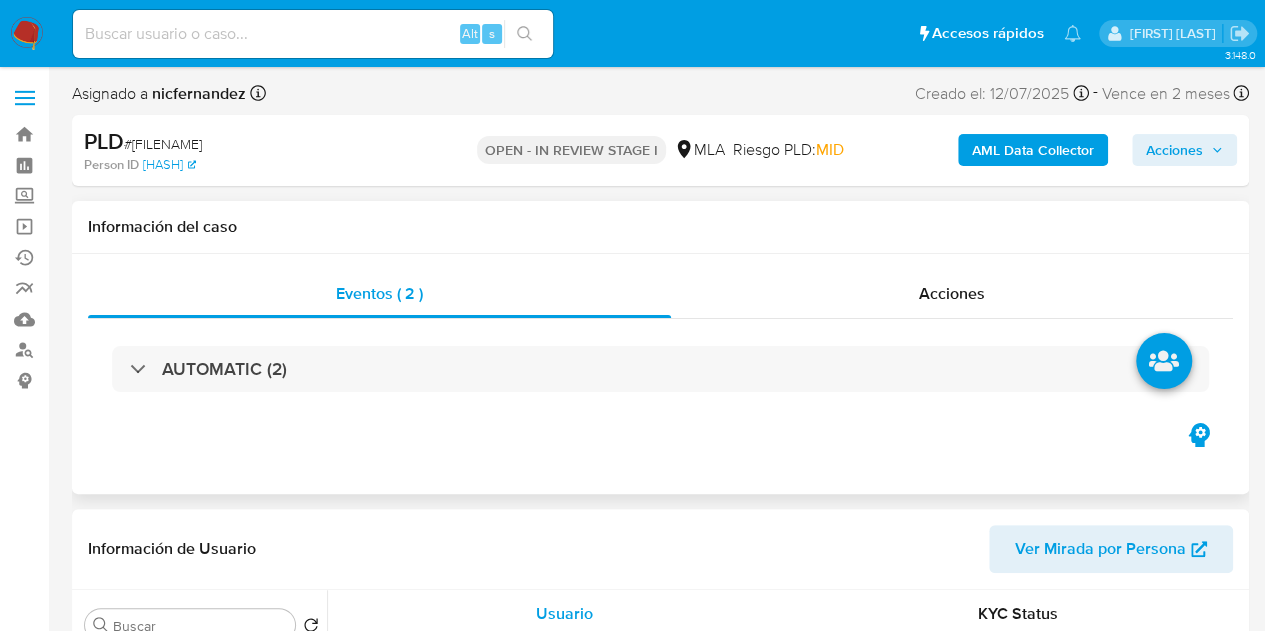 drag, startPoint x: 1252, startPoint y: 195, endPoint x: 1184, endPoint y: 233, distance: 77.89737 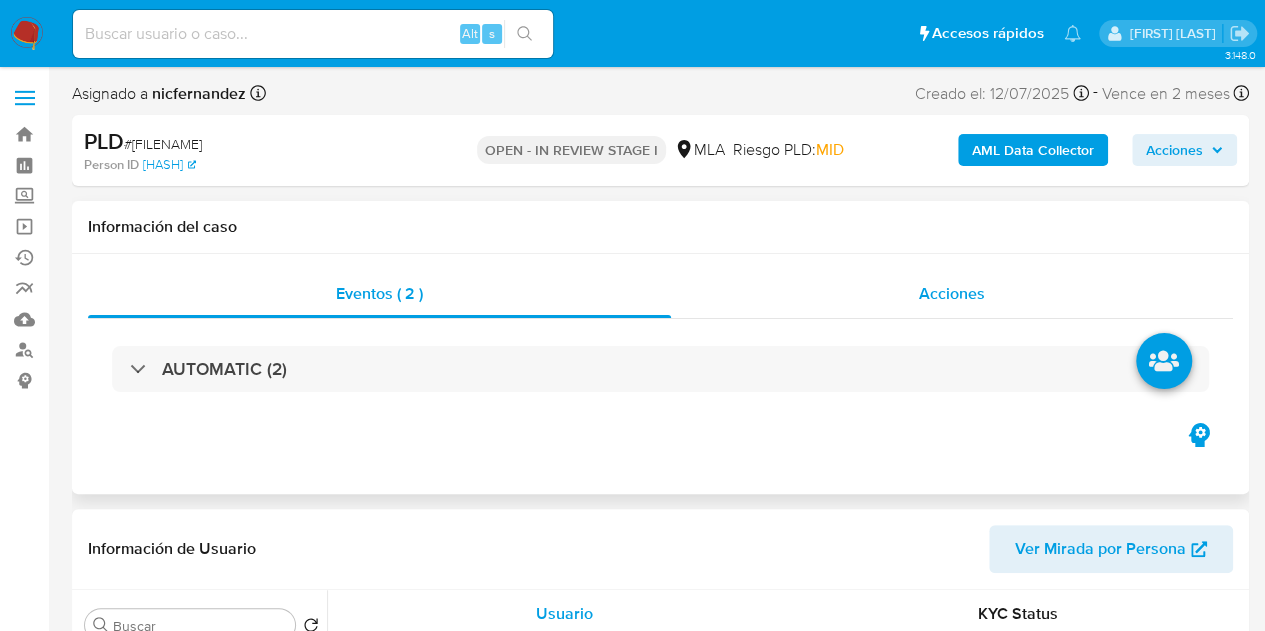 click on "Acciones" at bounding box center (952, 293) 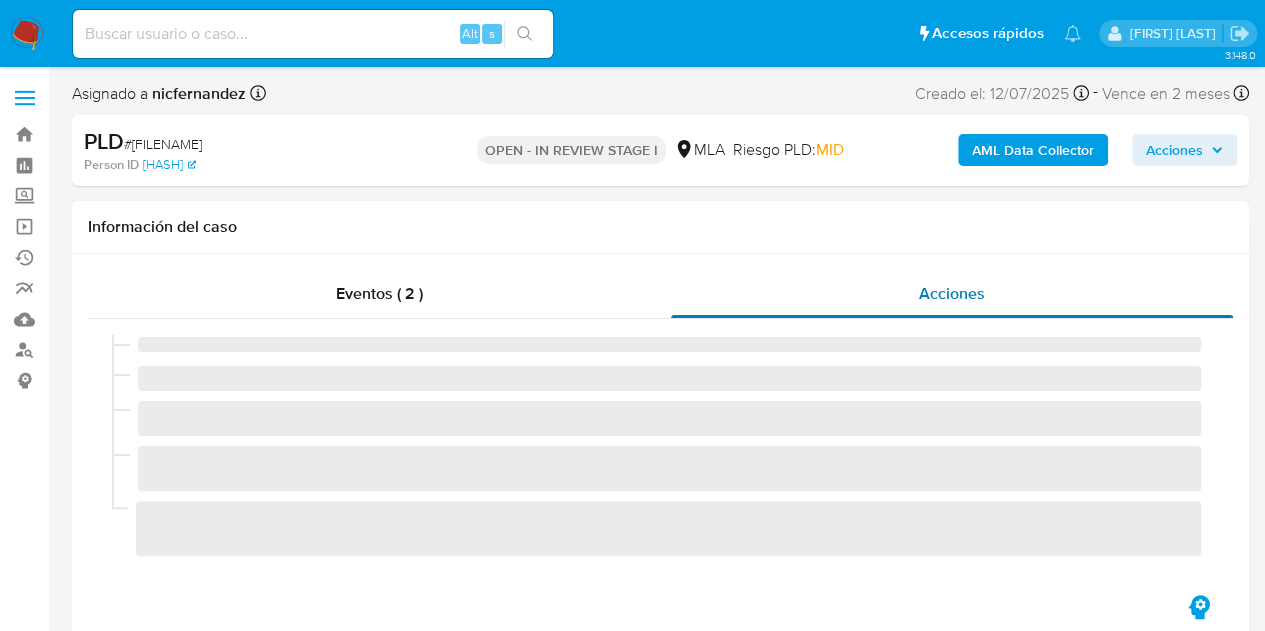 select on "10" 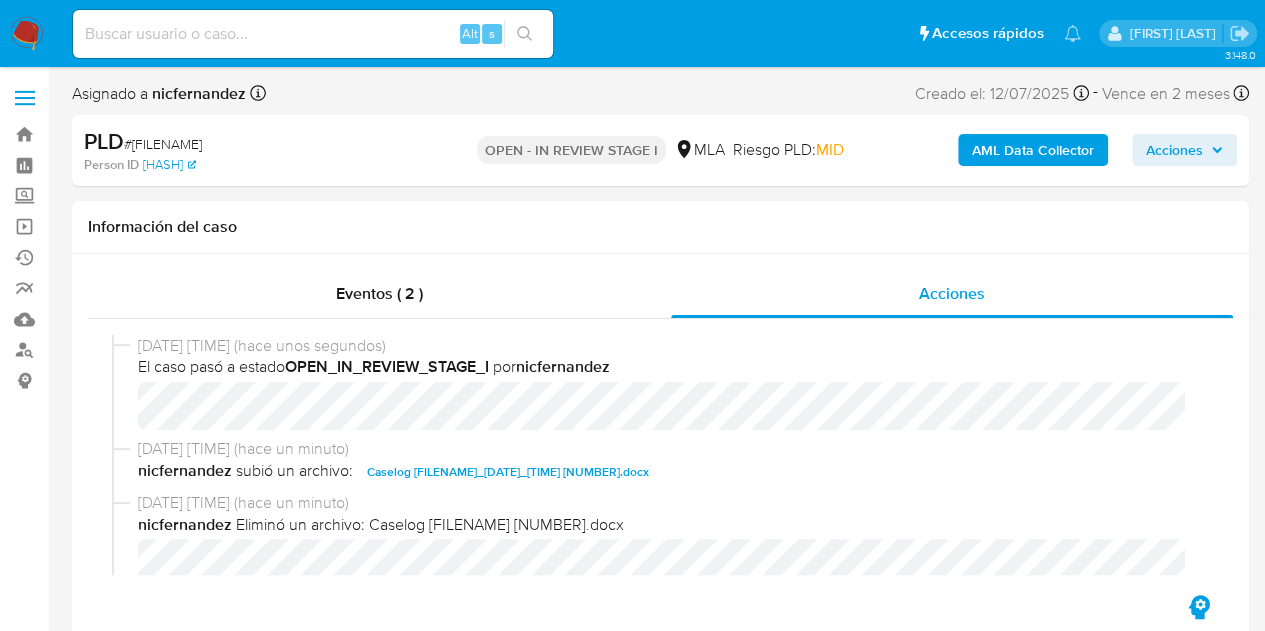 click on "Acciones" at bounding box center [1184, 150] 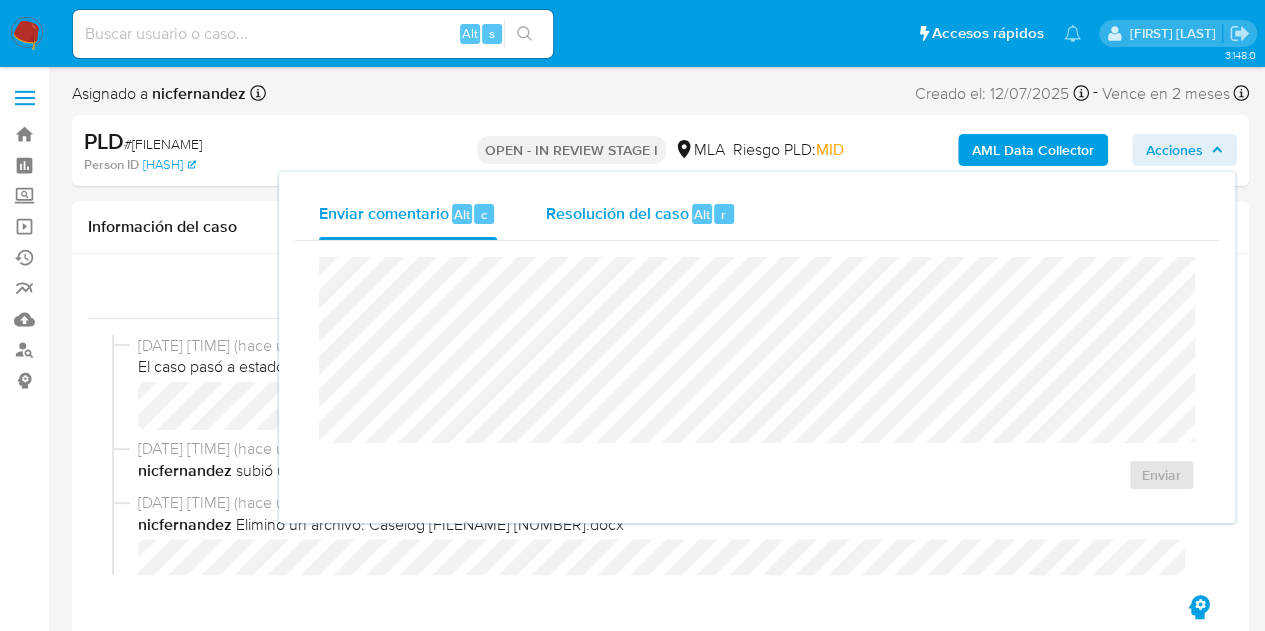 click on "Resolución del caso Alt r" at bounding box center (640, 214) 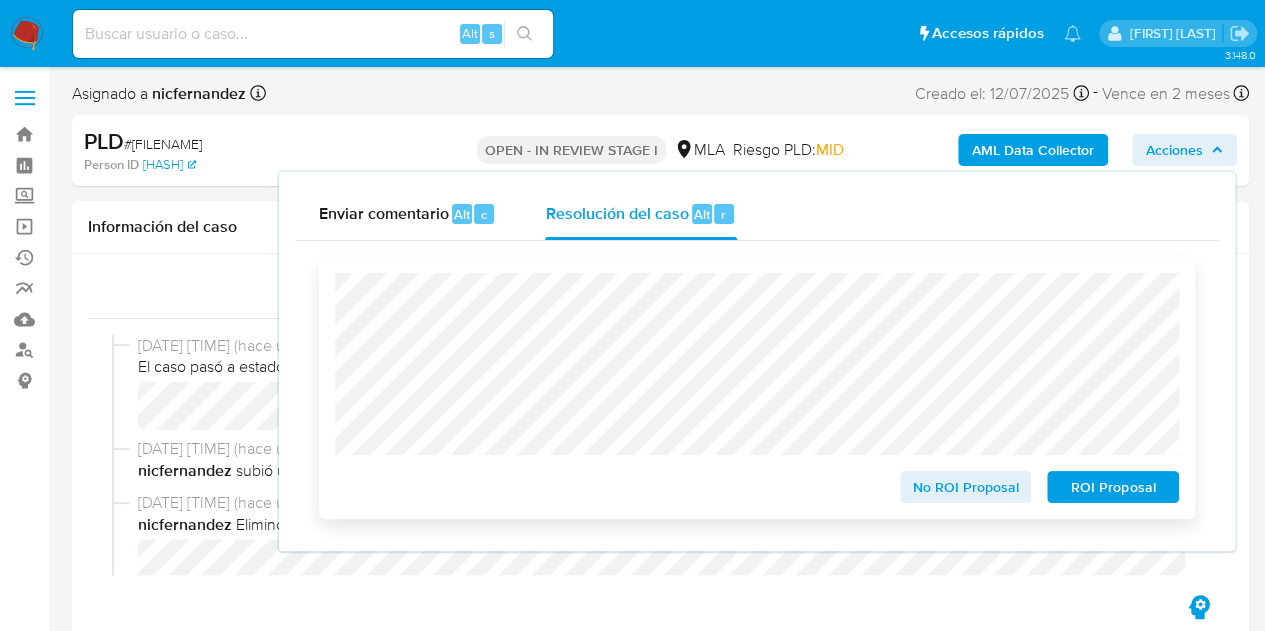 click on "ROI Proposal" at bounding box center [1113, 487] 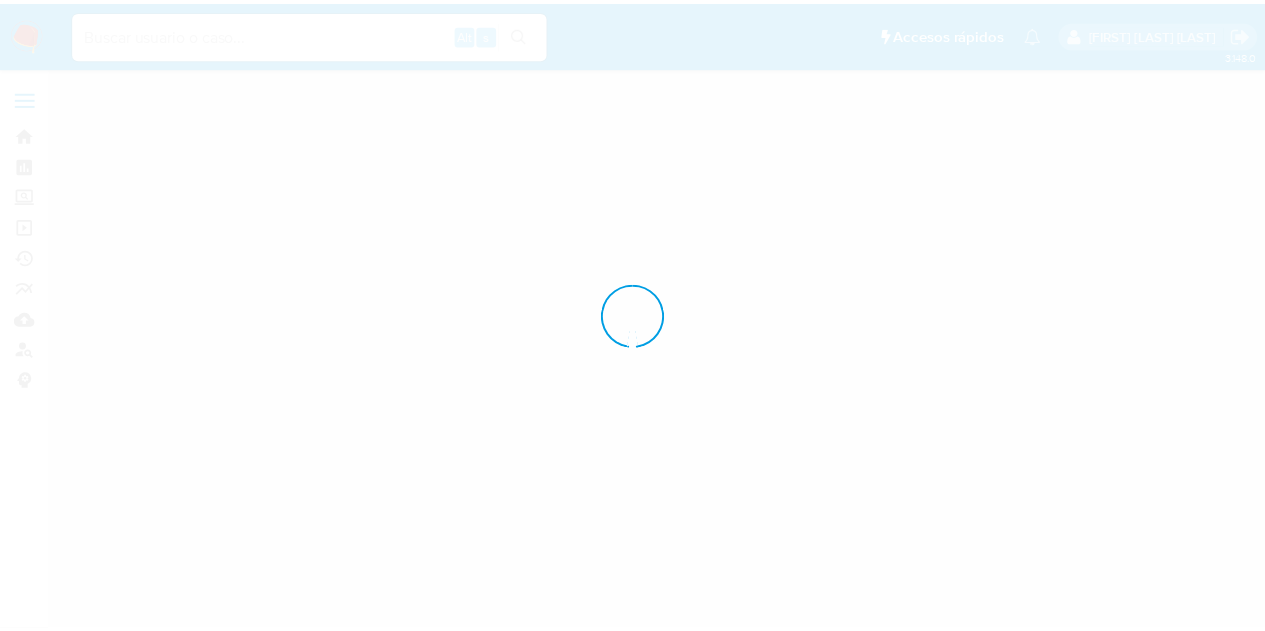 scroll, scrollTop: 0, scrollLeft: 0, axis: both 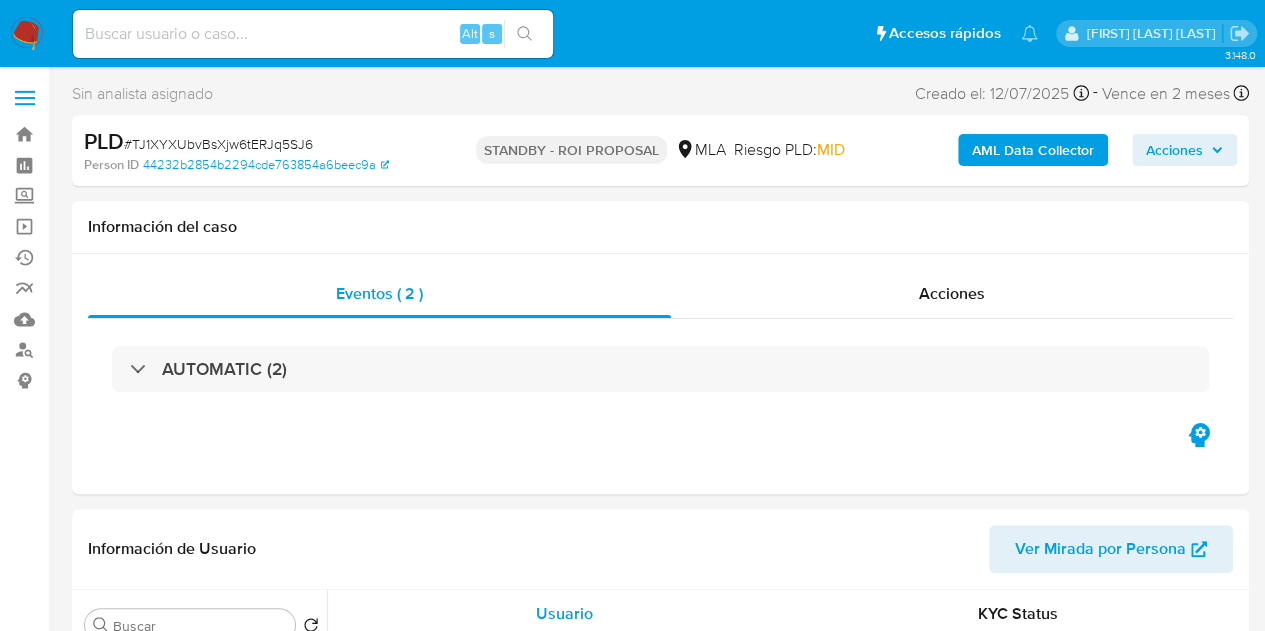 select on "10" 